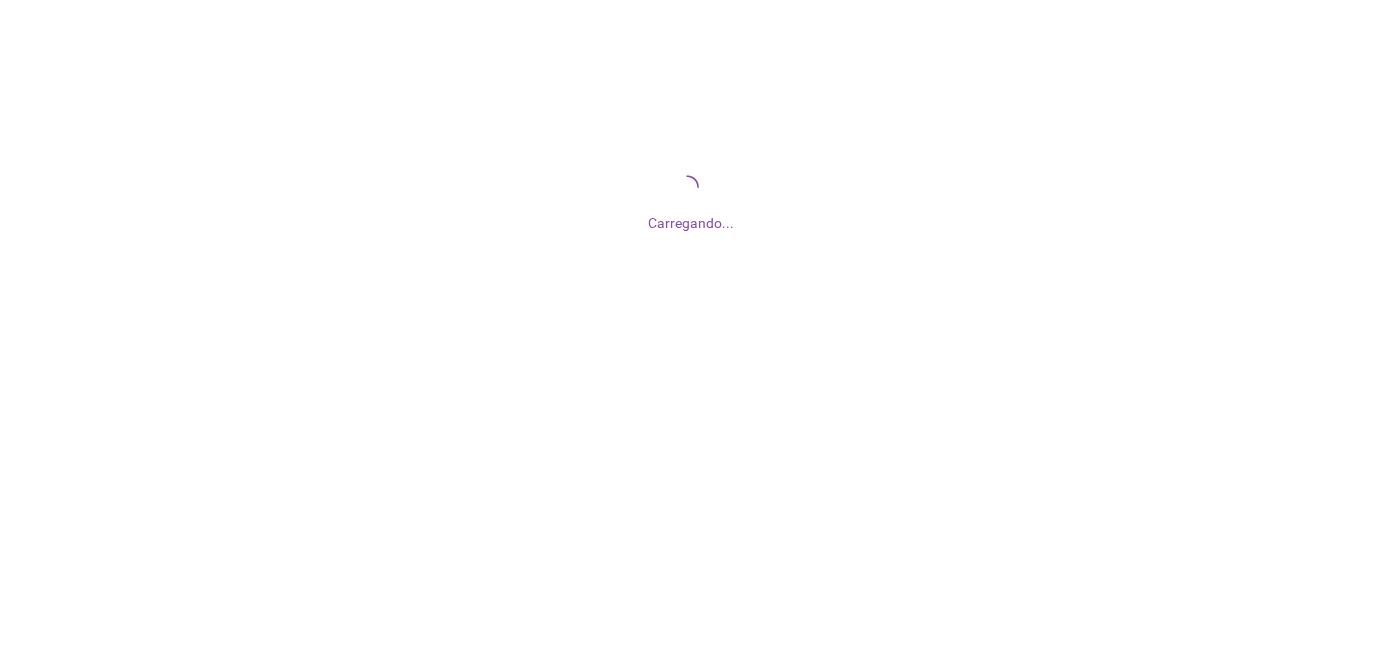 scroll, scrollTop: 0, scrollLeft: 0, axis: both 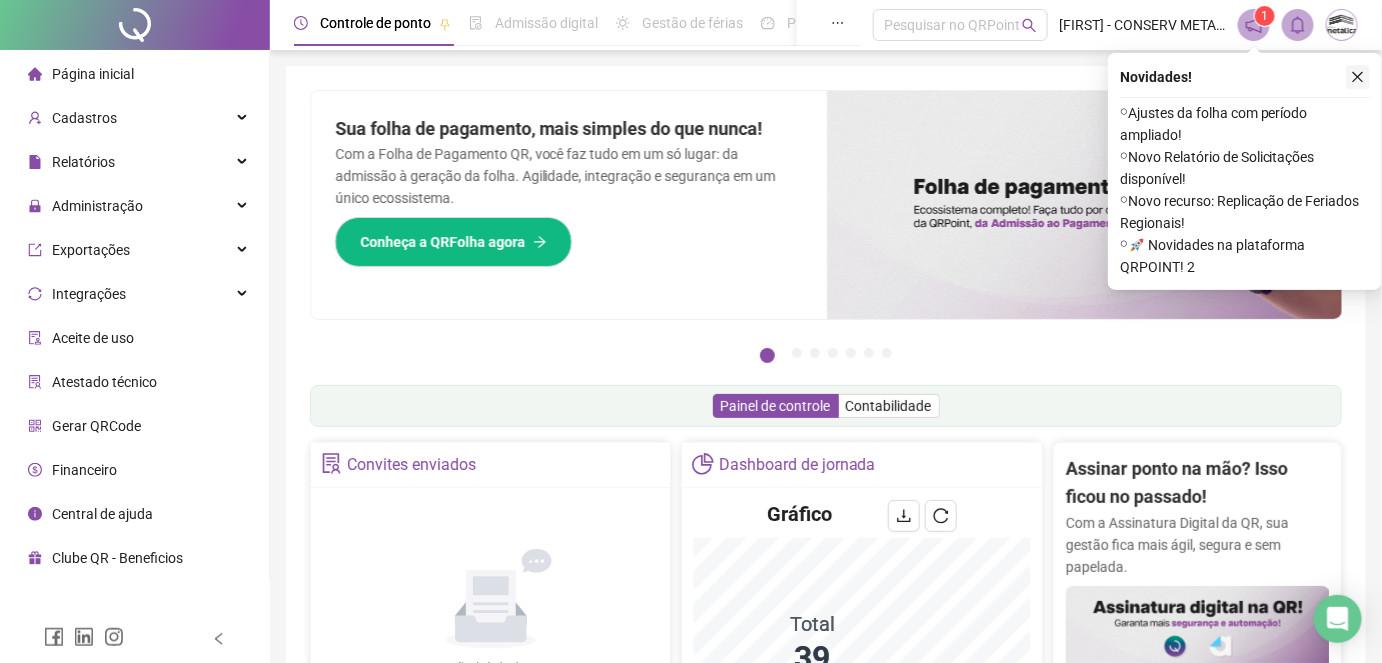 click 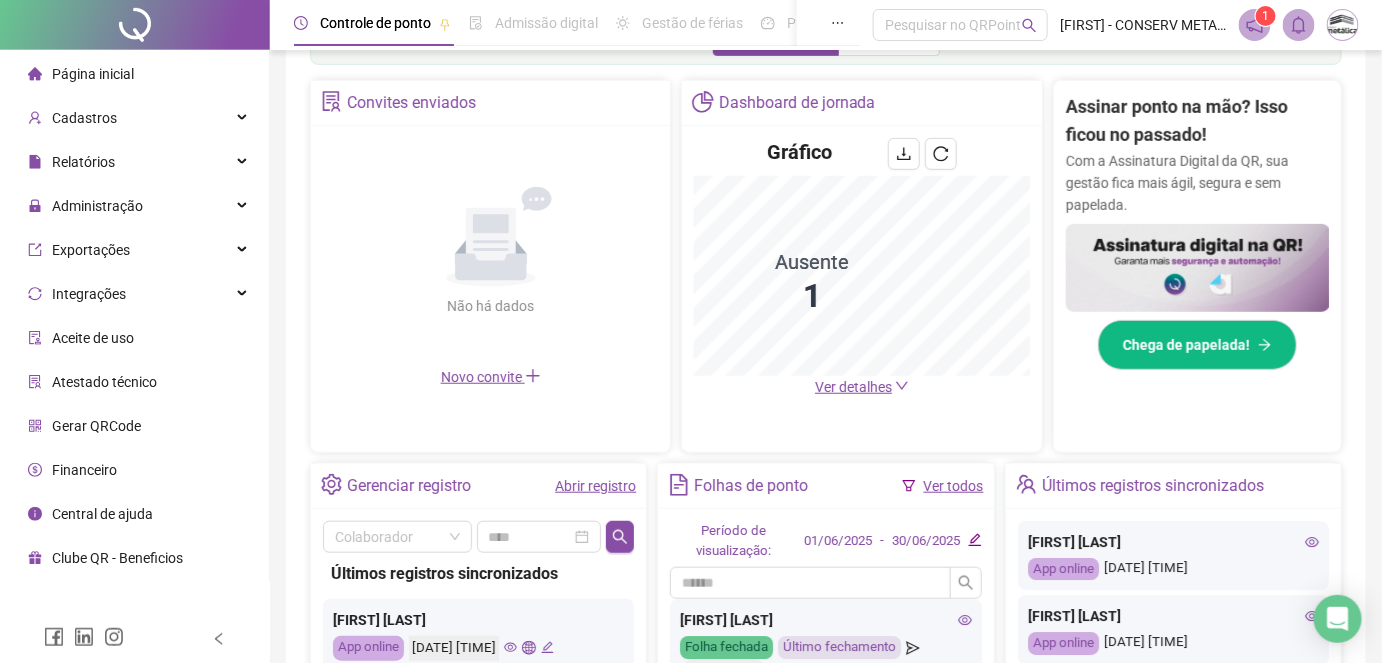 scroll, scrollTop: 363, scrollLeft: 0, axis: vertical 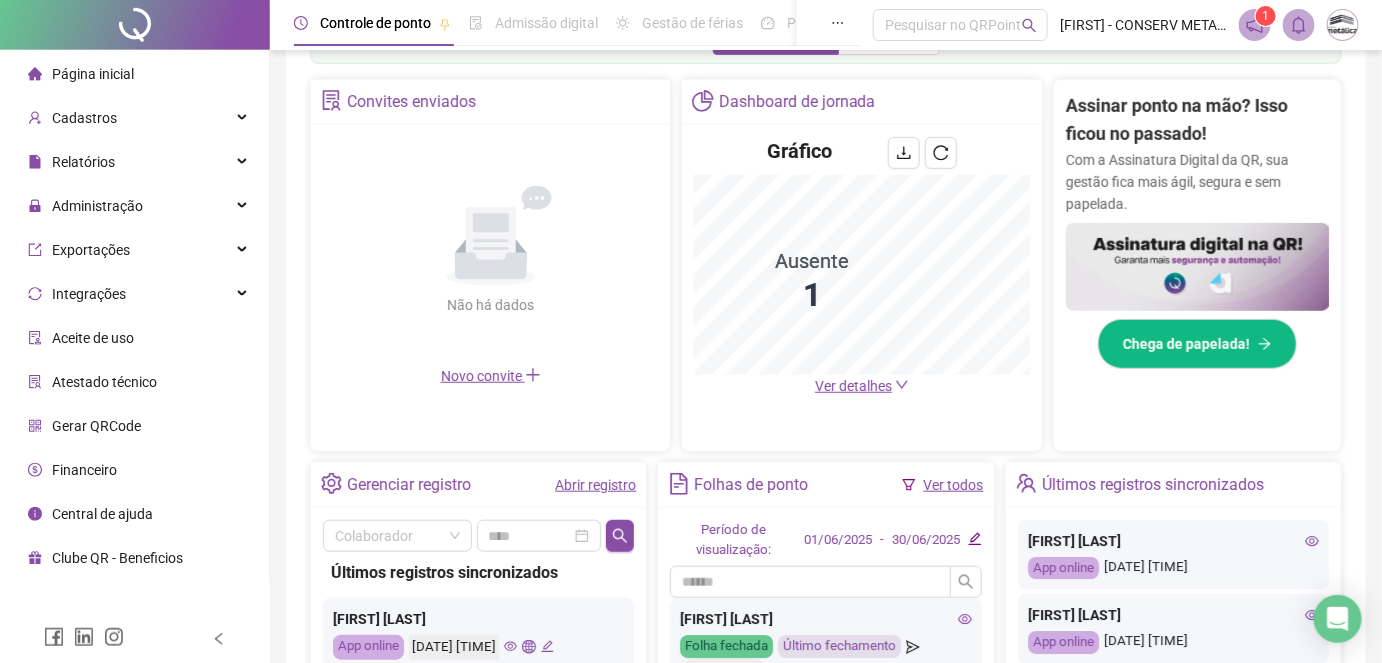 click on "Ver detalhes" at bounding box center [853, 386] 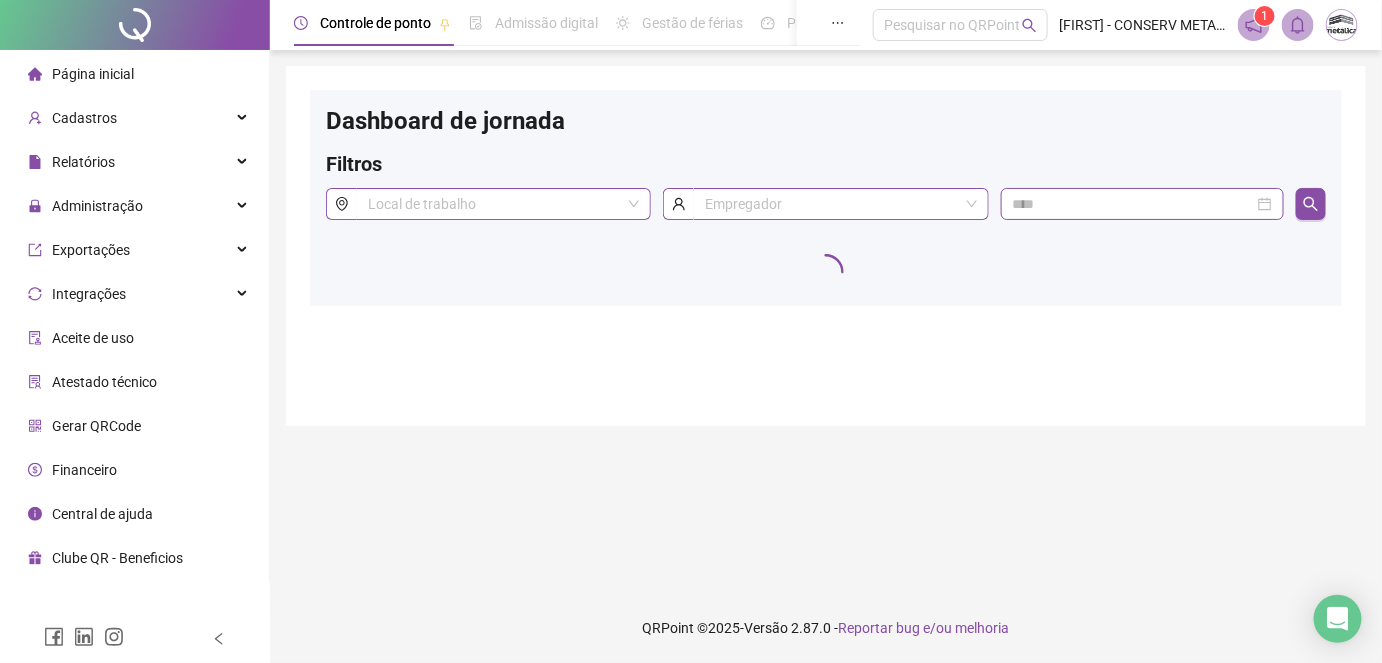 scroll, scrollTop: 0, scrollLeft: 0, axis: both 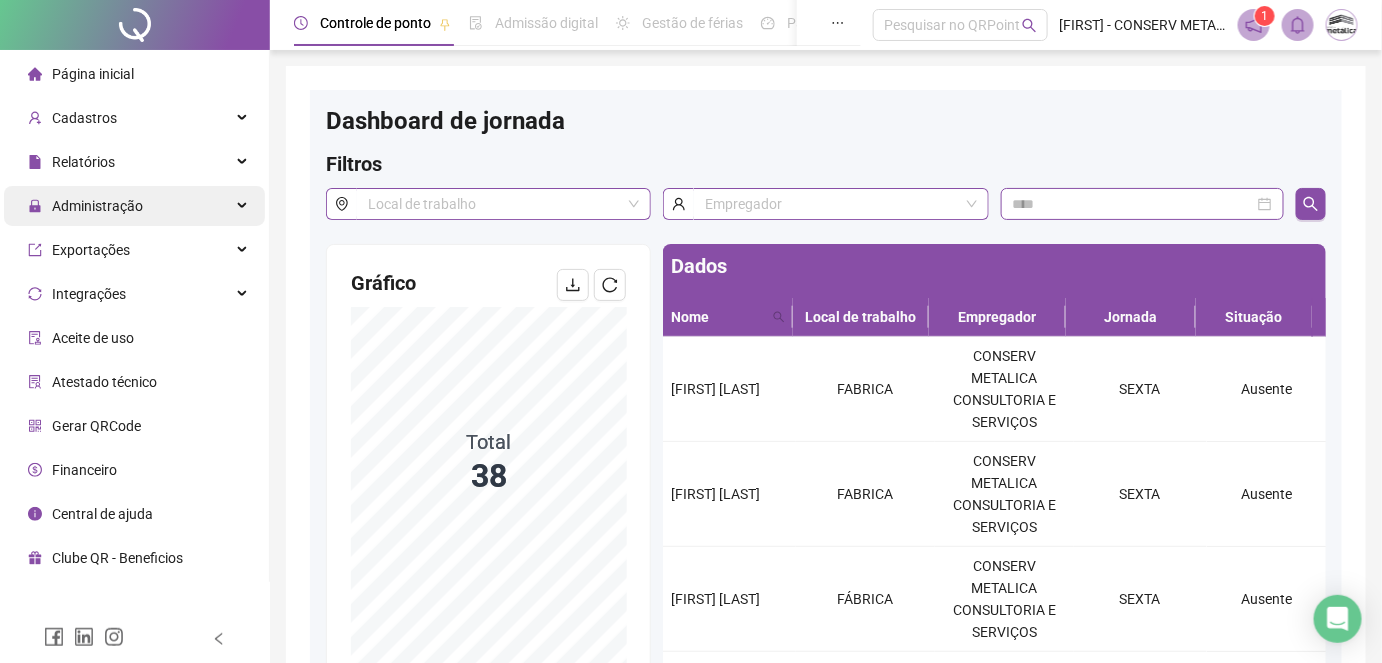 click on "Administração" at bounding box center (134, 206) 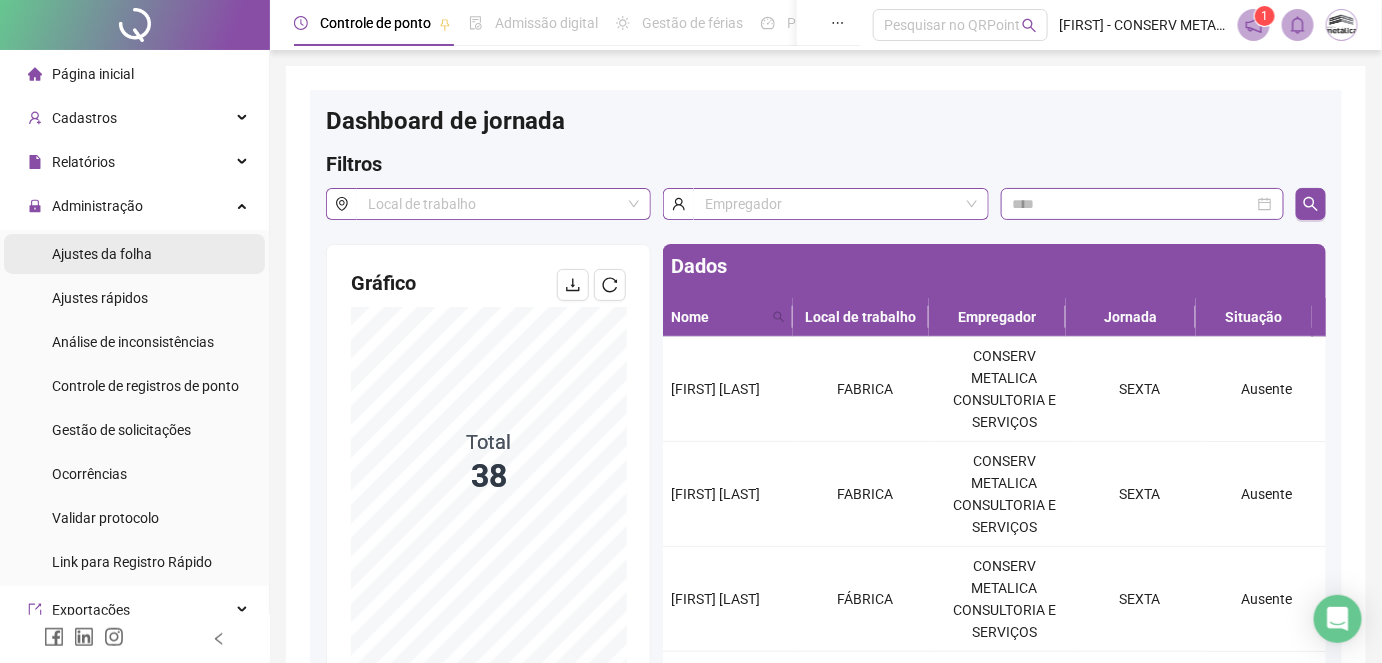 click on "Ajustes da folha" at bounding box center (134, 254) 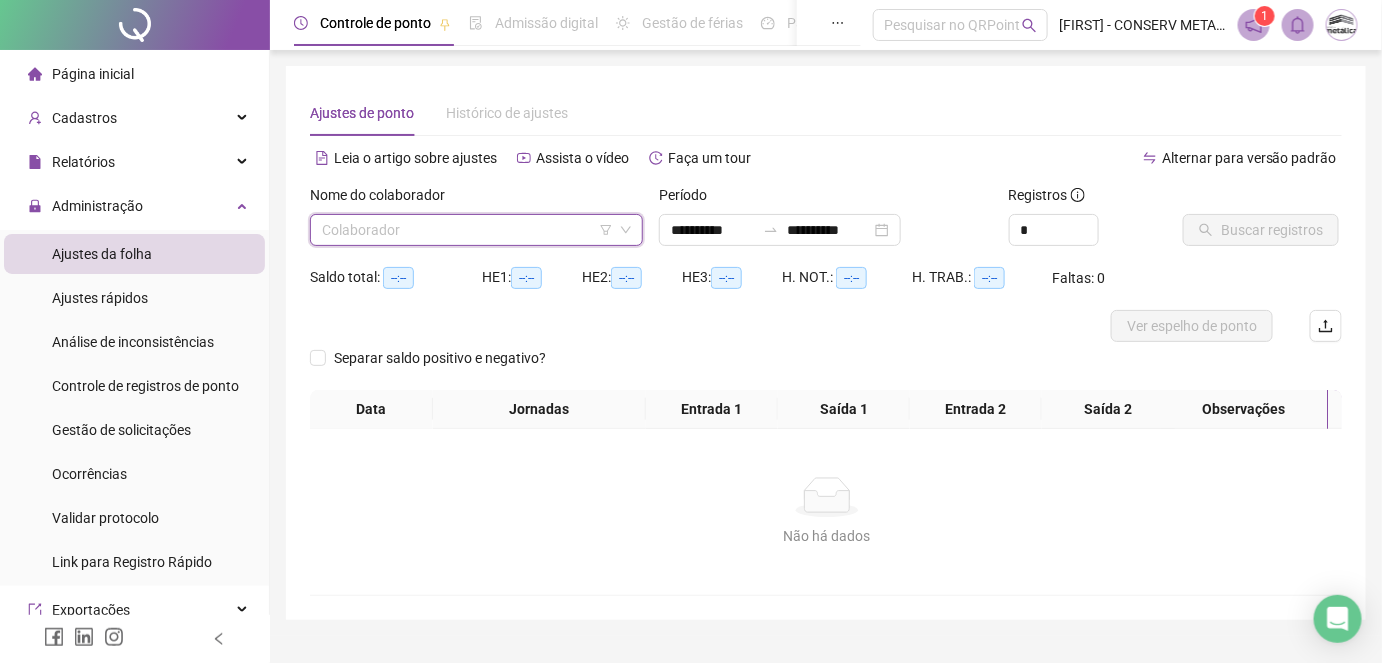 click at bounding box center (470, 230) 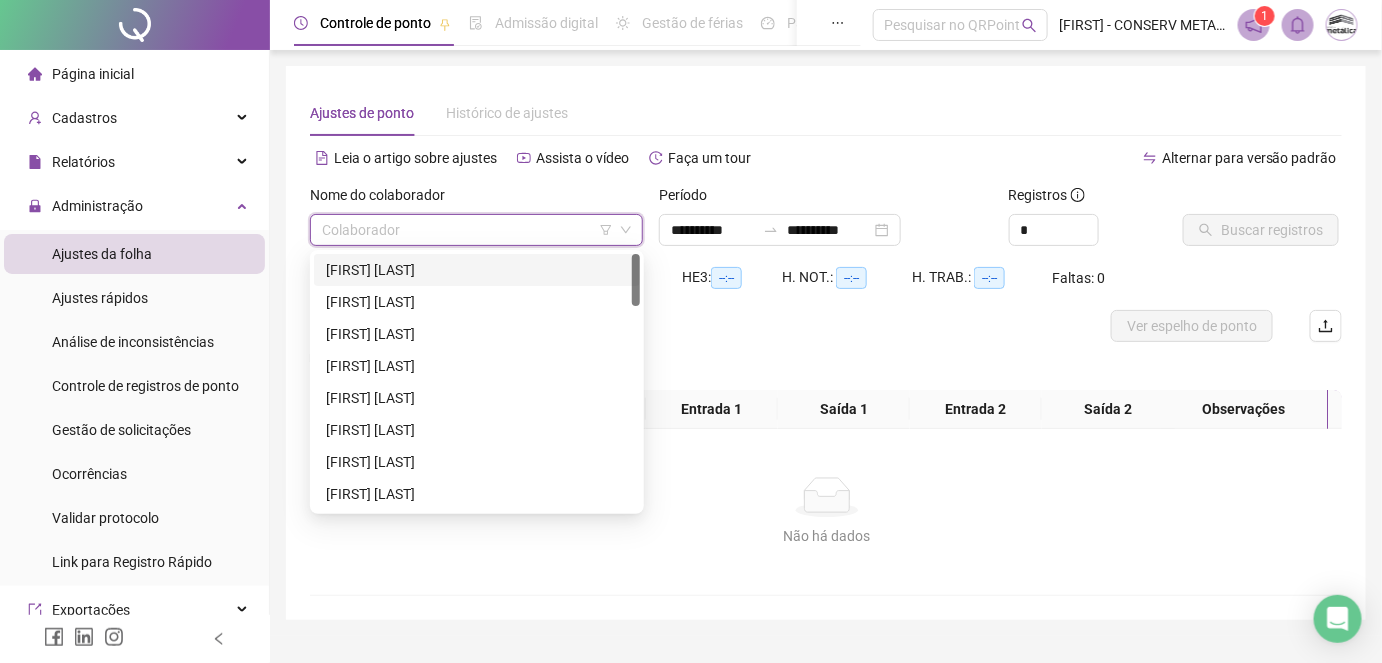 click on "[FIRST] [LAST]" at bounding box center [477, 270] 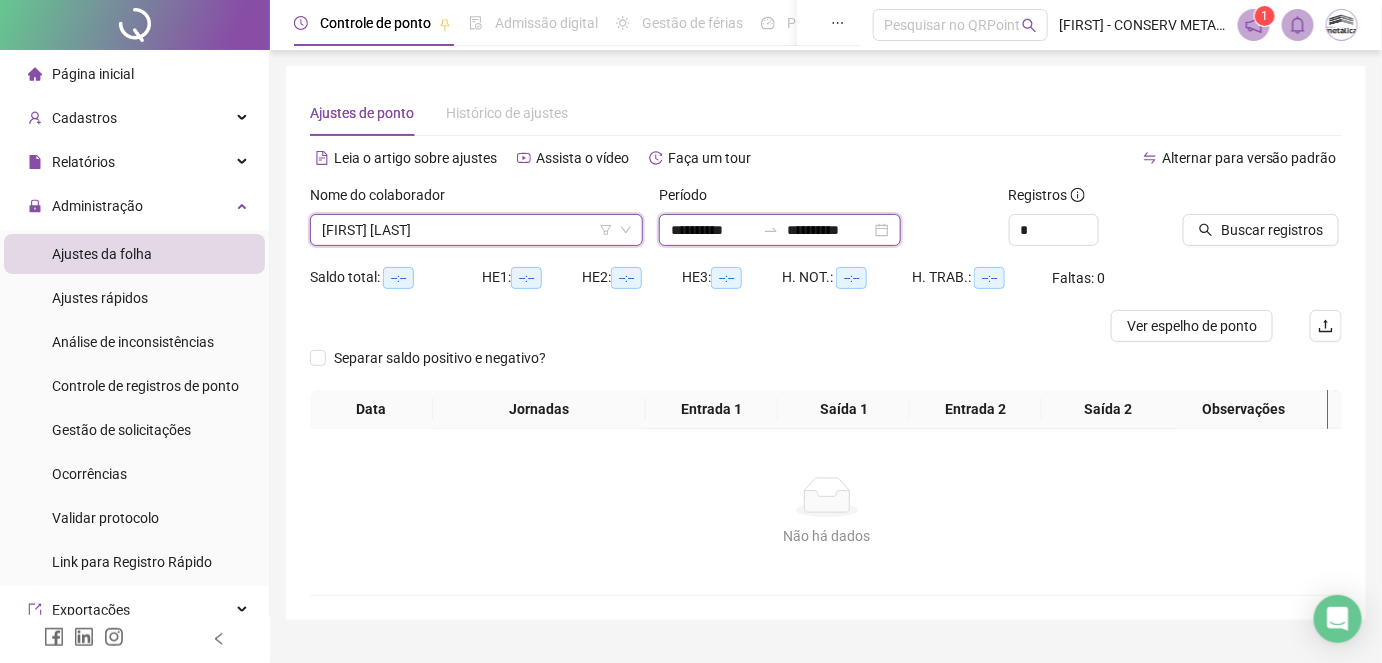 click on "**********" at bounding box center (713, 230) 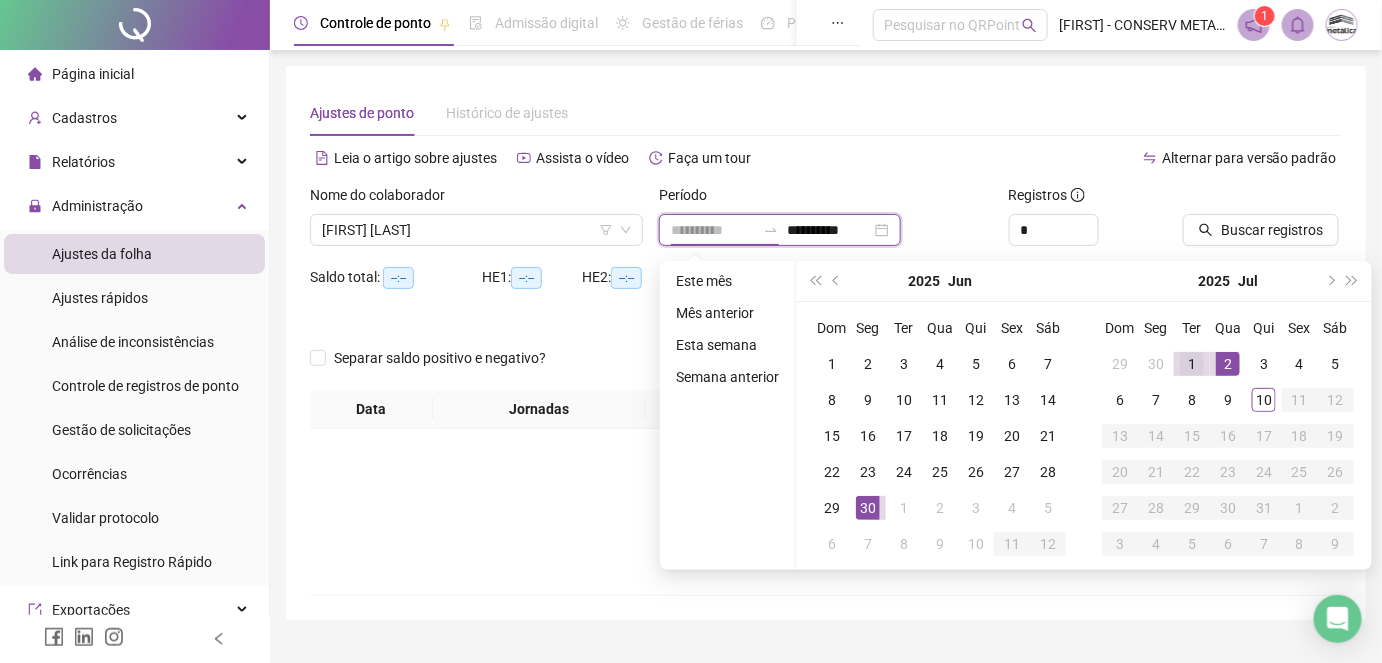 type on "**********" 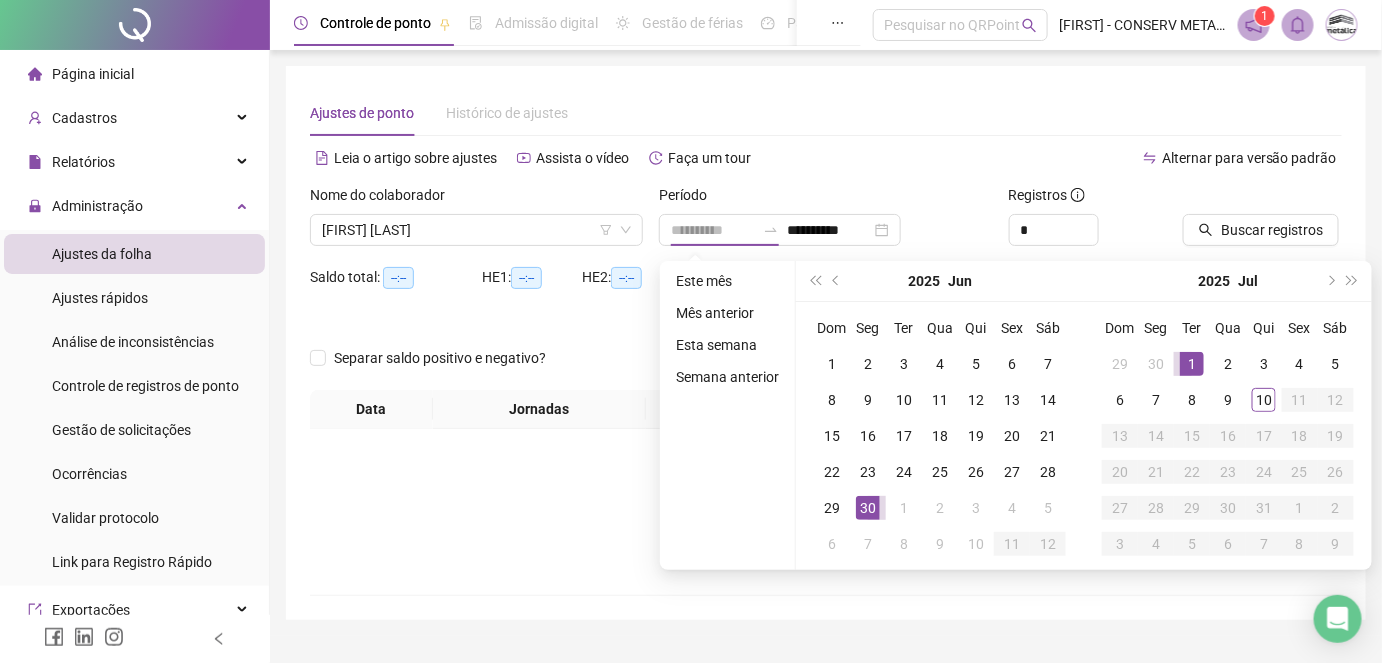 click on "1" at bounding box center (1192, 364) 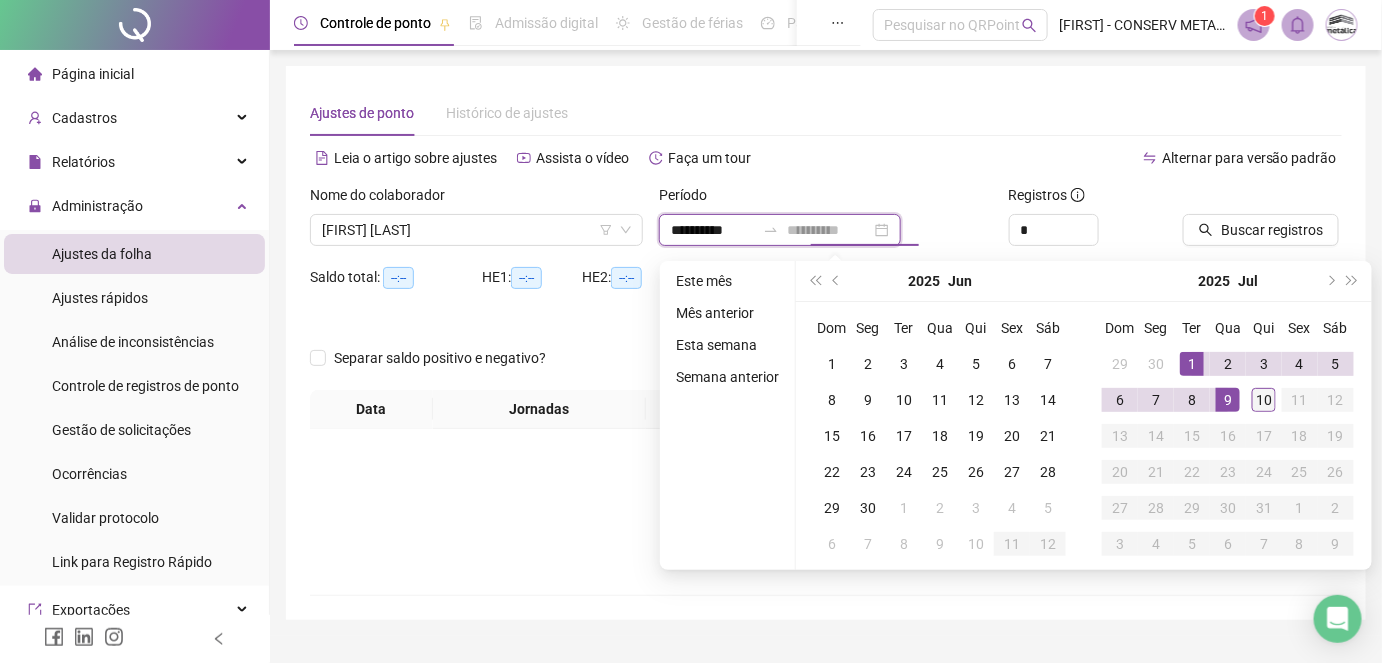 type on "**********" 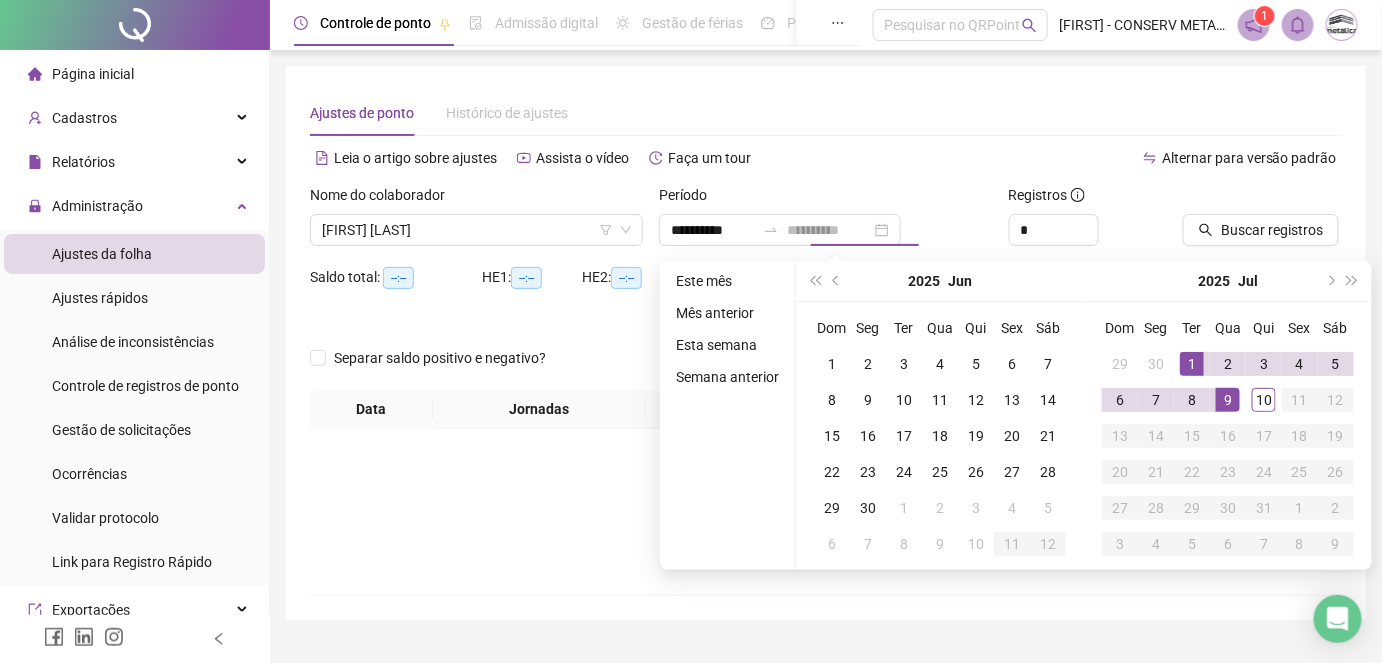 click on "10" at bounding box center [1264, 400] 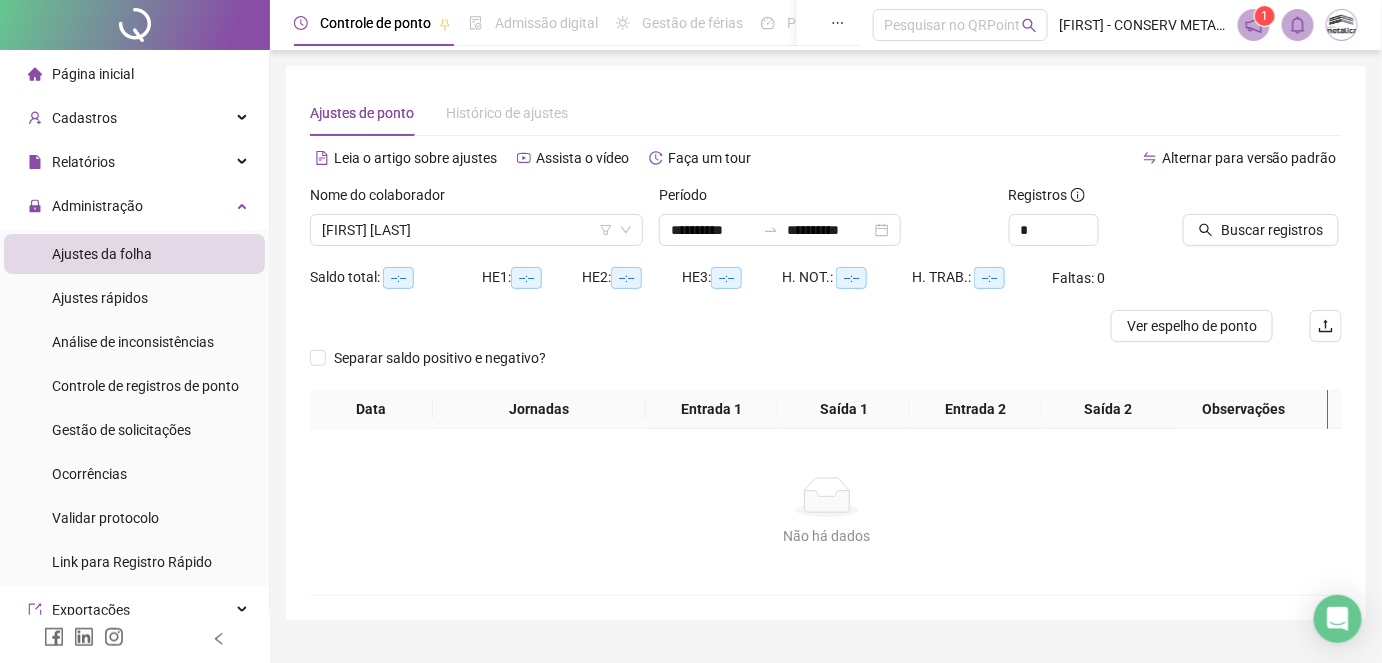 click on "Observações" at bounding box center [1244, 409] 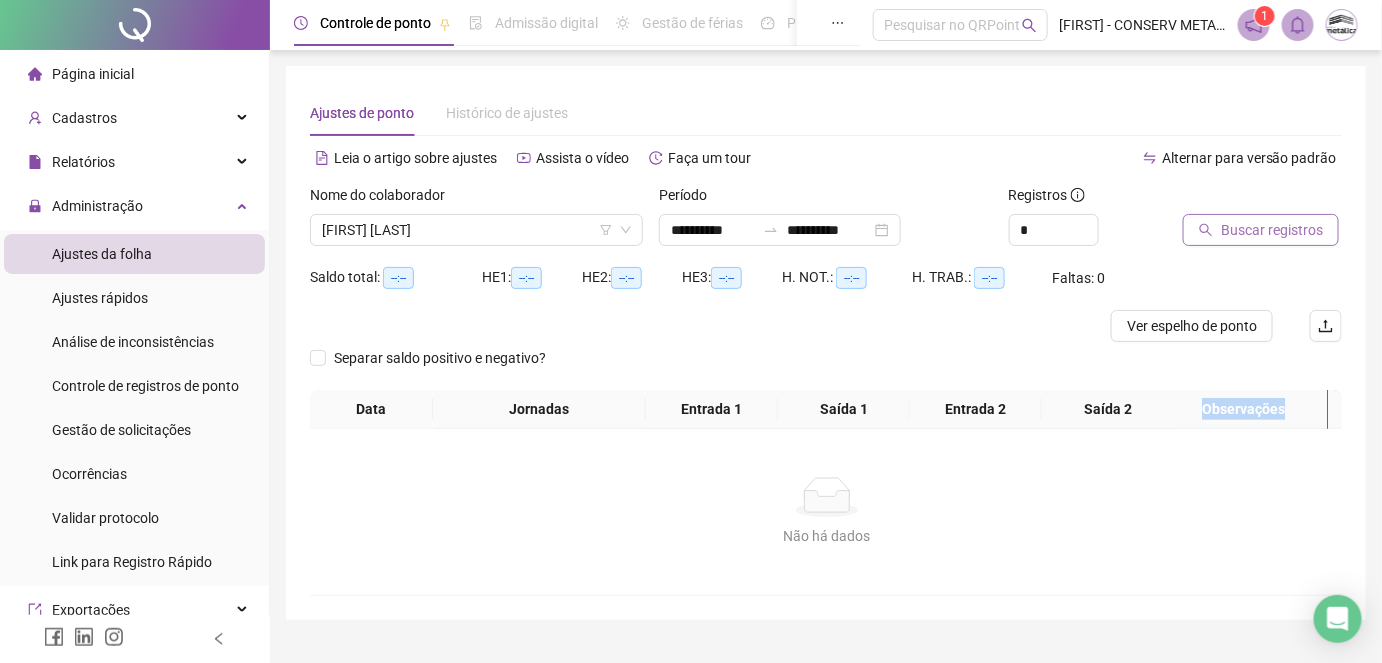 click on "Buscar registros" at bounding box center (1261, 230) 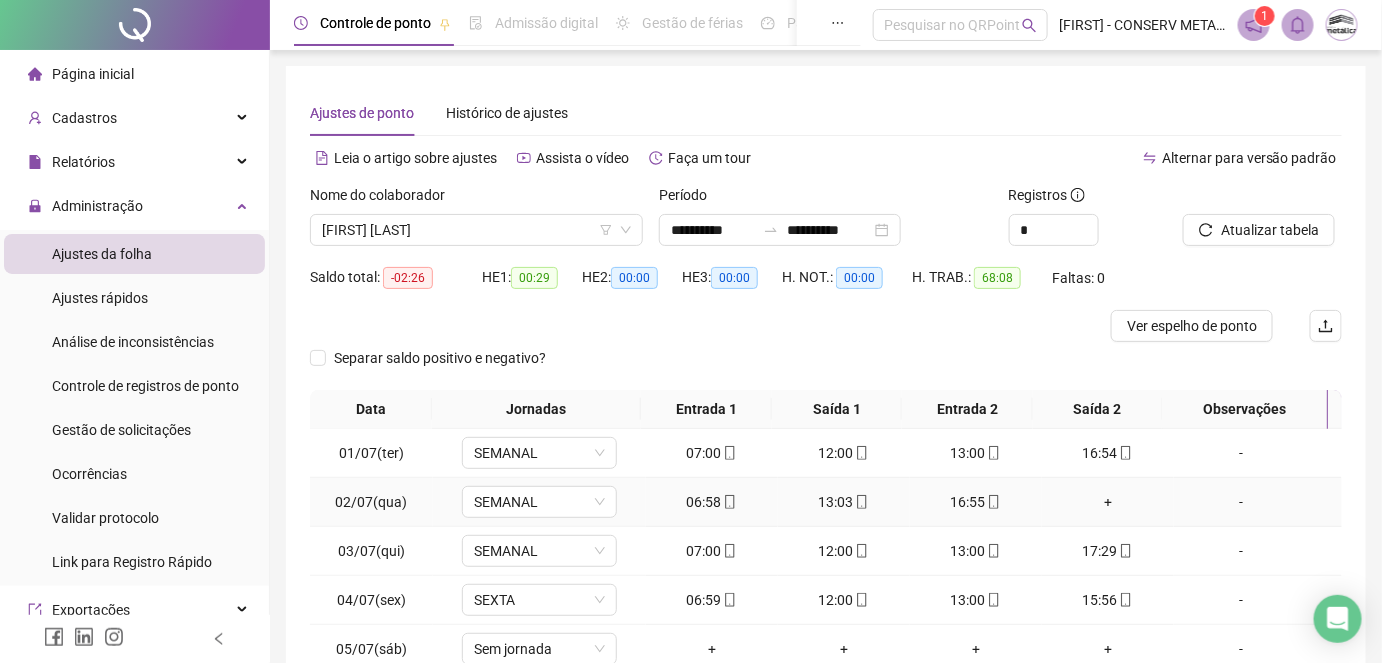 click on "+" at bounding box center (1108, 502) 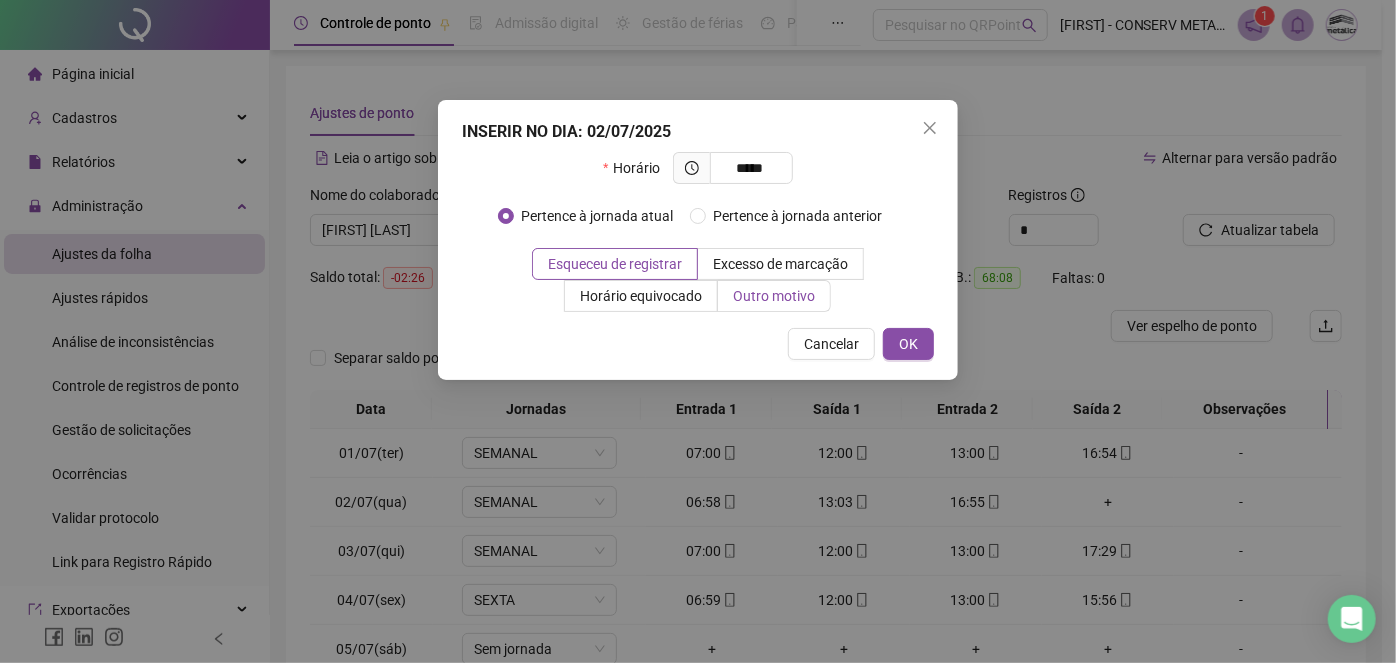type on "*****" 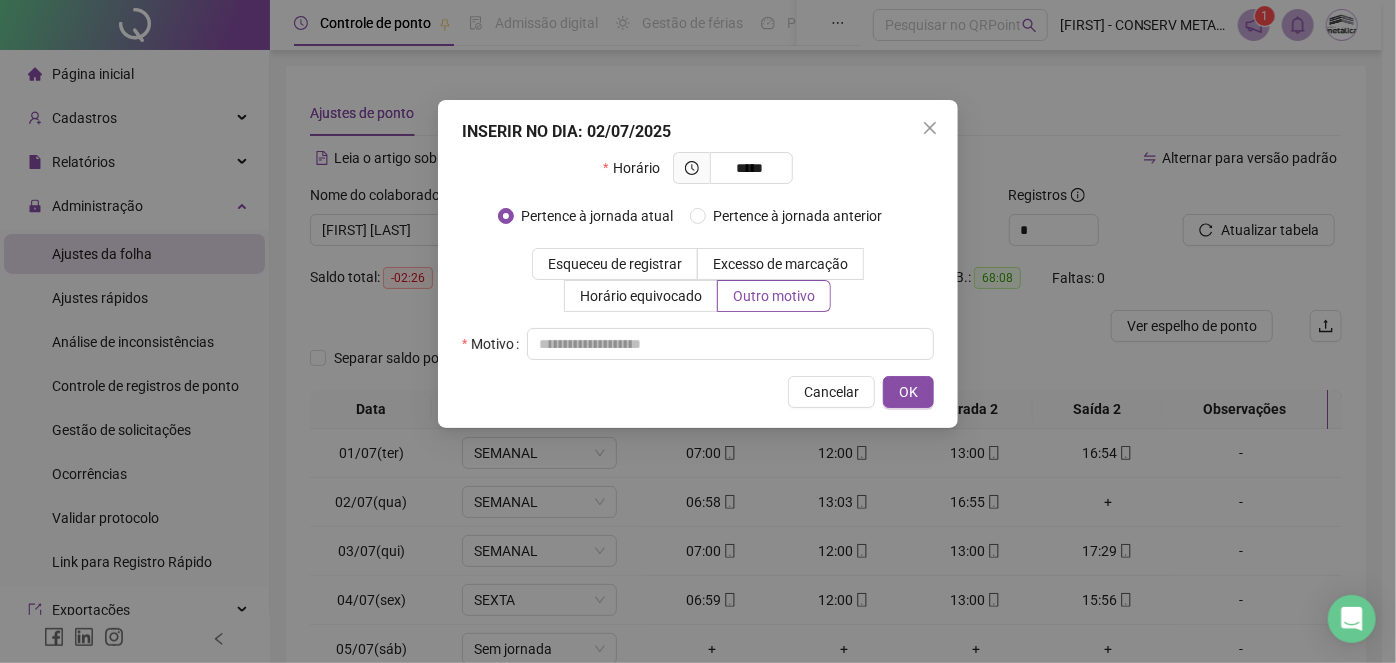 click on "Horário ***** Pertence à jornada atual Pertence à jornada anterior Esqueceu de registrar Excesso de marcação Horário equivocado Outro motivo Motivo" at bounding box center [698, 256] 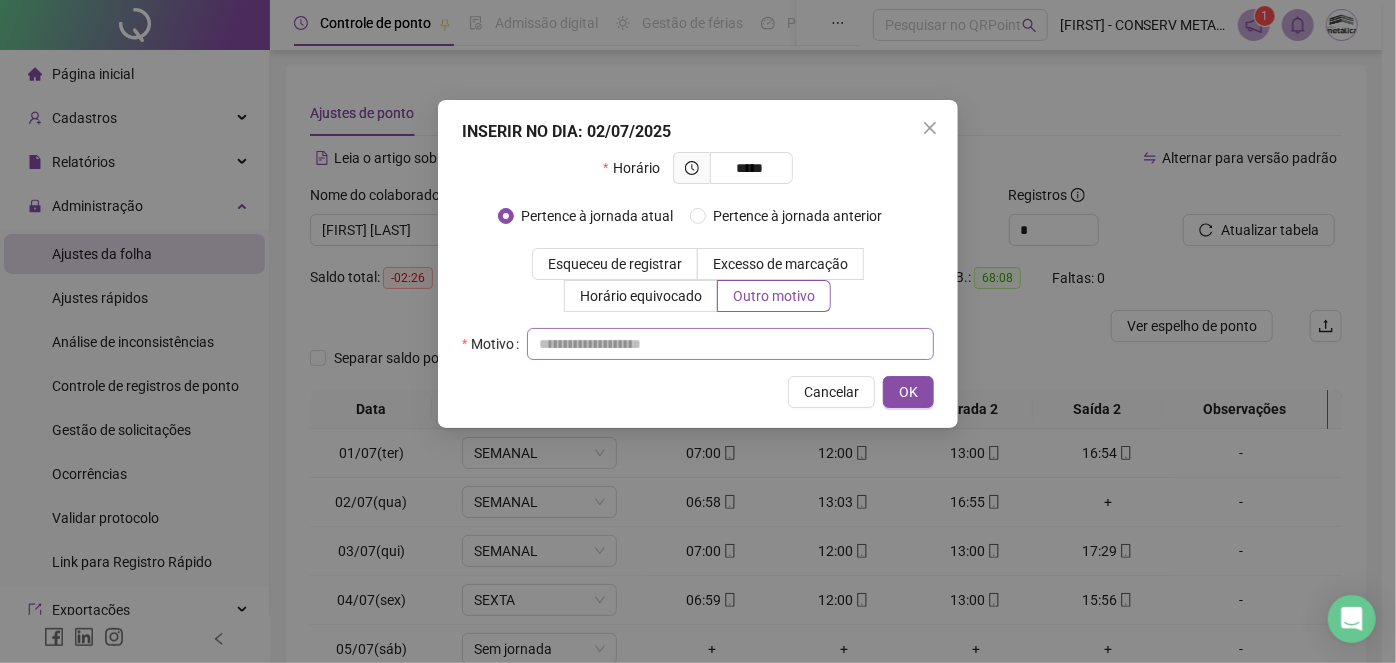 click at bounding box center [730, 344] 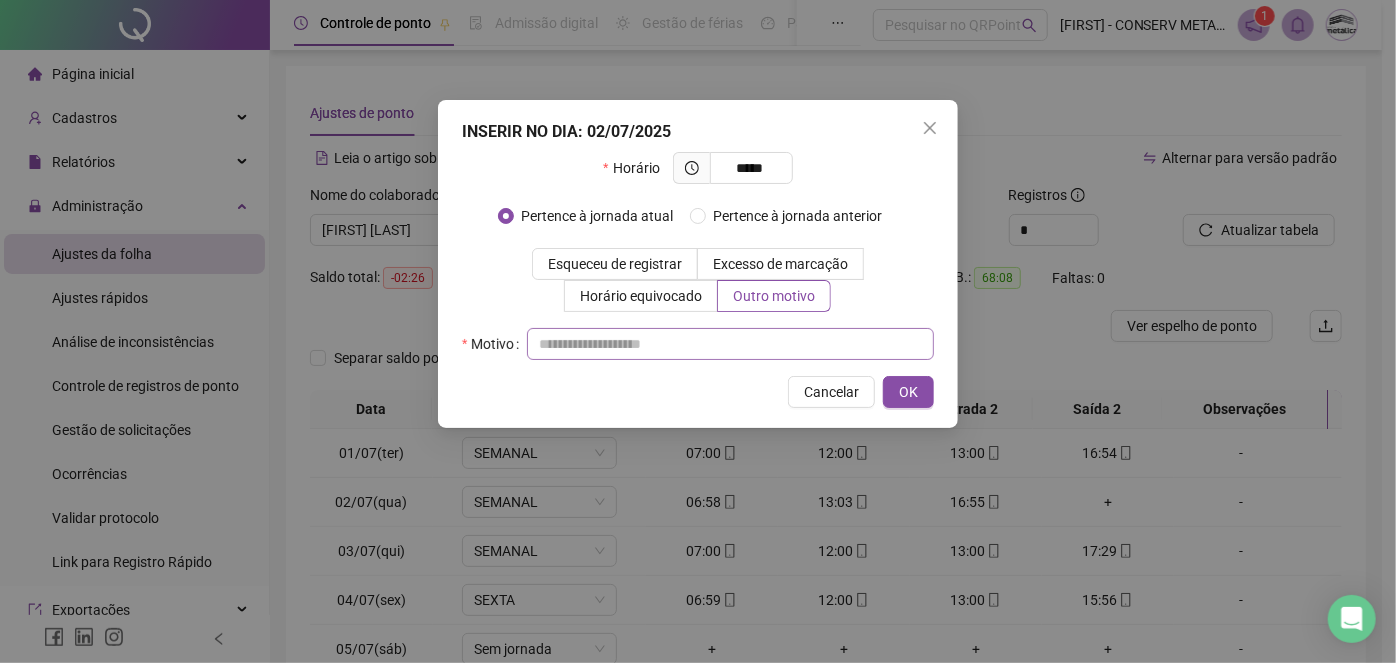 click at bounding box center (730, 344) 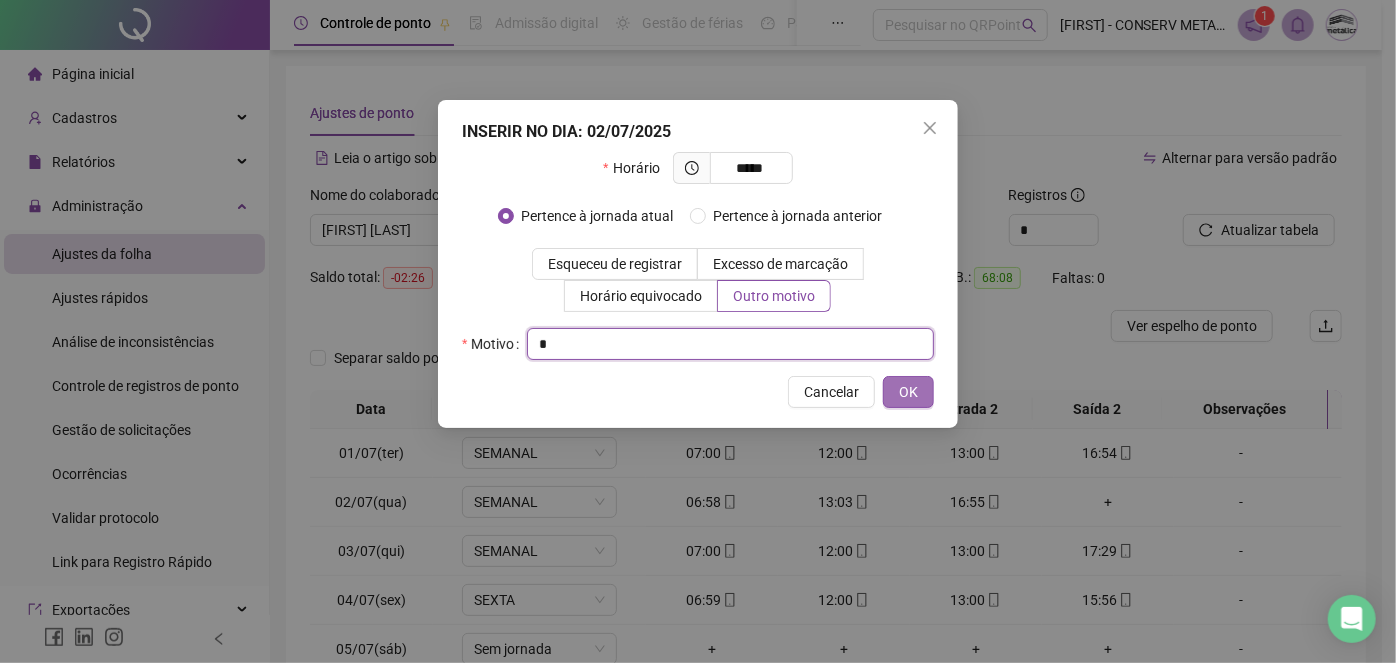 type on "*" 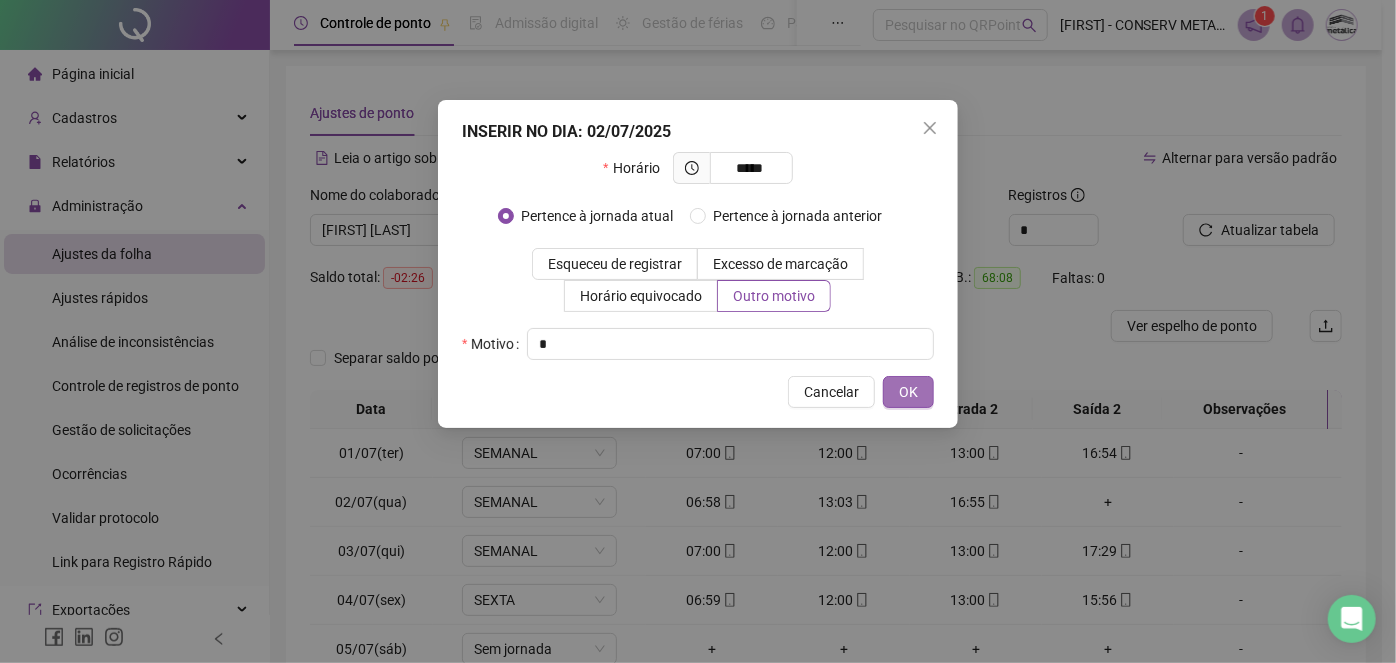 click on "OK" at bounding box center (908, 392) 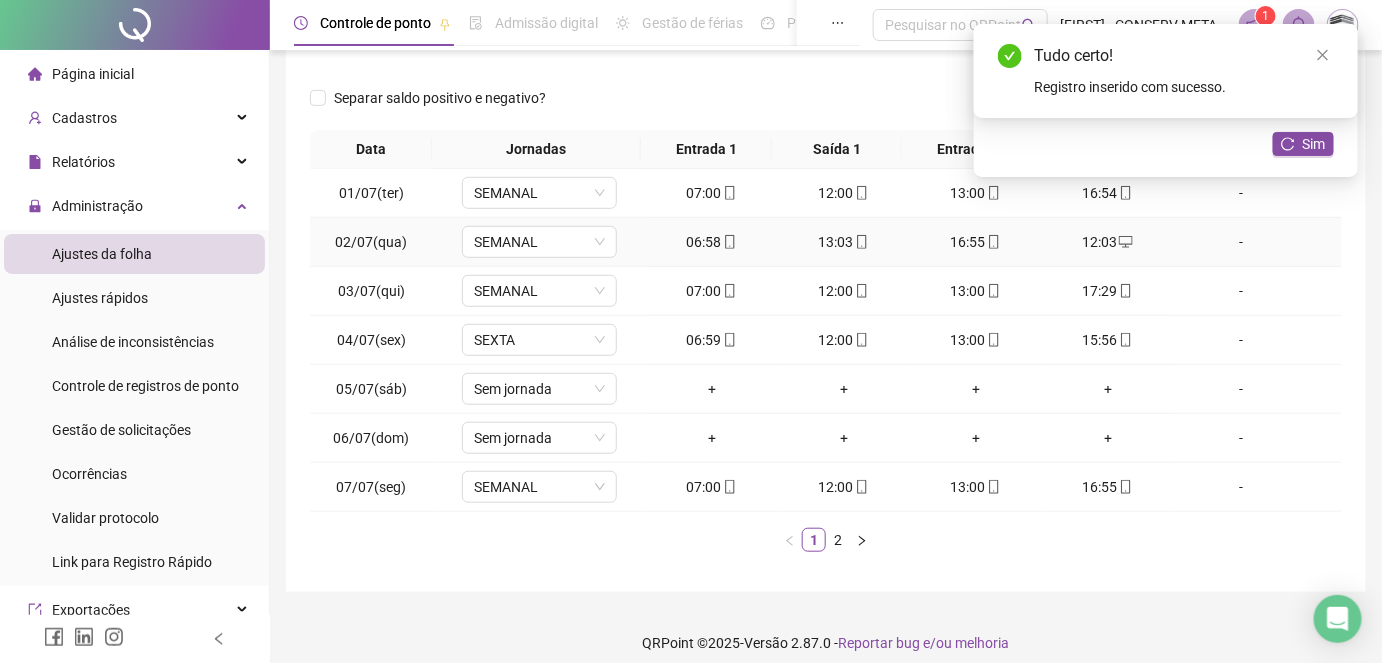 scroll, scrollTop: 272, scrollLeft: 0, axis: vertical 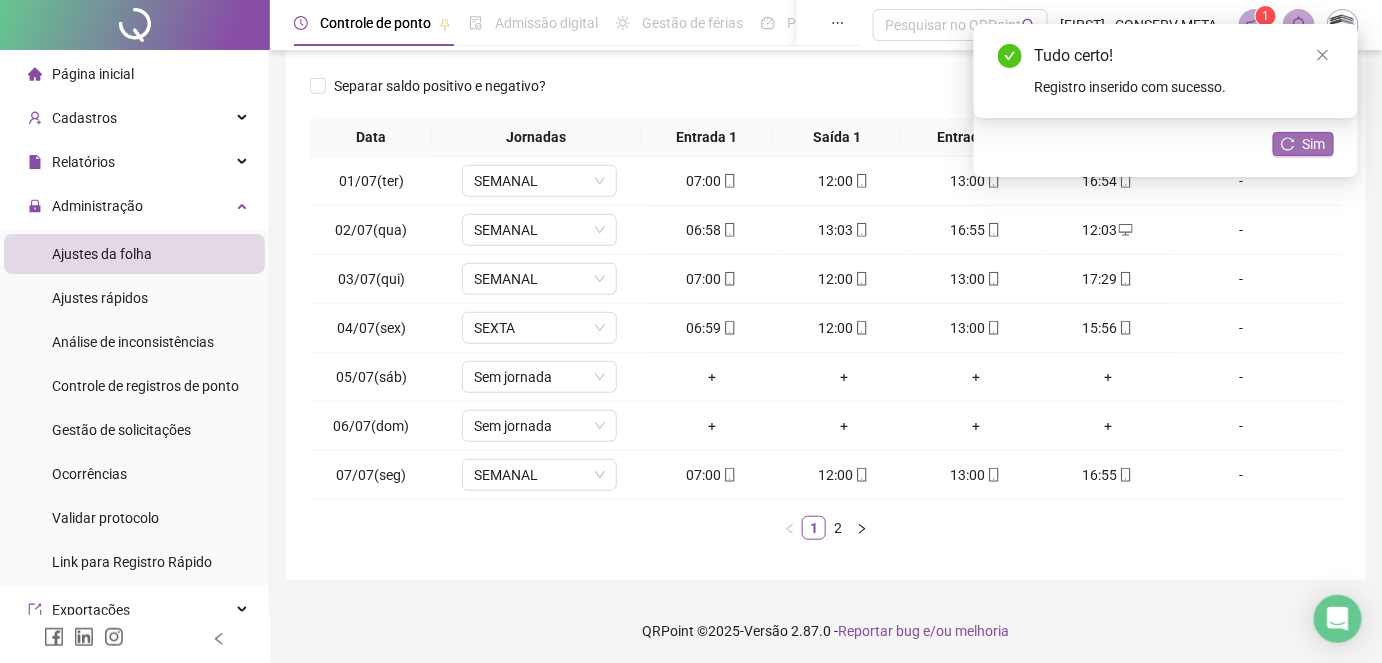 click on "Sim" at bounding box center (1303, 144) 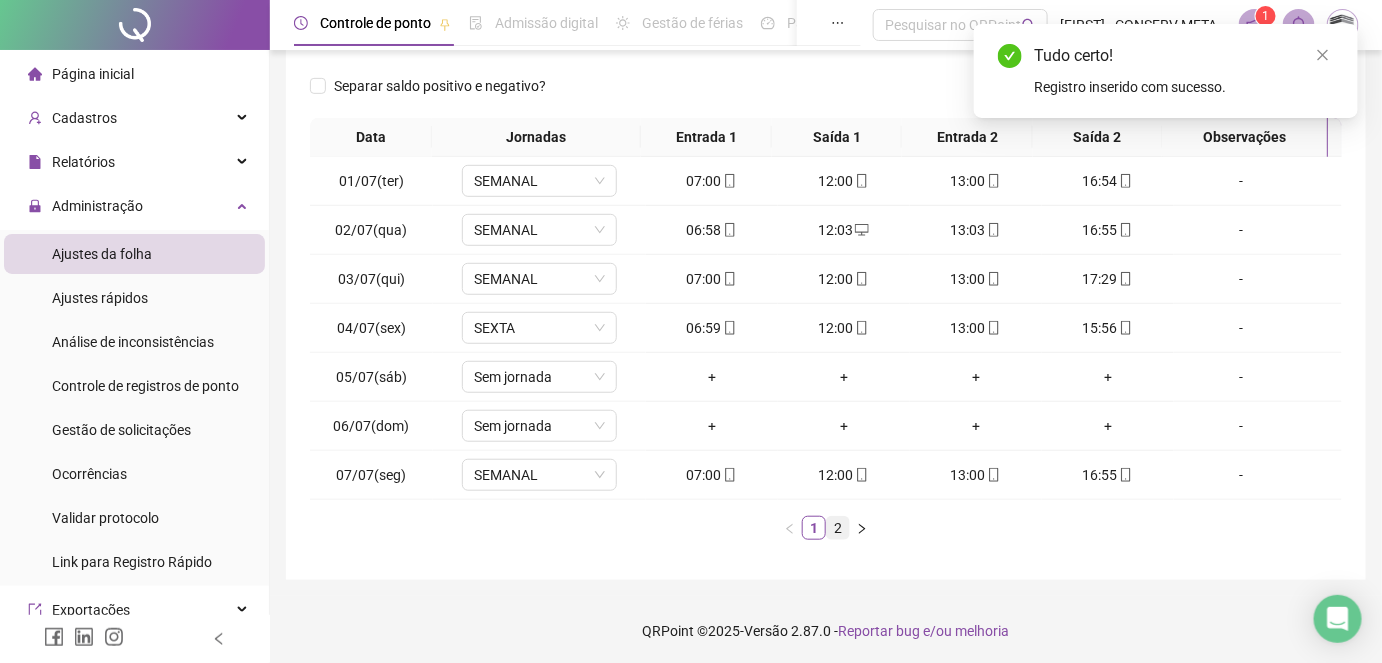 click on "2" at bounding box center [838, 528] 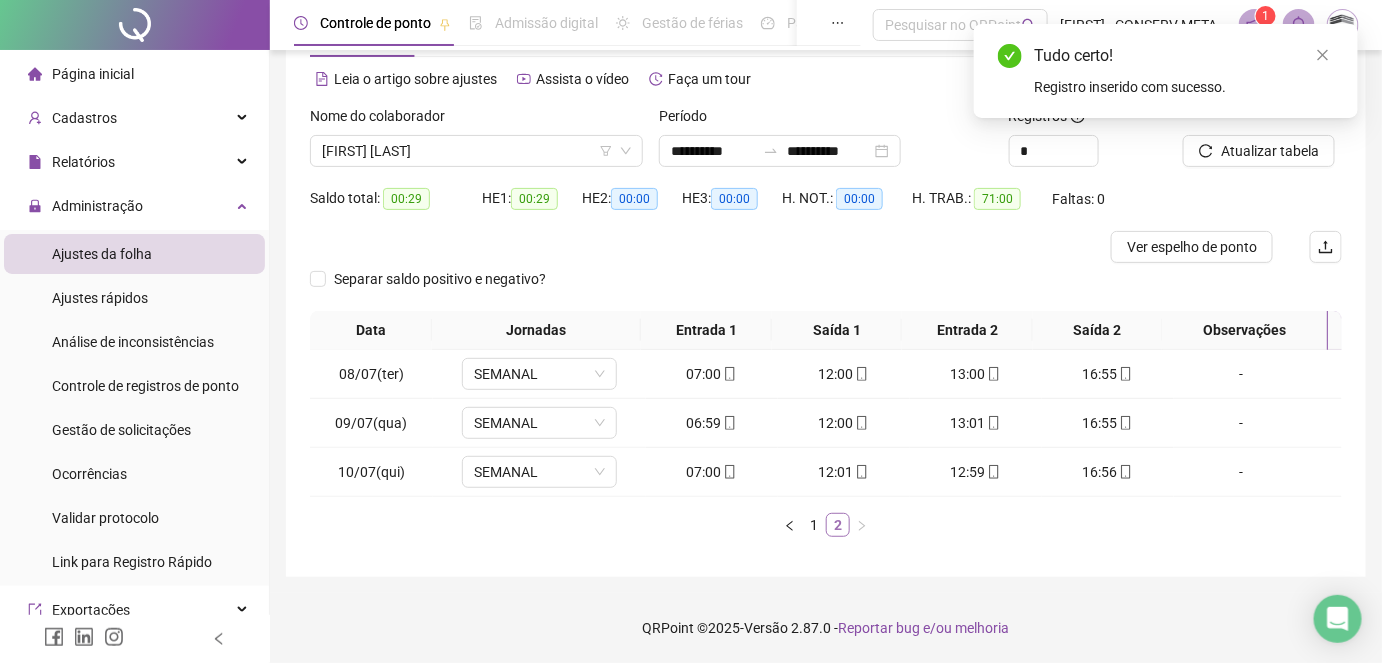 scroll, scrollTop: 77, scrollLeft: 0, axis: vertical 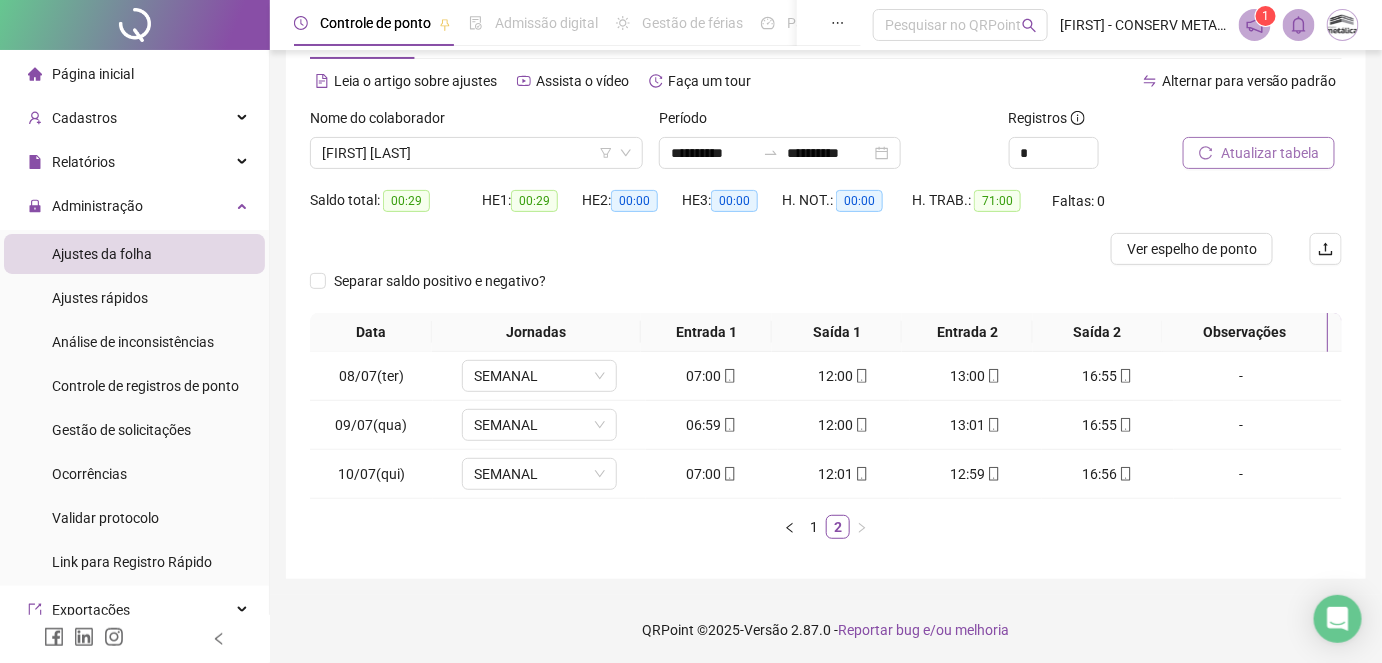 click on "Atualizar tabela" at bounding box center (1270, 153) 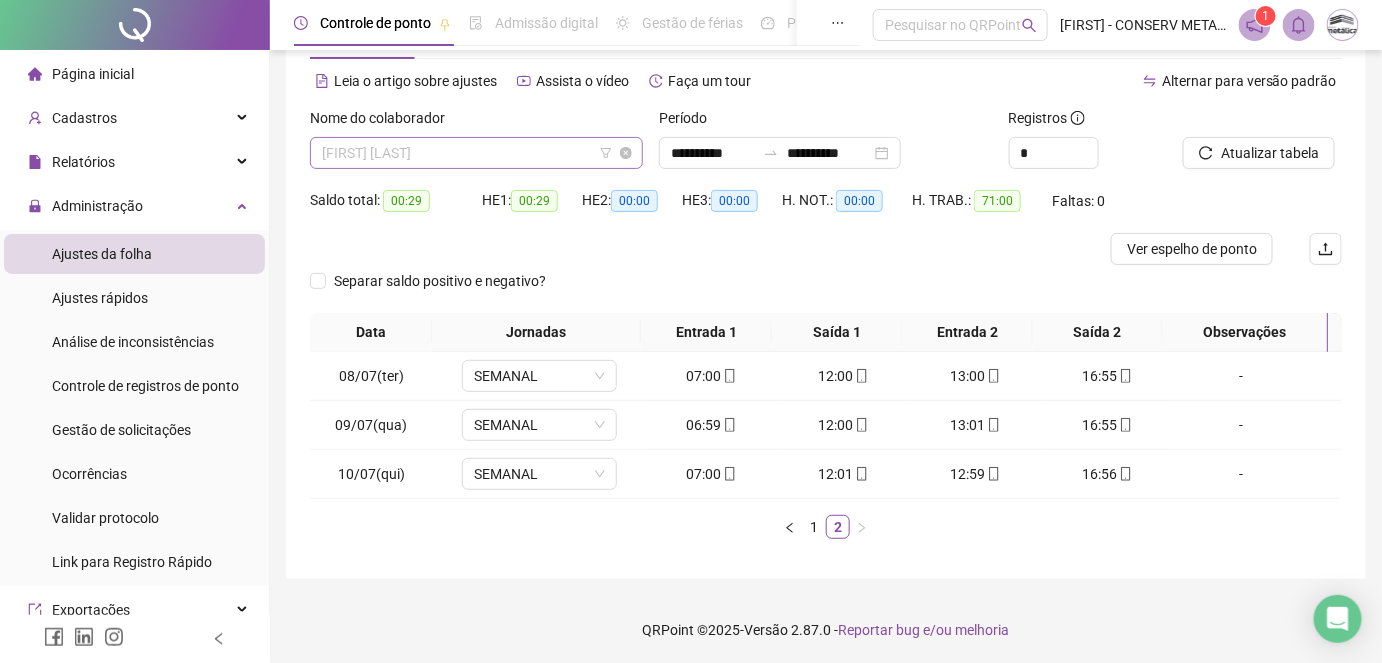 click on "[FIRST] [LAST]" at bounding box center [476, 153] 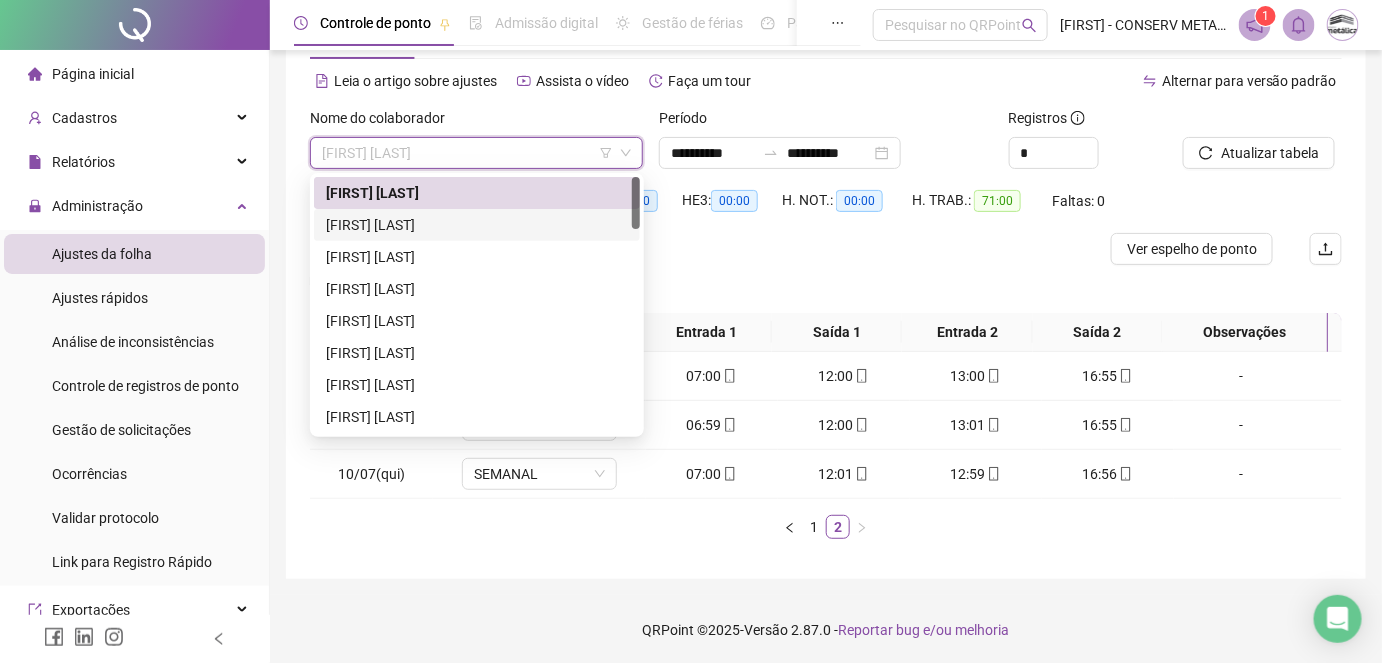click on "[FIRST] [LAST]" at bounding box center [477, 225] 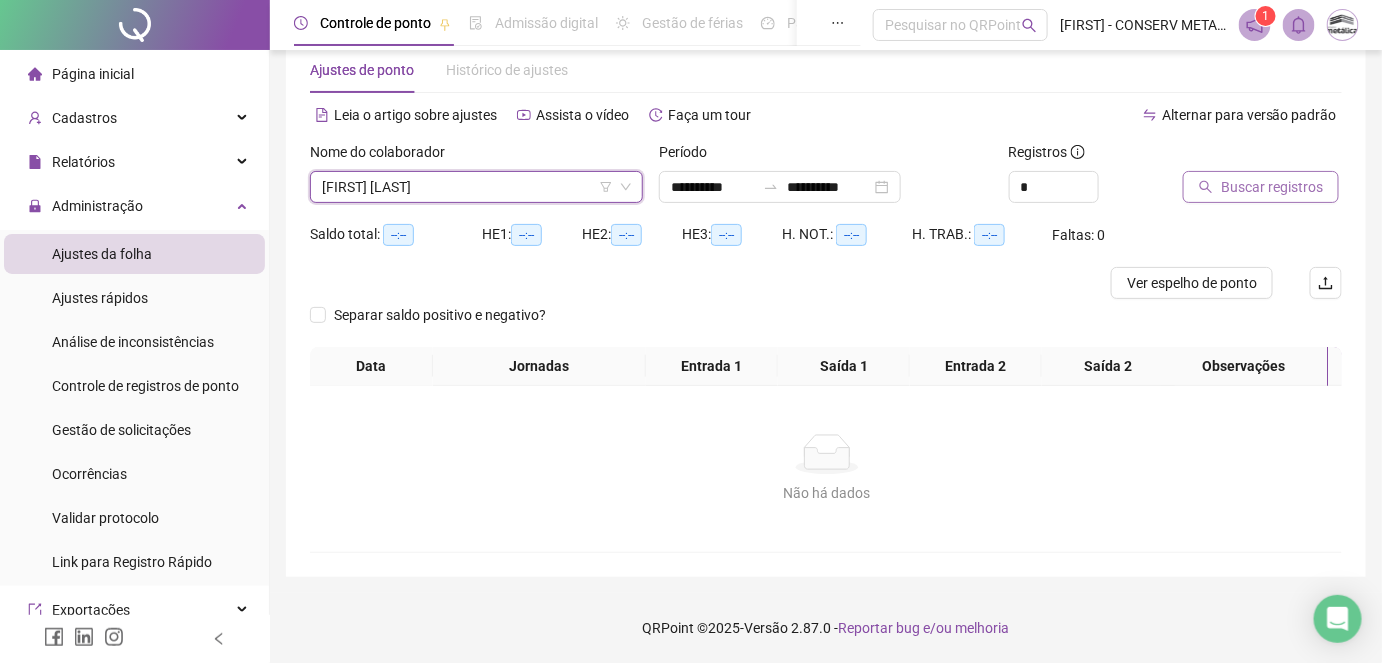 click on "Buscar registros" at bounding box center (1272, 187) 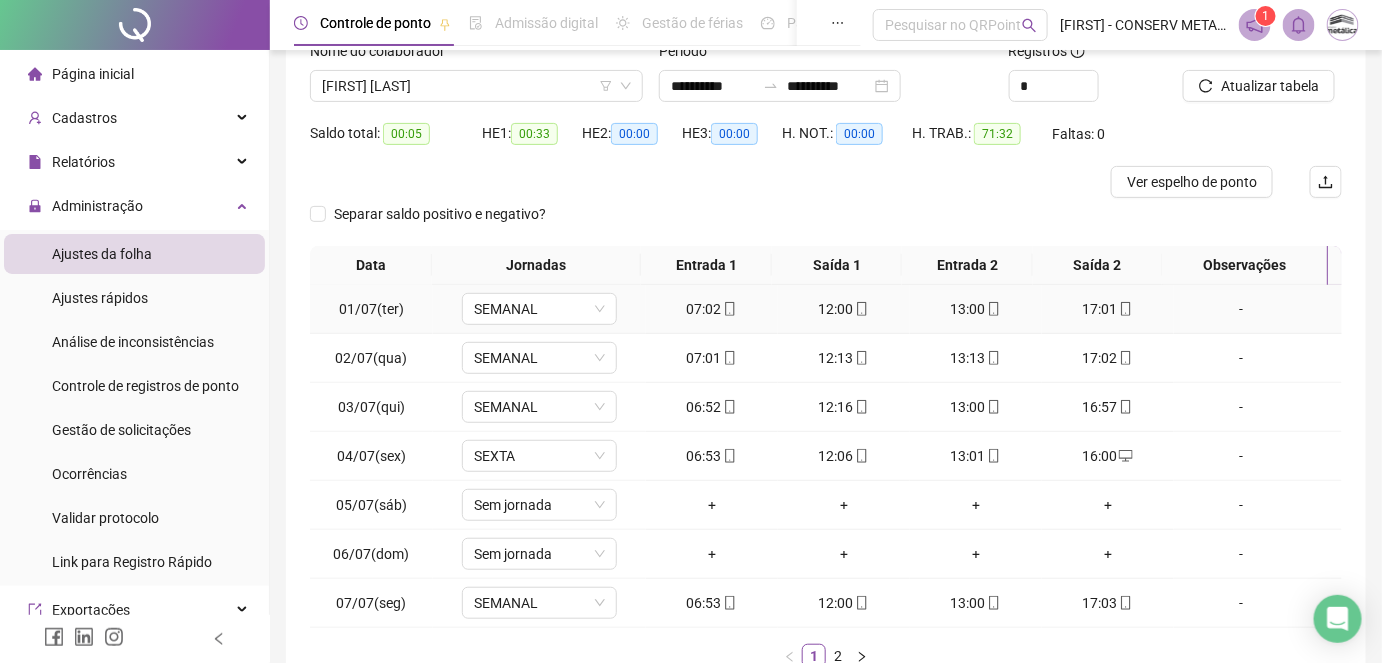 scroll, scrollTop: 272, scrollLeft: 0, axis: vertical 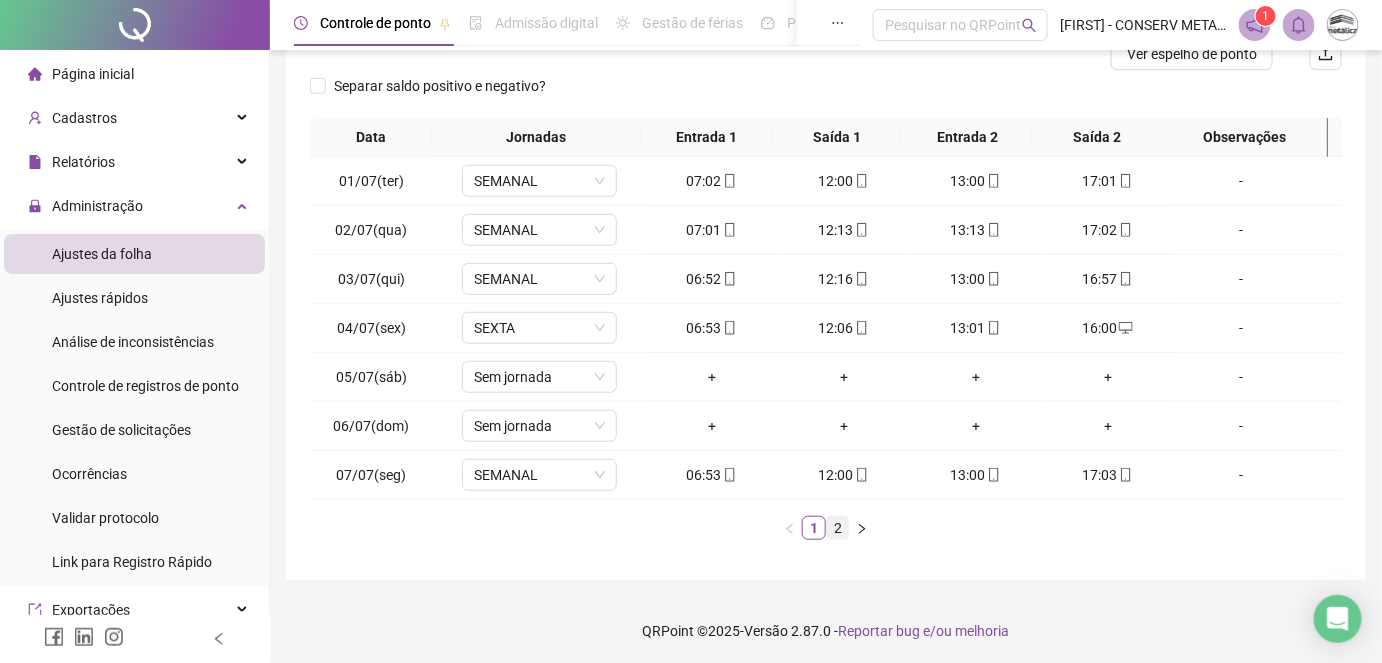 click on "2" at bounding box center (838, 528) 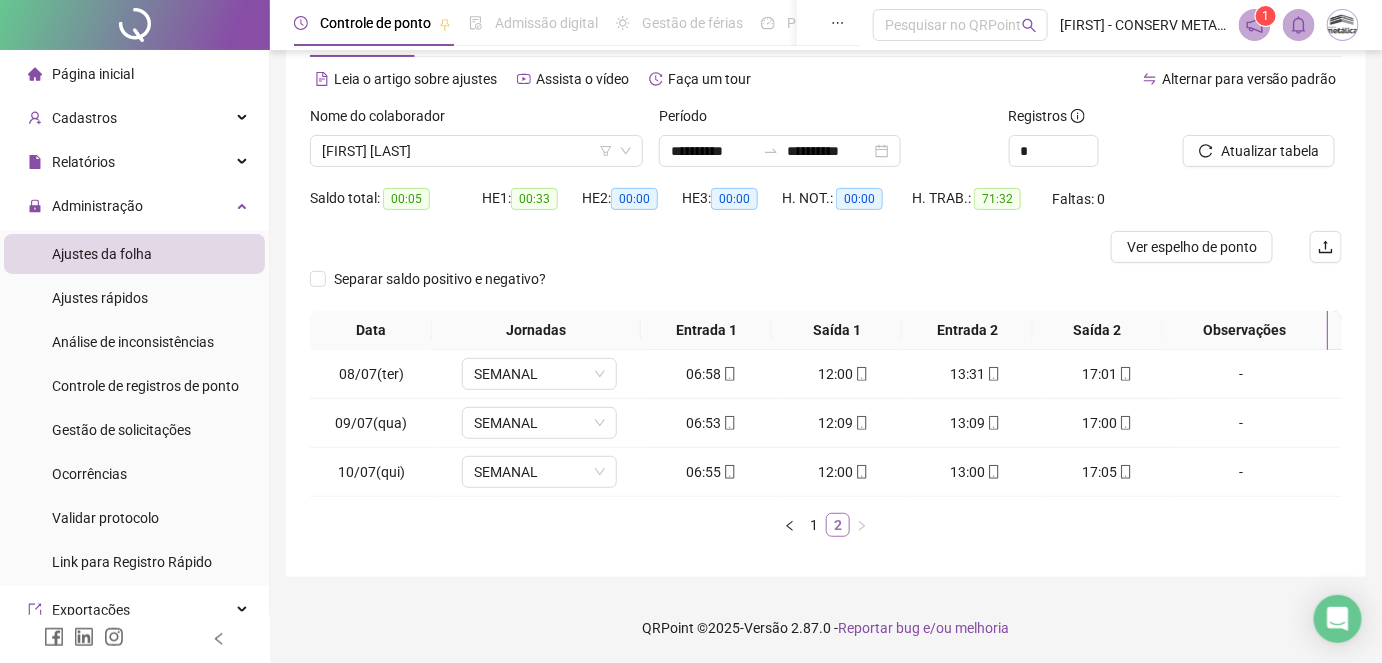 scroll, scrollTop: 77, scrollLeft: 0, axis: vertical 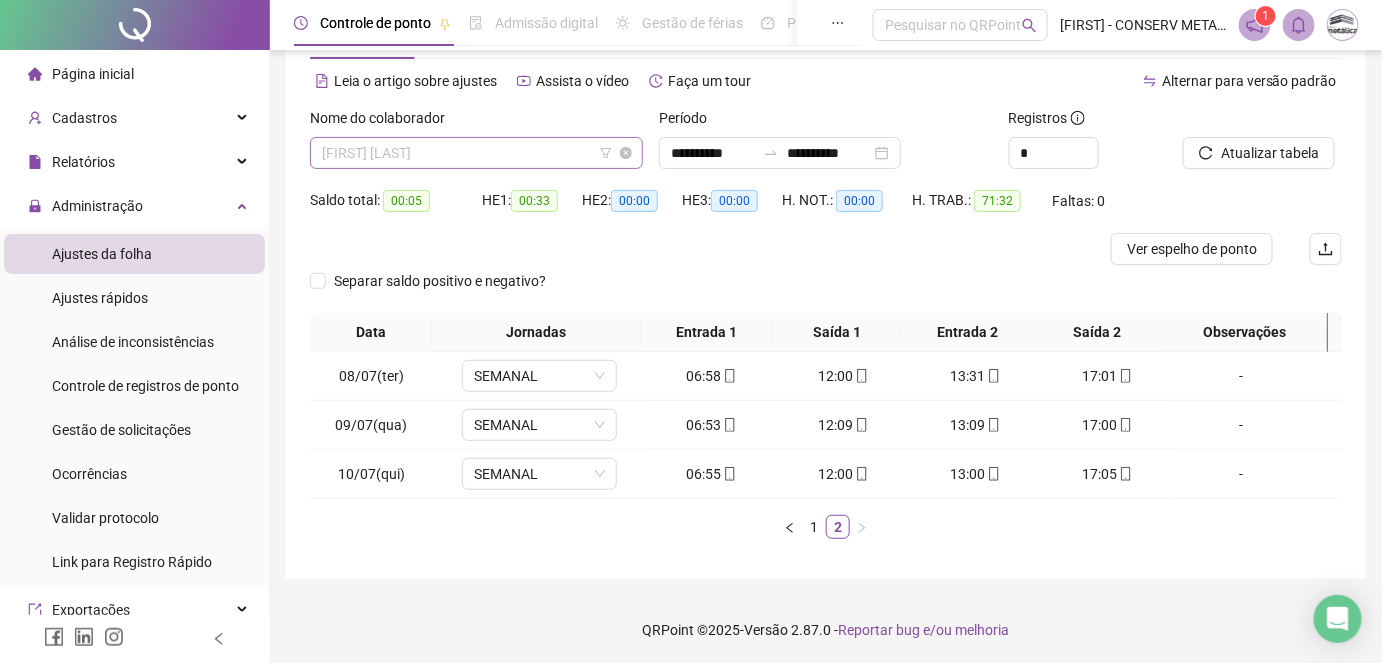 click on "[FIRST] [LAST]" at bounding box center [476, 153] 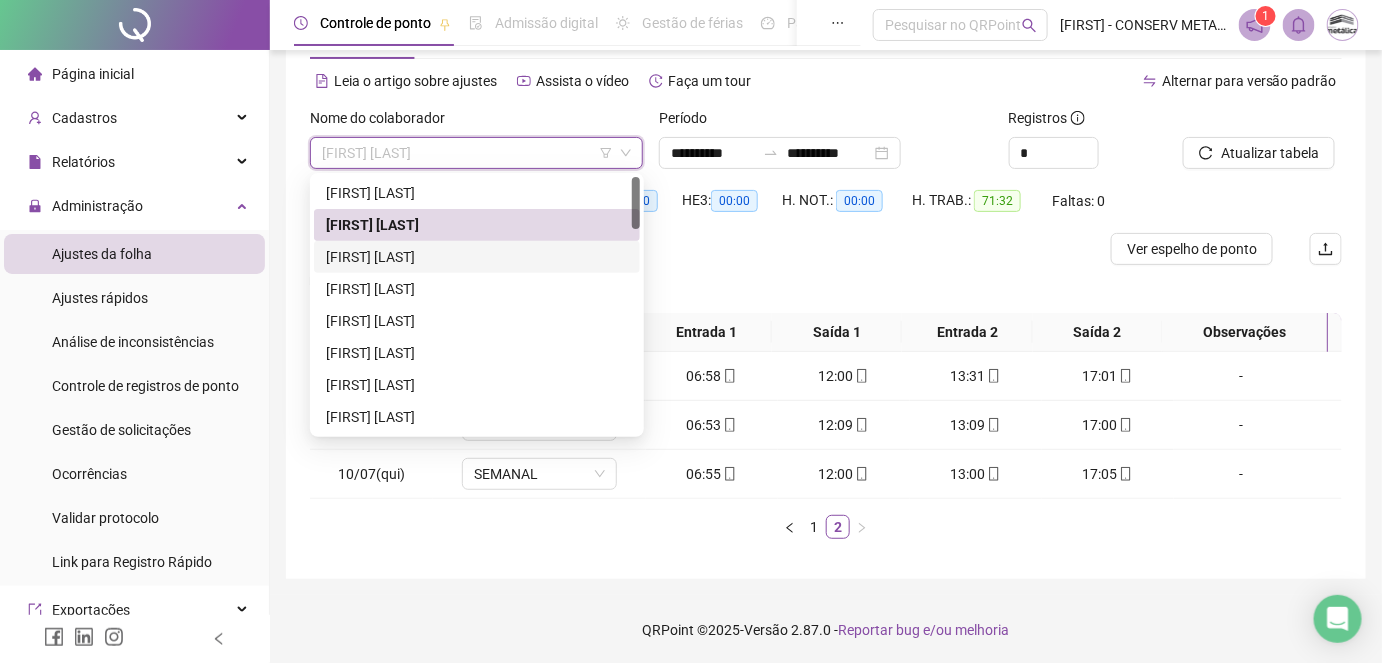 click on "[FIRST] [LAST]" at bounding box center (477, 257) 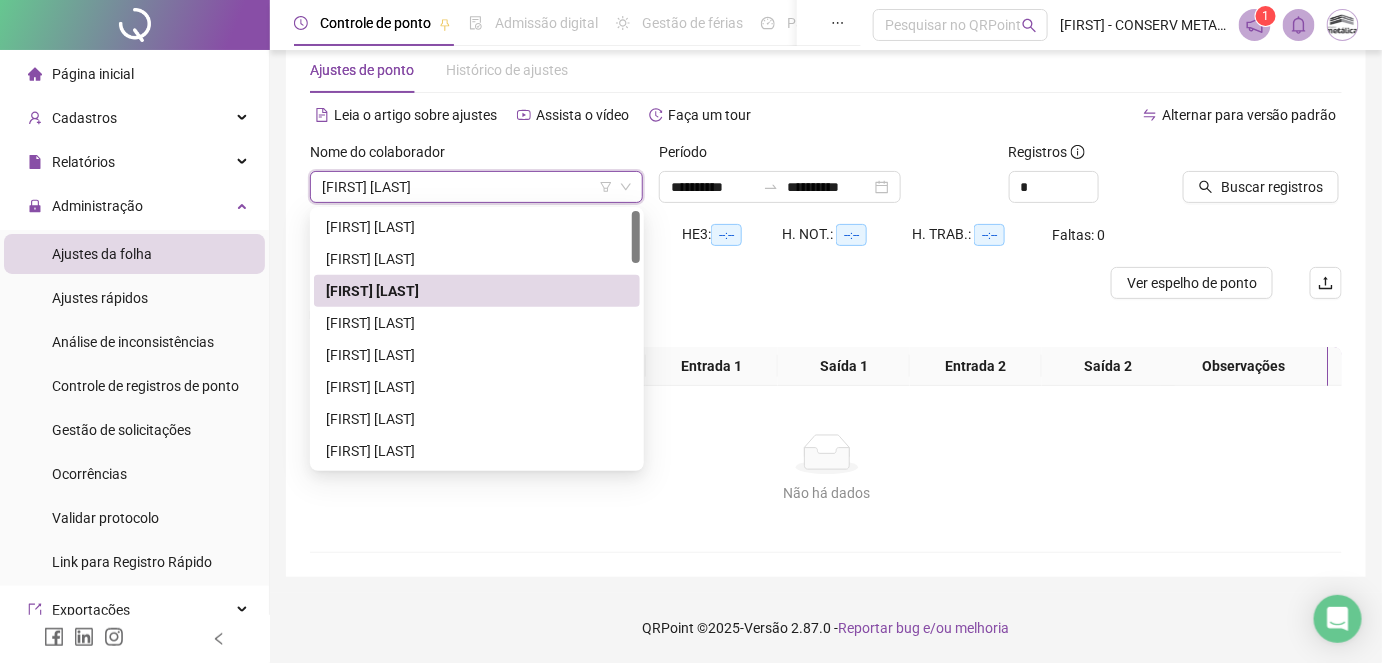 scroll, scrollTop: 56, scrollLeft: 0, axis: vertical 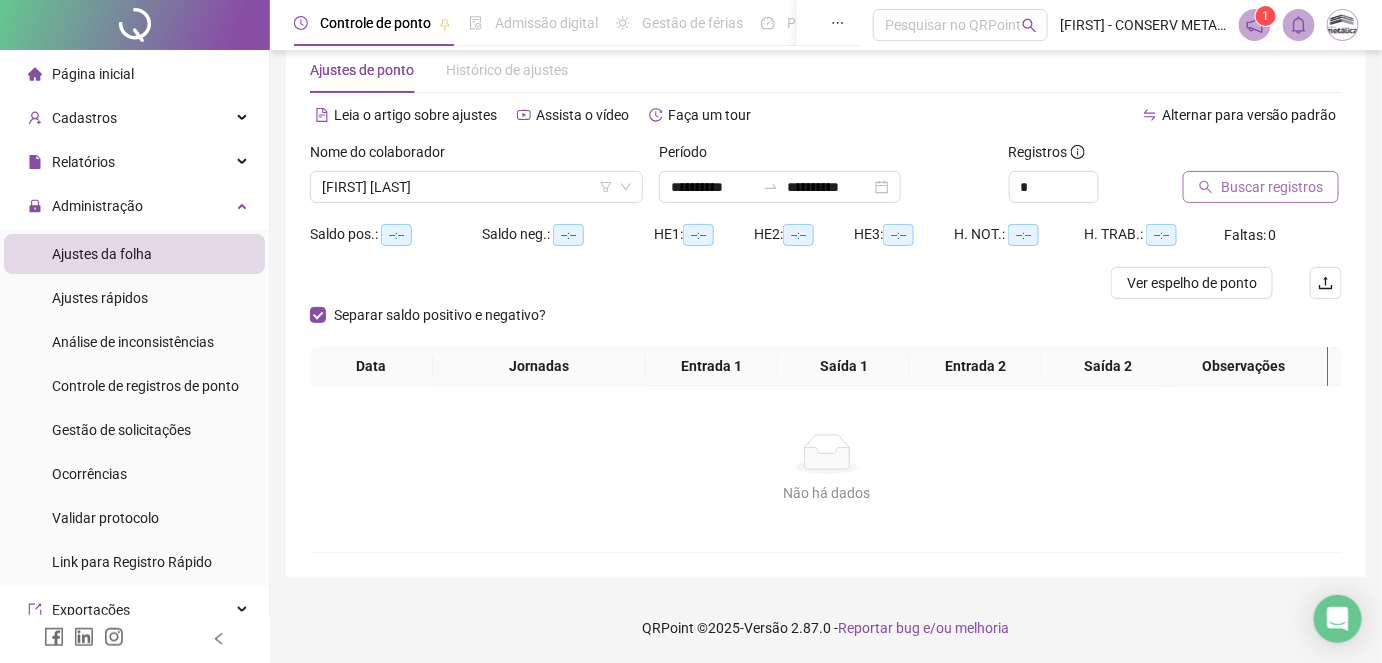 click on "Buscar registros" at bounding box center (1272, 187) 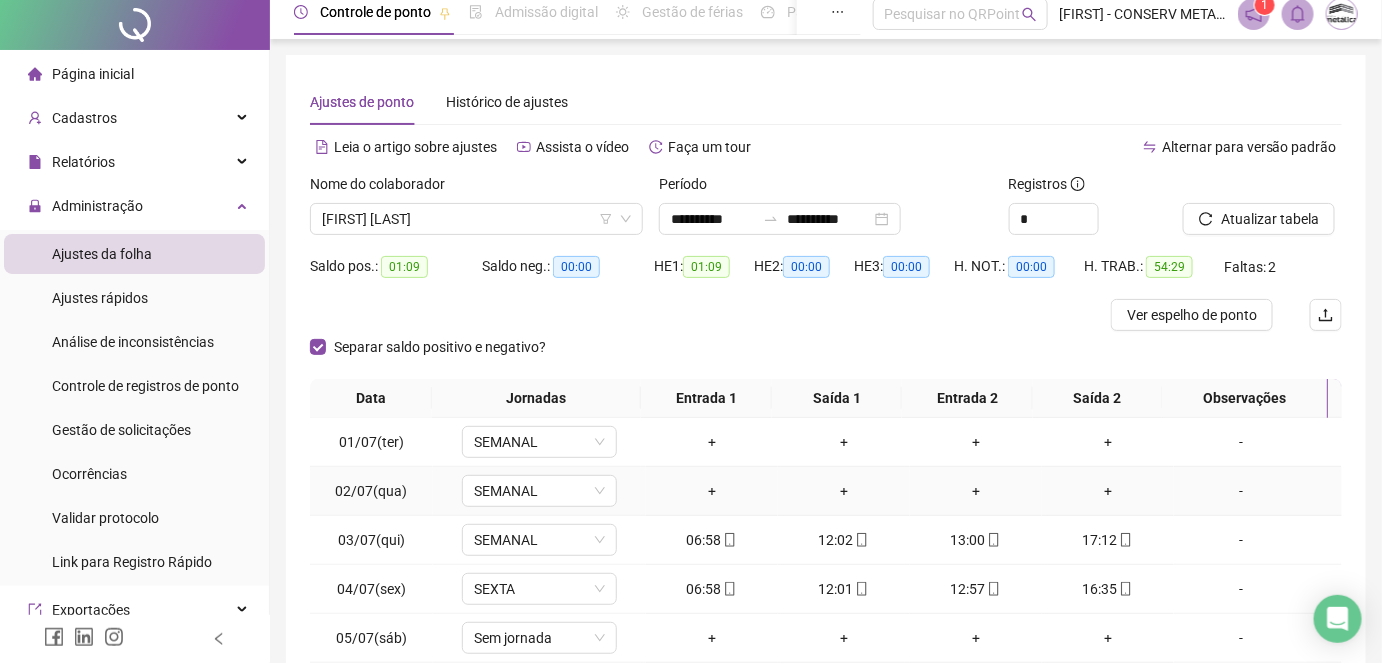 scroll, scrollTop: 0, scrollLeft: 0, axis: both 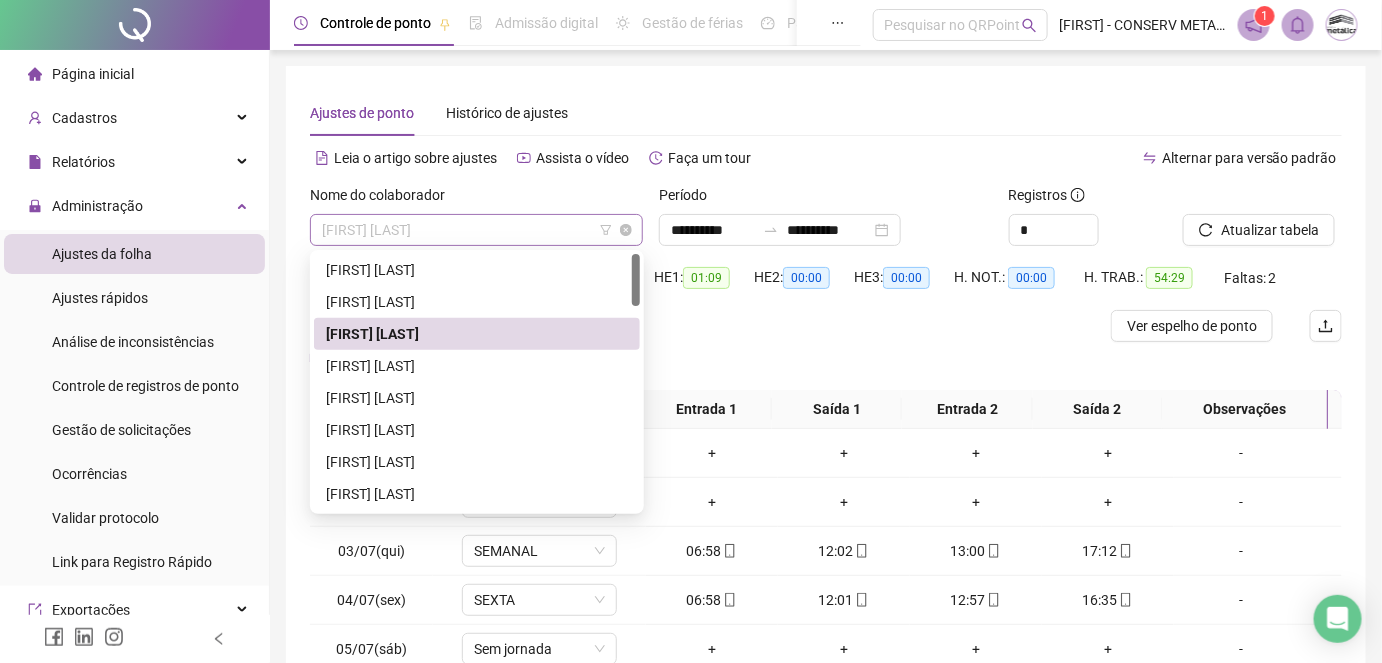 click on "[FIRST] [LAST]" at bounding box center (476, 230) 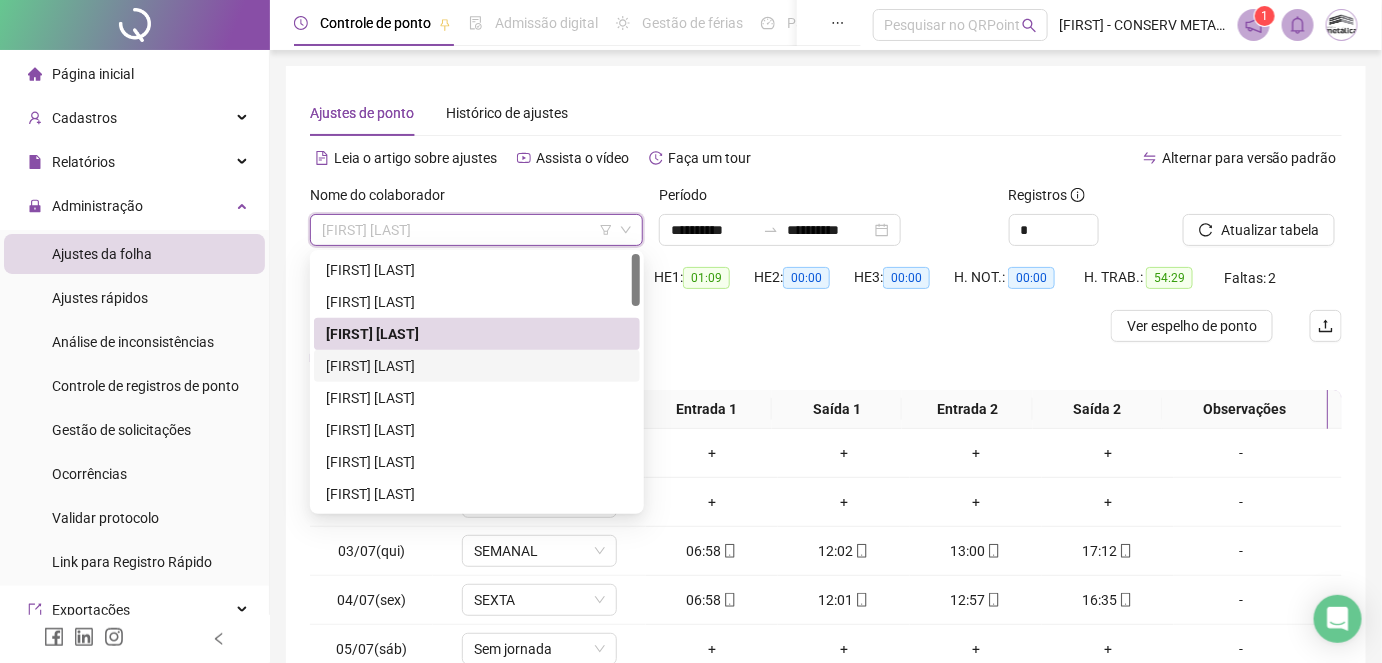 click on "[FIRST] [LAST]" at bounding box center [477, 366] 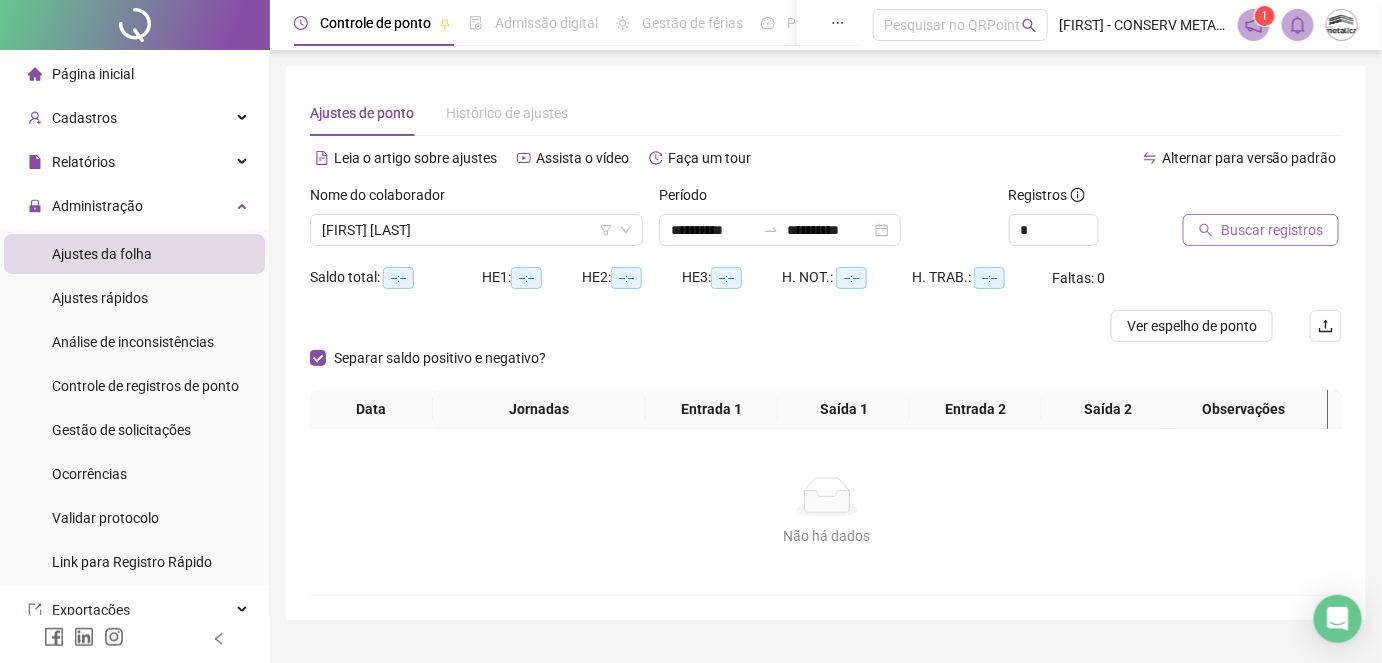click on "Buscar registros" at bounding box center (1272, 230) 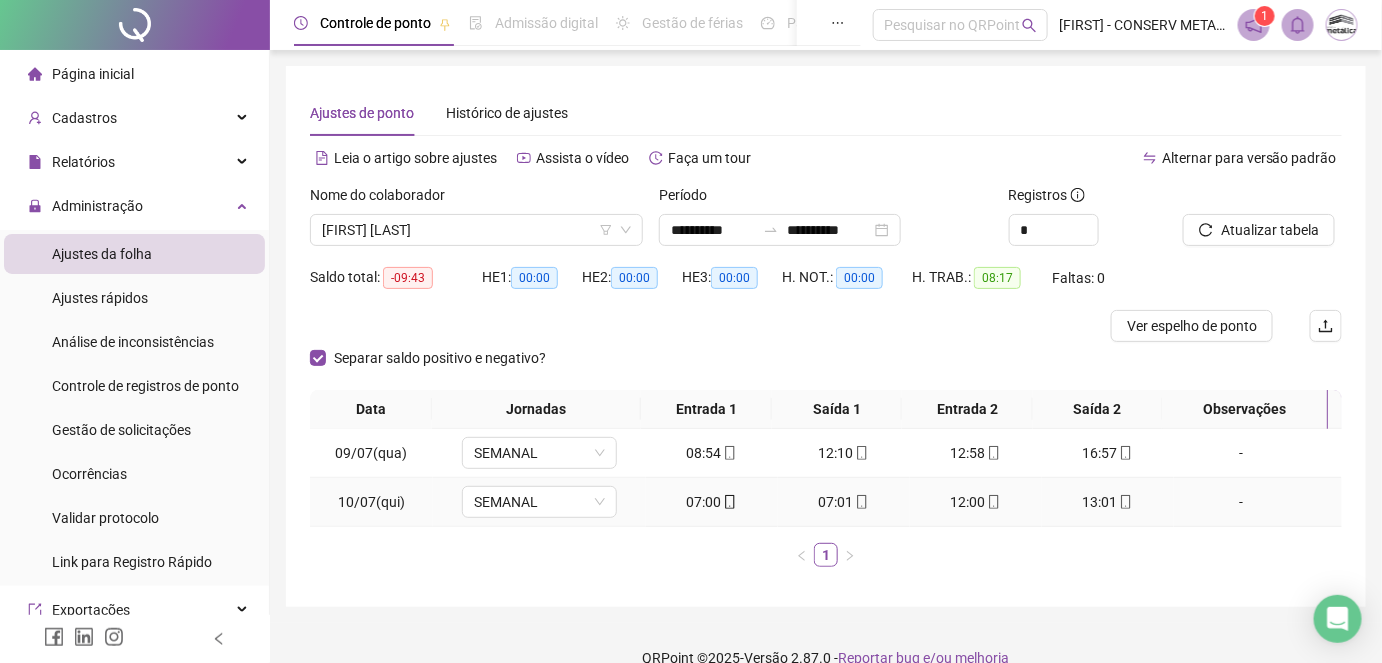 click on "07:01" at bounding box center [844, 502] 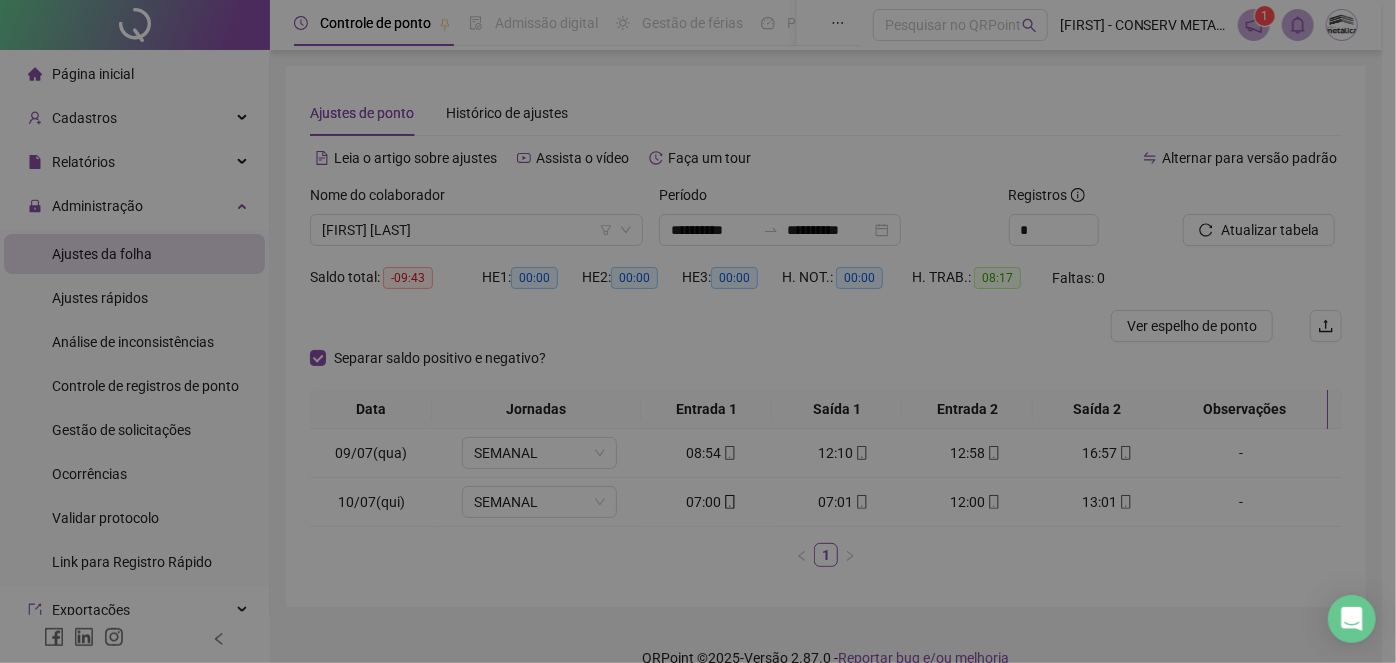 type on "**********" 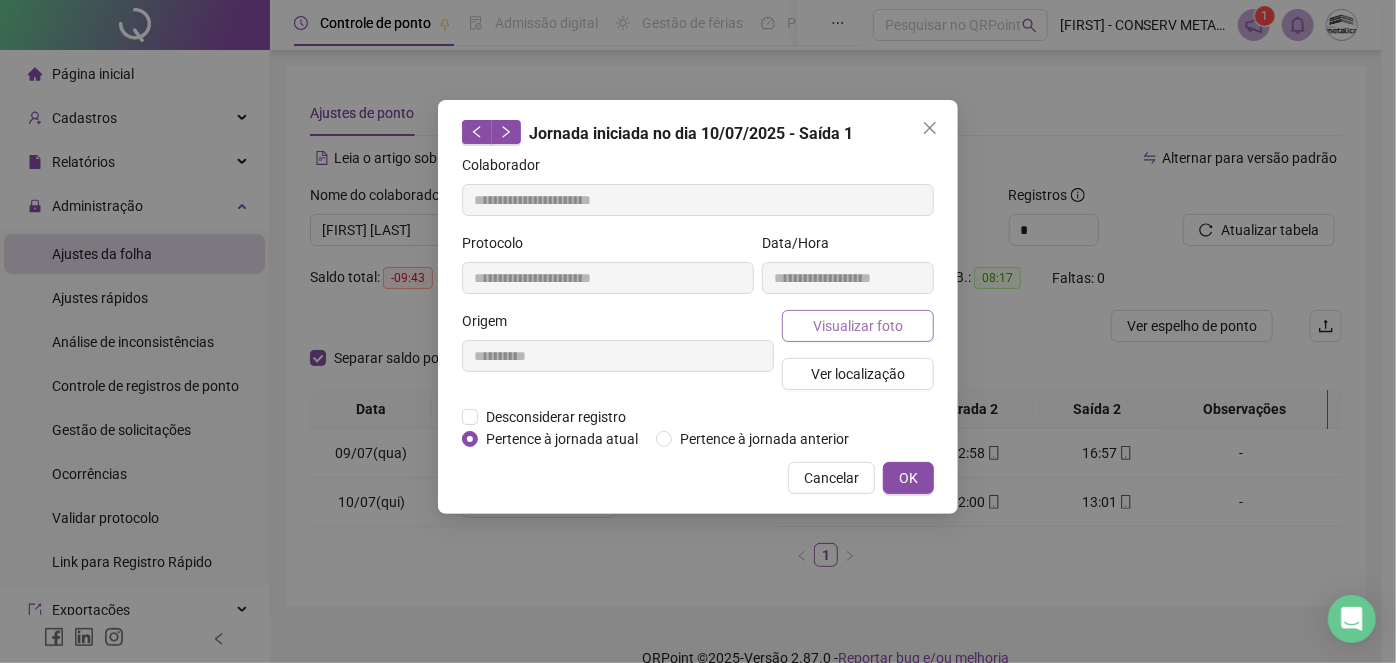 click on "Visualizar foto" at bounding box center [858, 326] 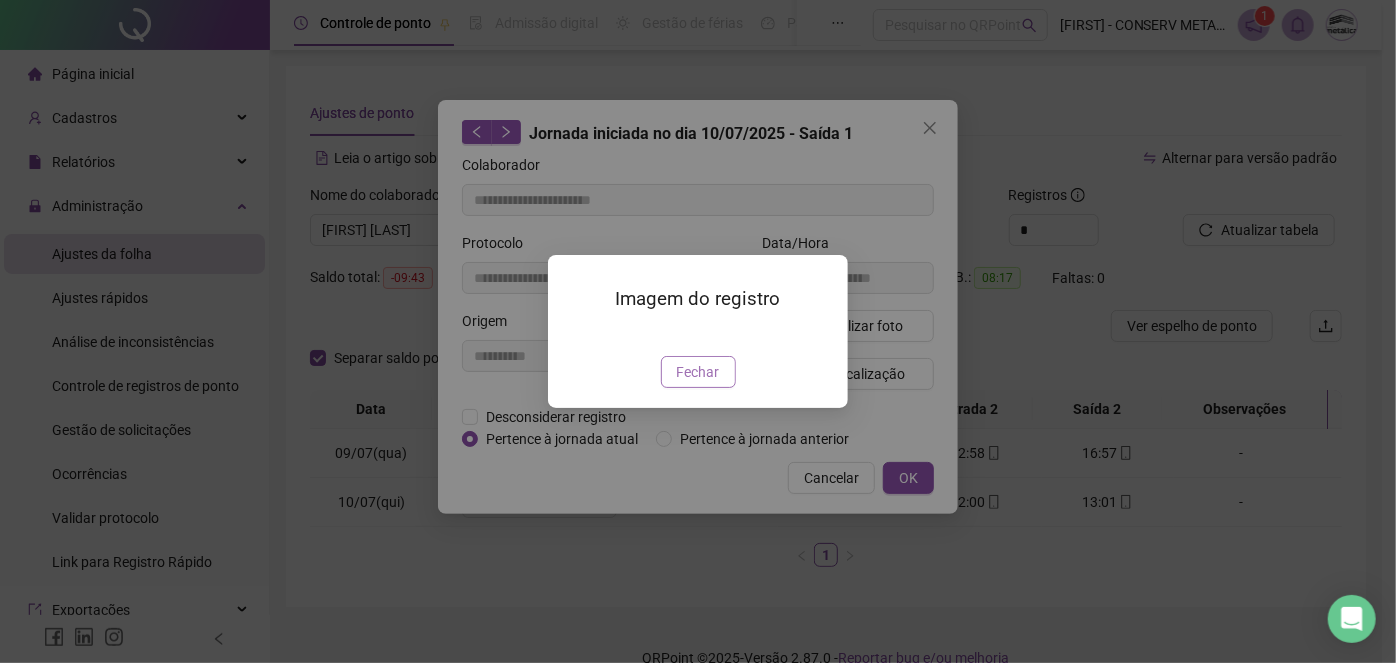 click on "Fechar" at bounding box center (698, 372) 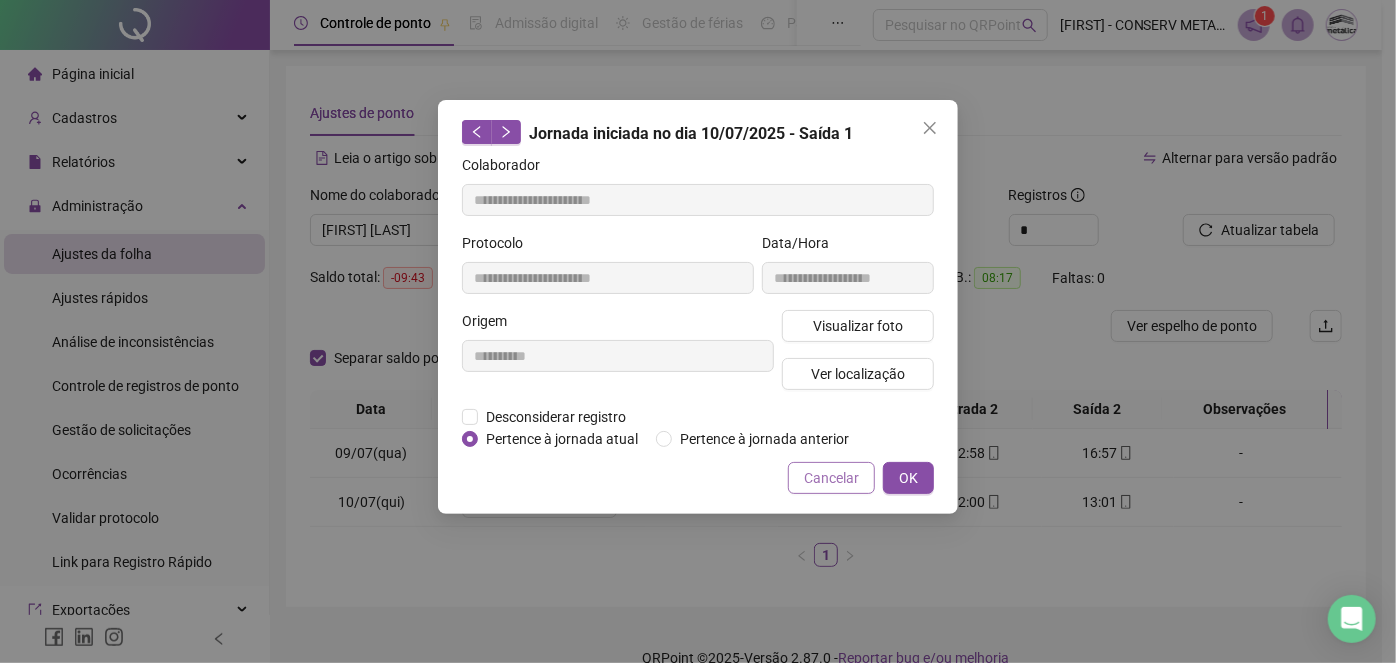 click on "Cancelar" at bounding box center [831, 478] 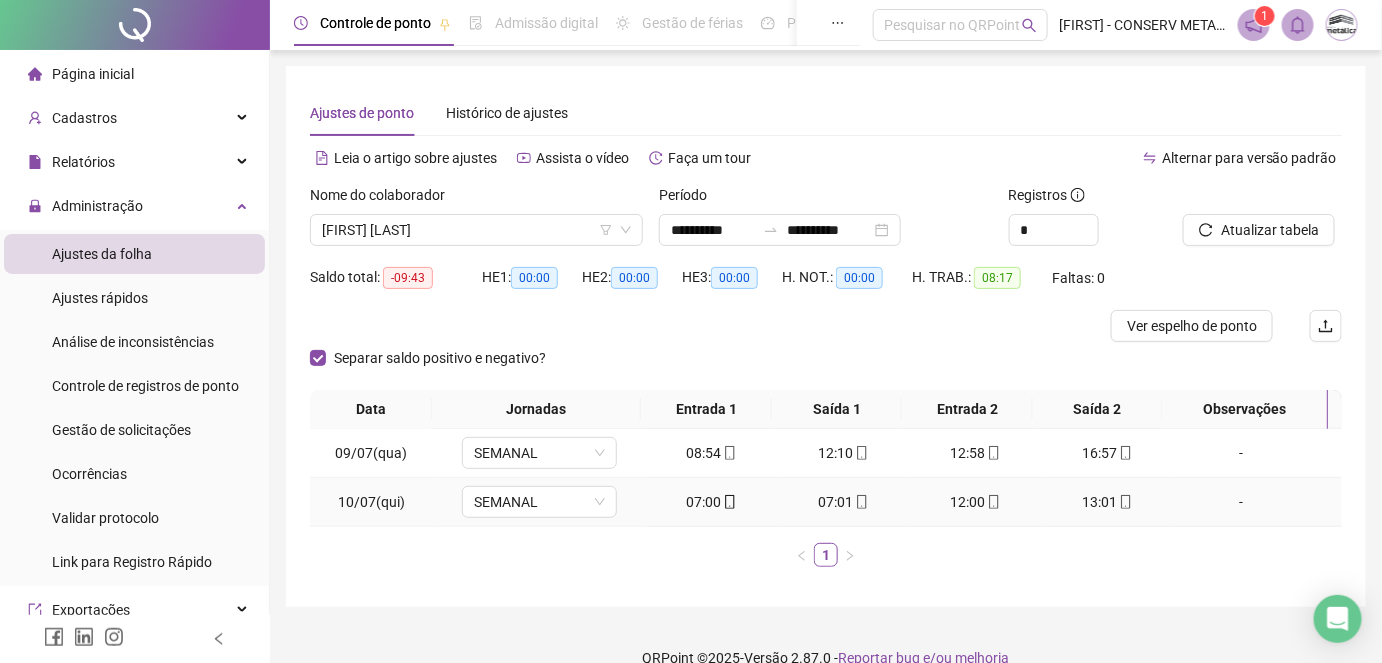 click on "07:00" at bounding box center (712, 502) 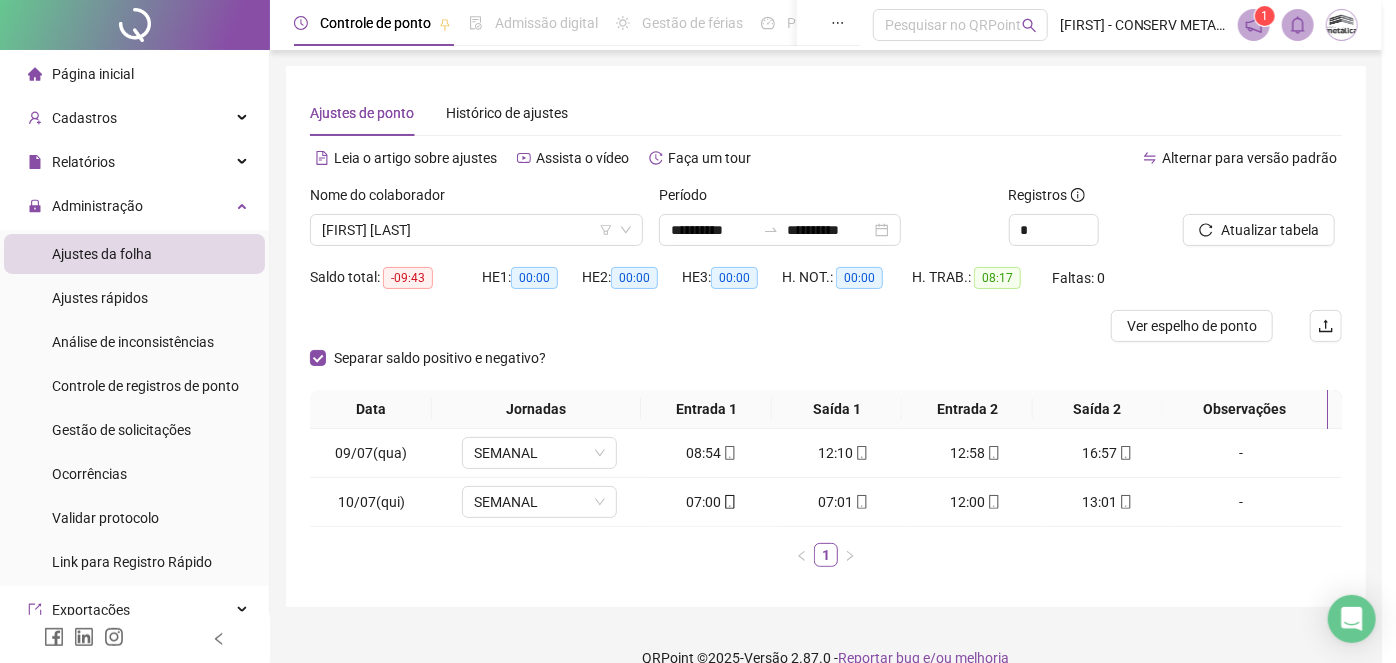 type on "**********" 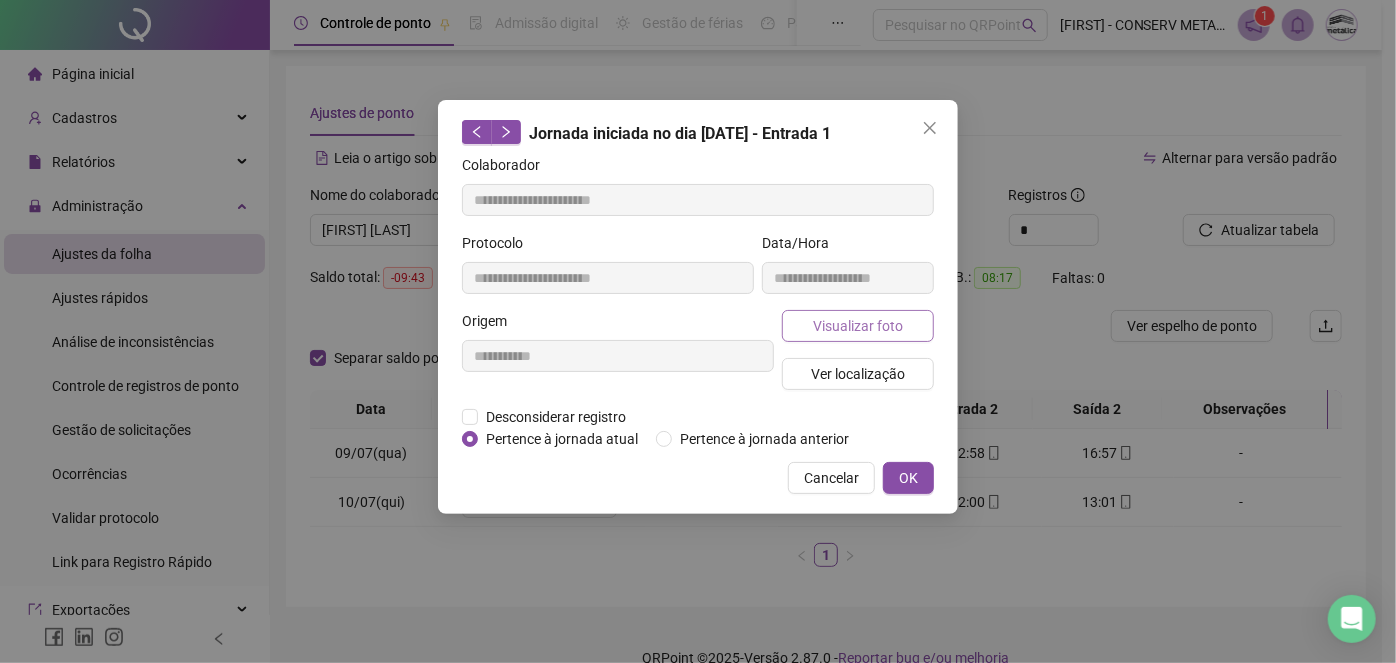 click on "Visualizar foto" at bounding box center (858, 326) 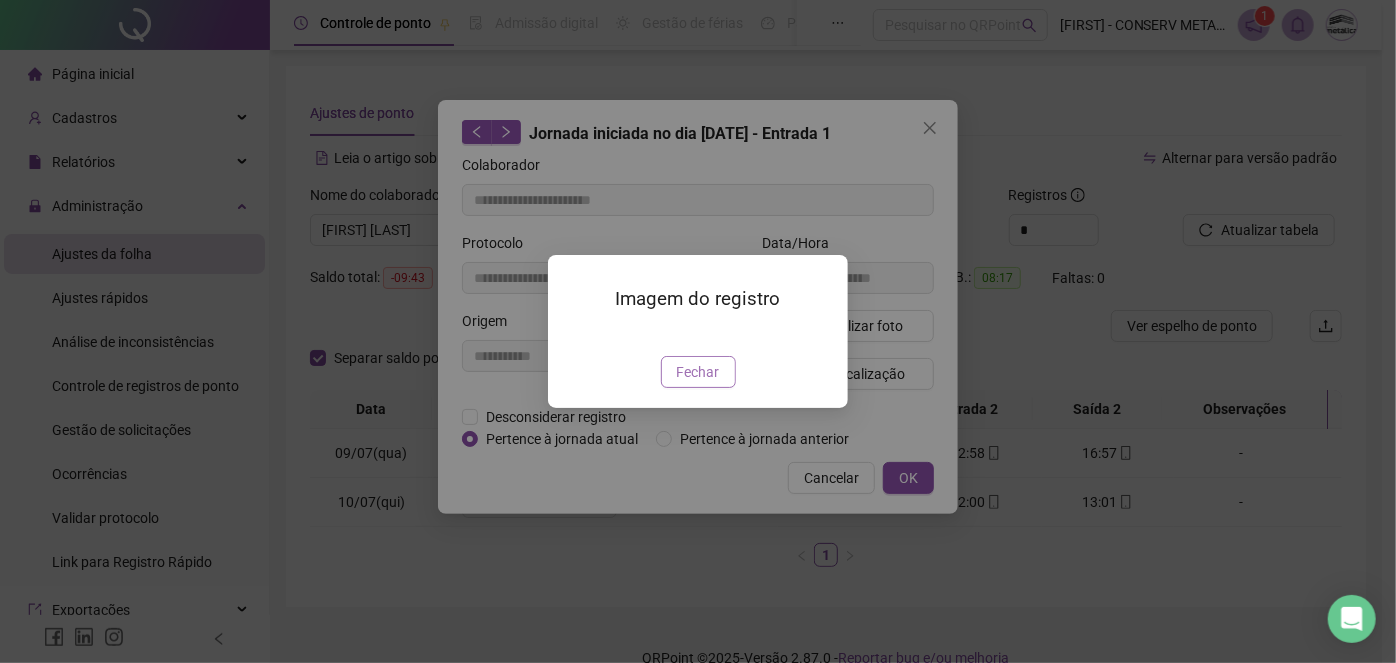 click on "Fechar" at bounding box center (698, 372) 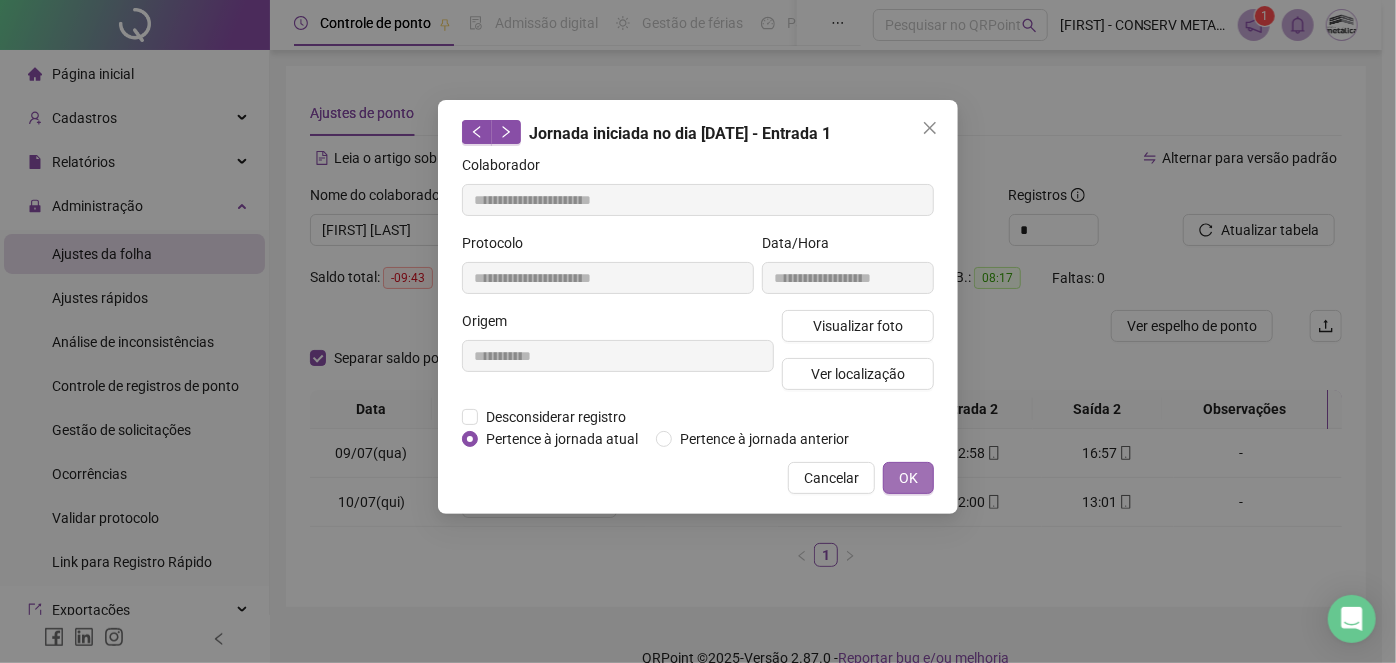 click on "OK" at bounding box center [908, 478] 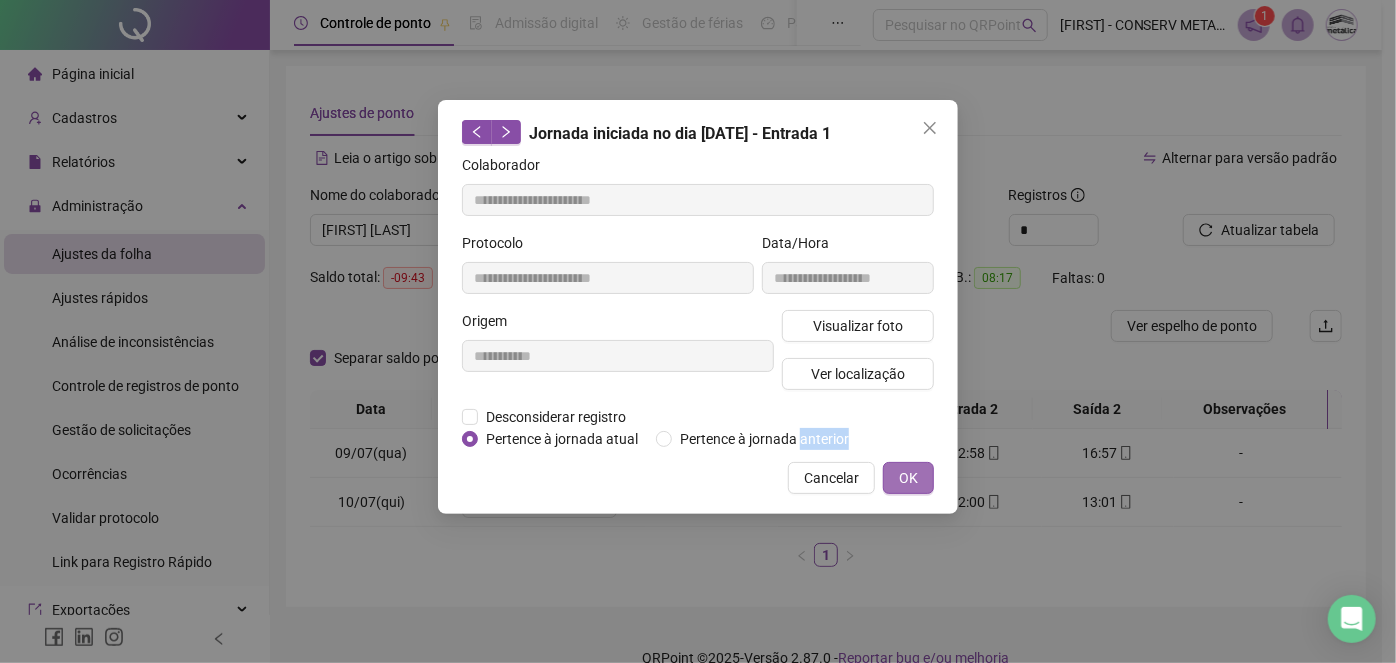 click on "**********" at bounding box center [698, 331] 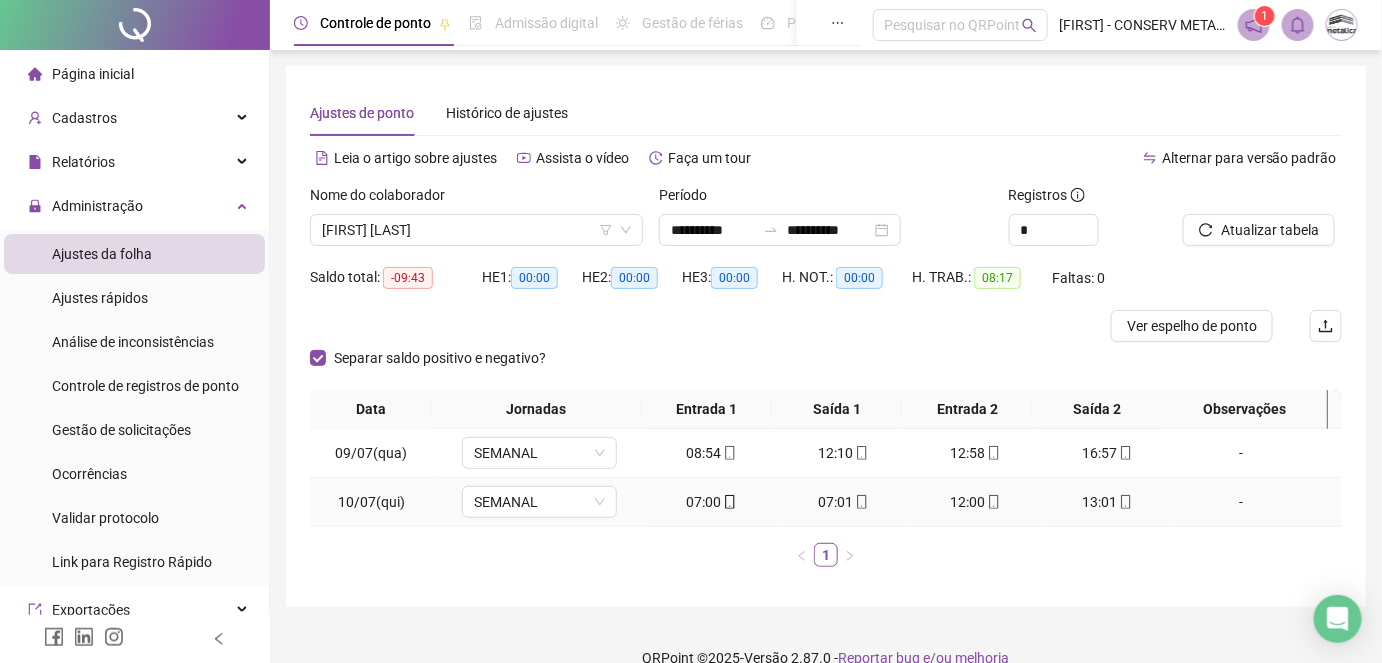 click on "07:01" at bounding box center [844, 502] 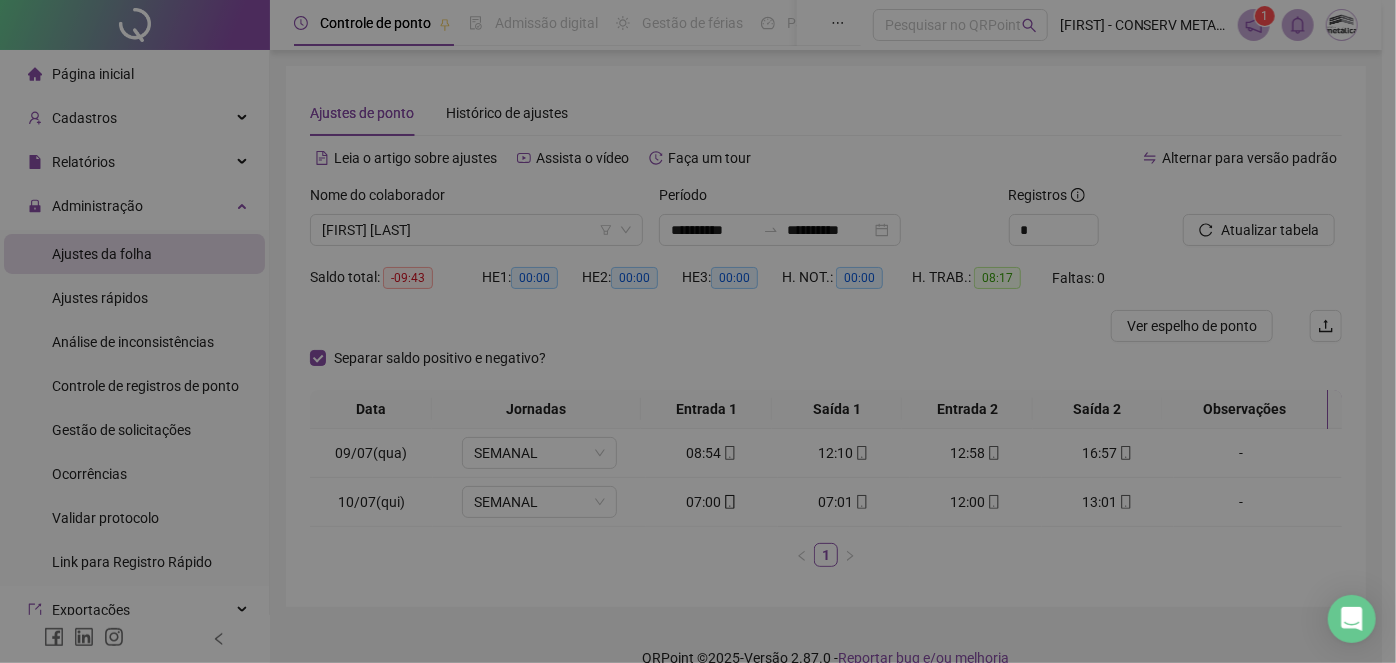 type on "**********" 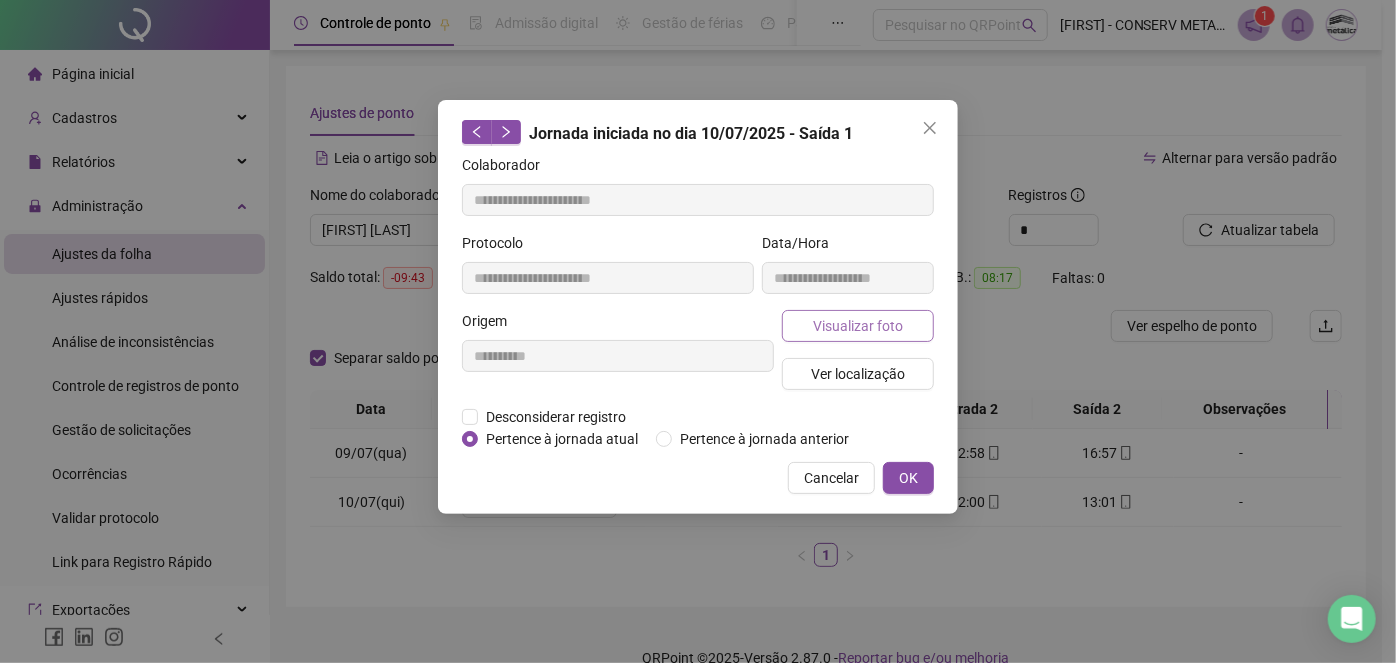 click on "Visualizar foto" at bounding box center [858, 326] 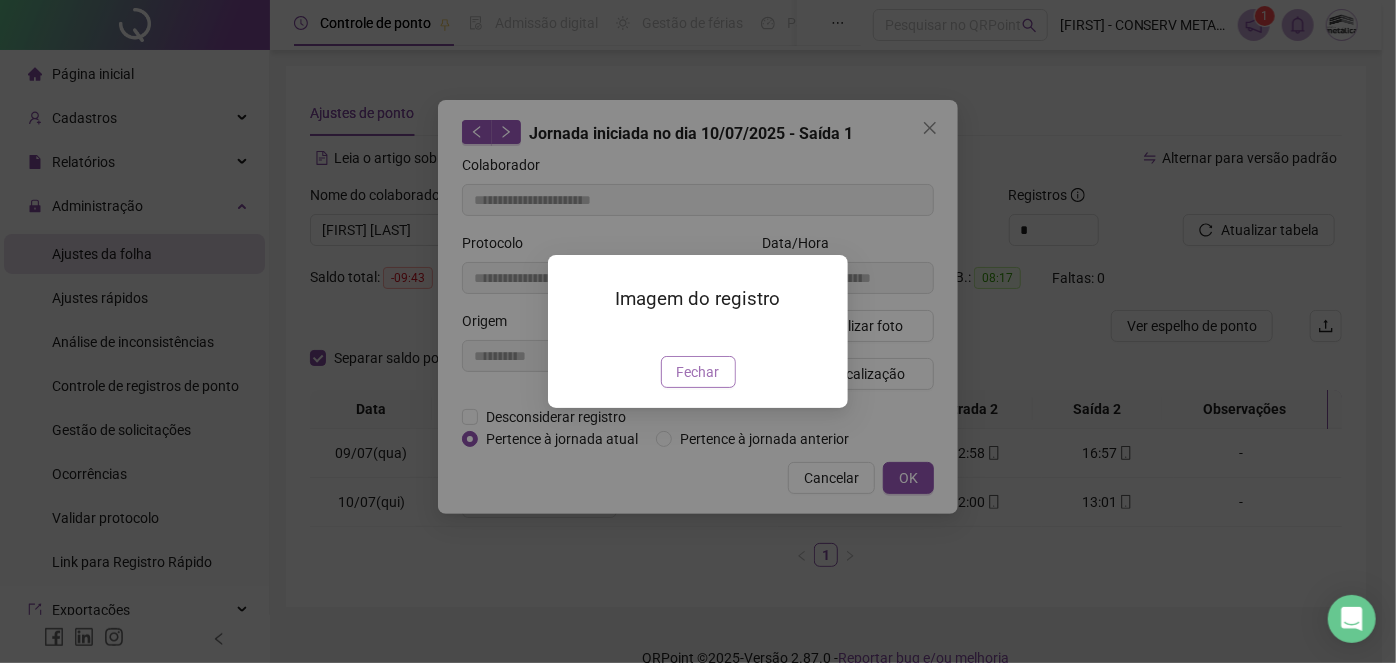 click on "Fechar" at bounding box center [698, 372] 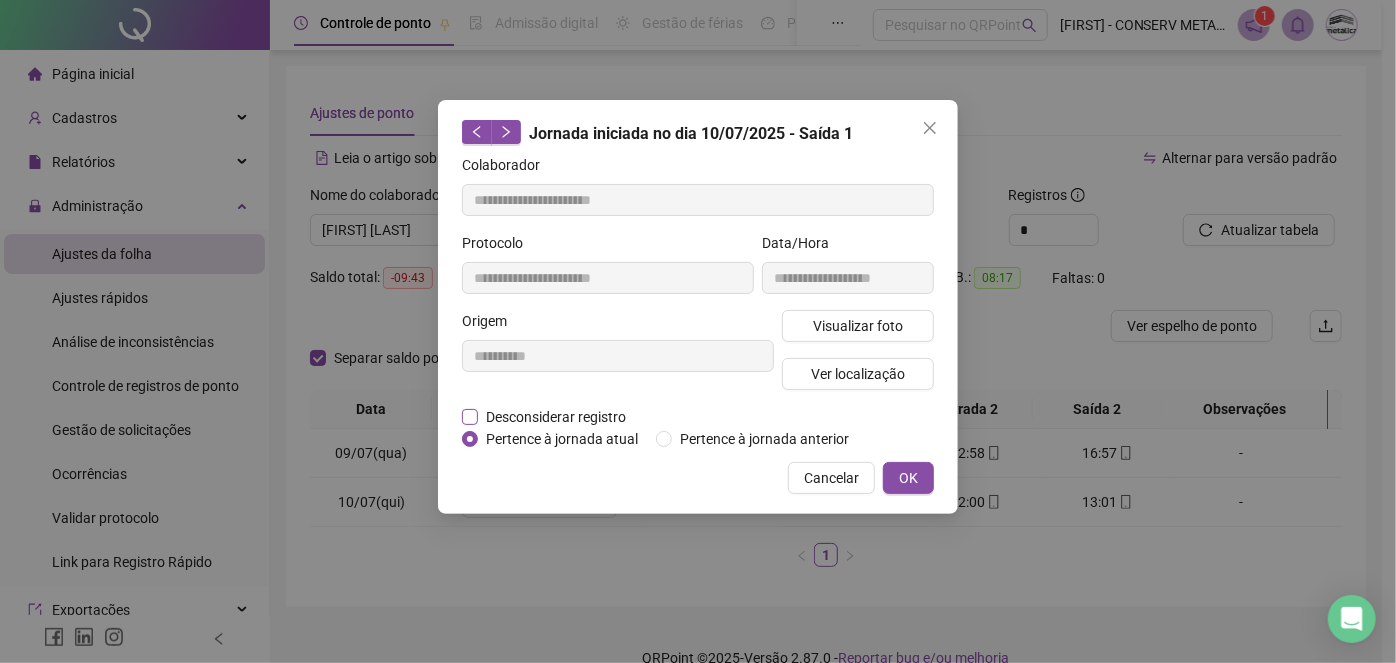 click on "Desconsiderar registro" at bounding box center (556, 417) 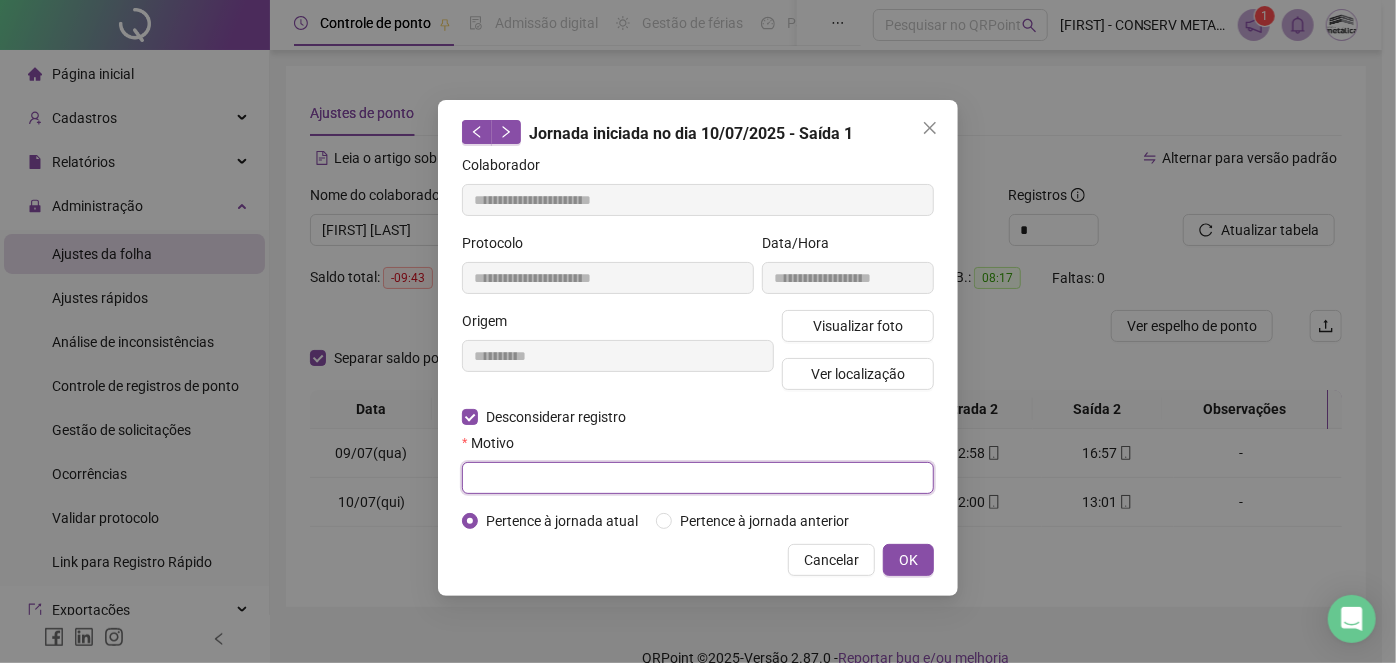 click at bounding box center (698, 478) 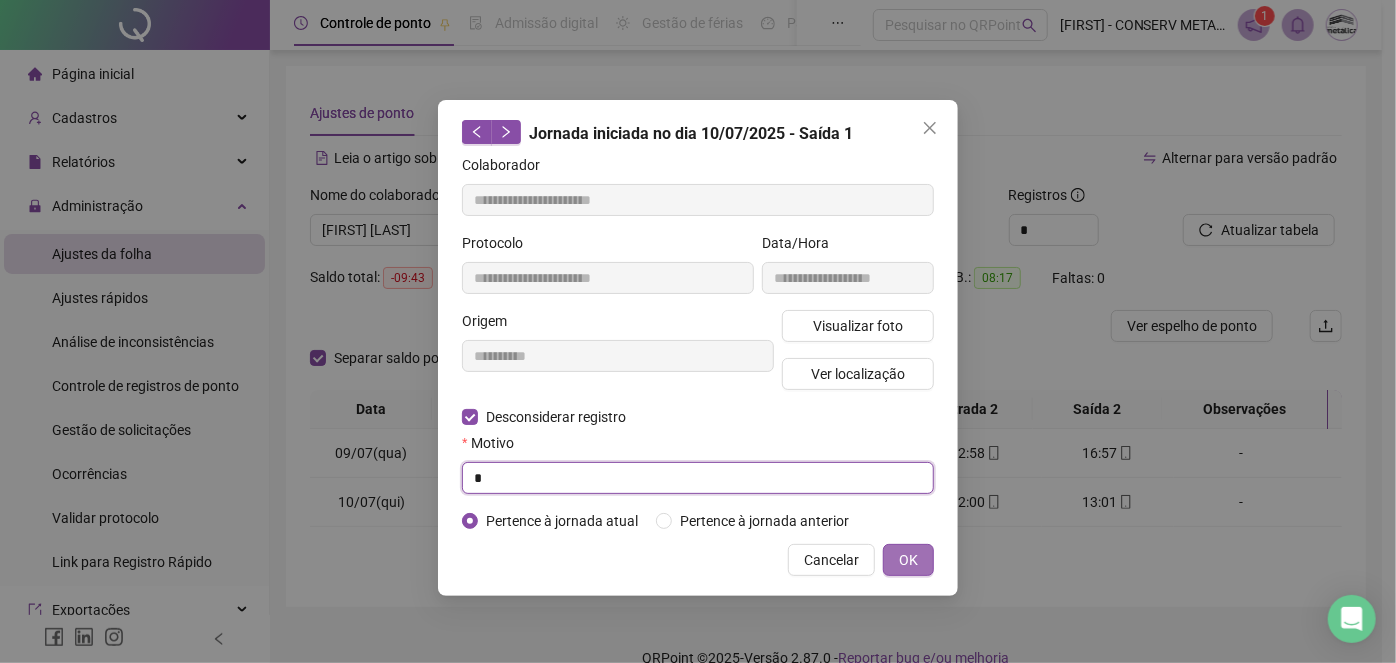 type on "*" 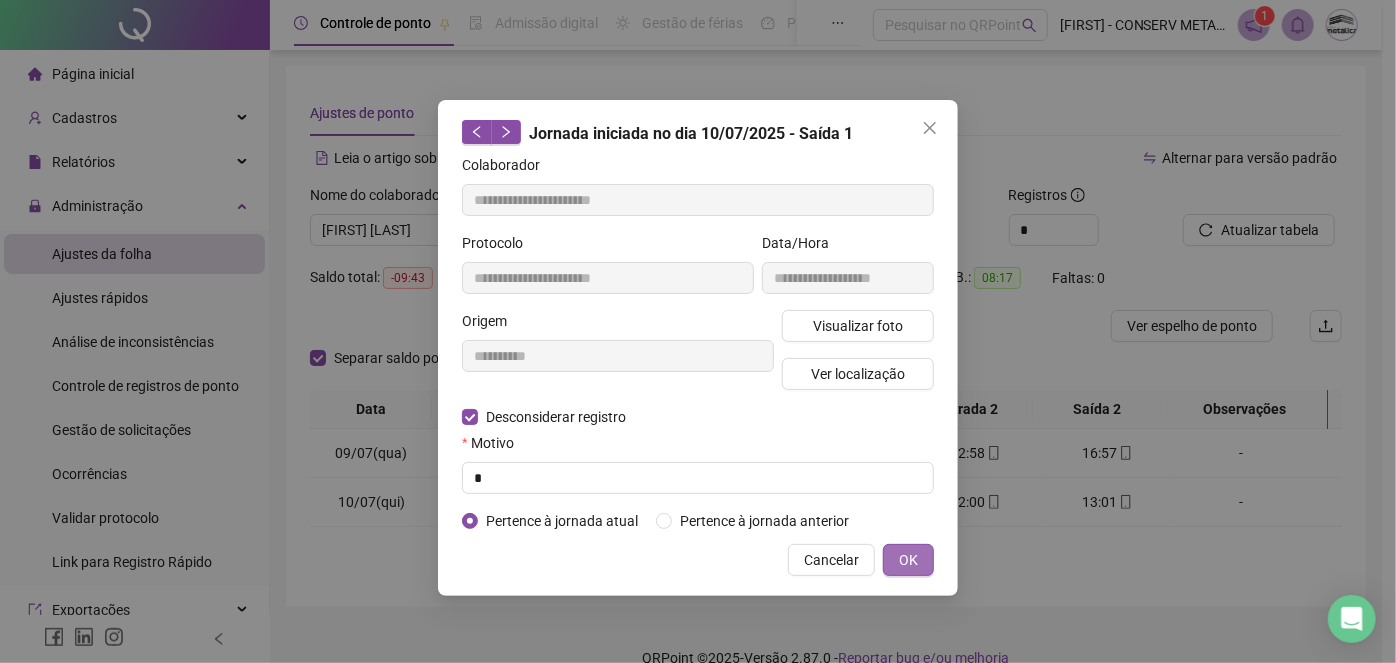 click on "OK" at bounding box center [908, 560] 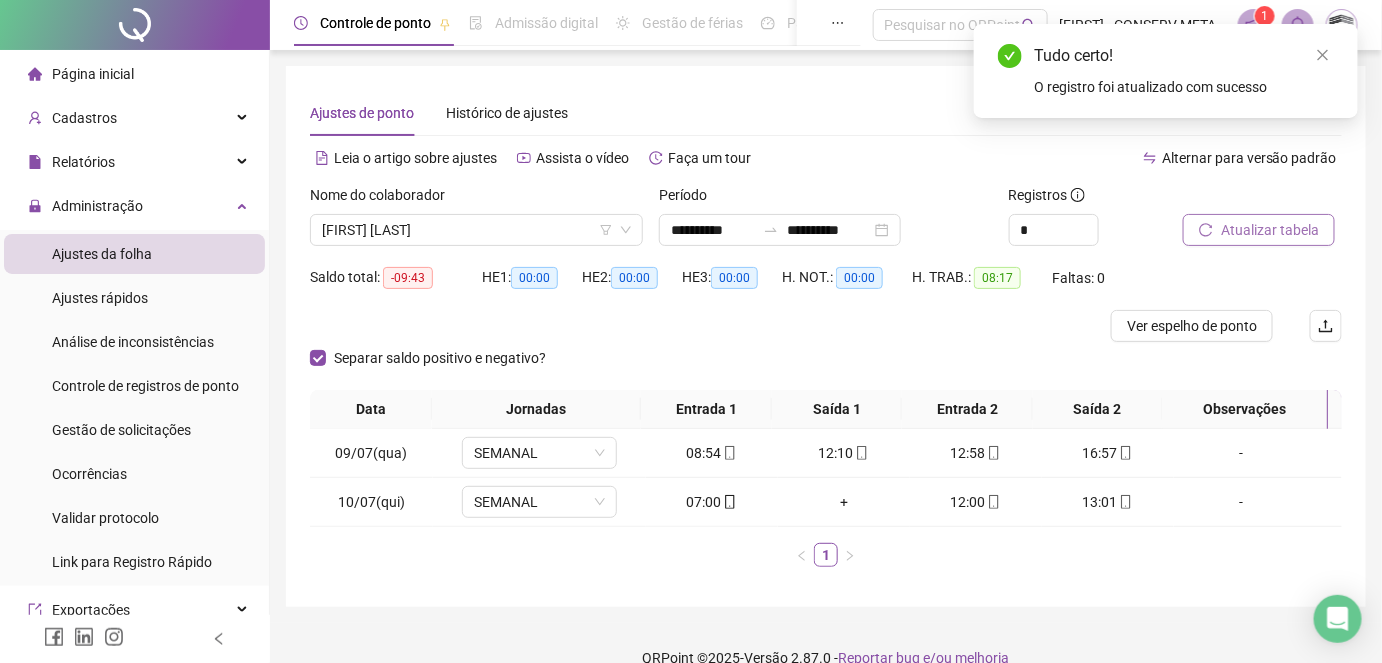 click on "Atualizar tabela" at bounding box center (1270, 230) 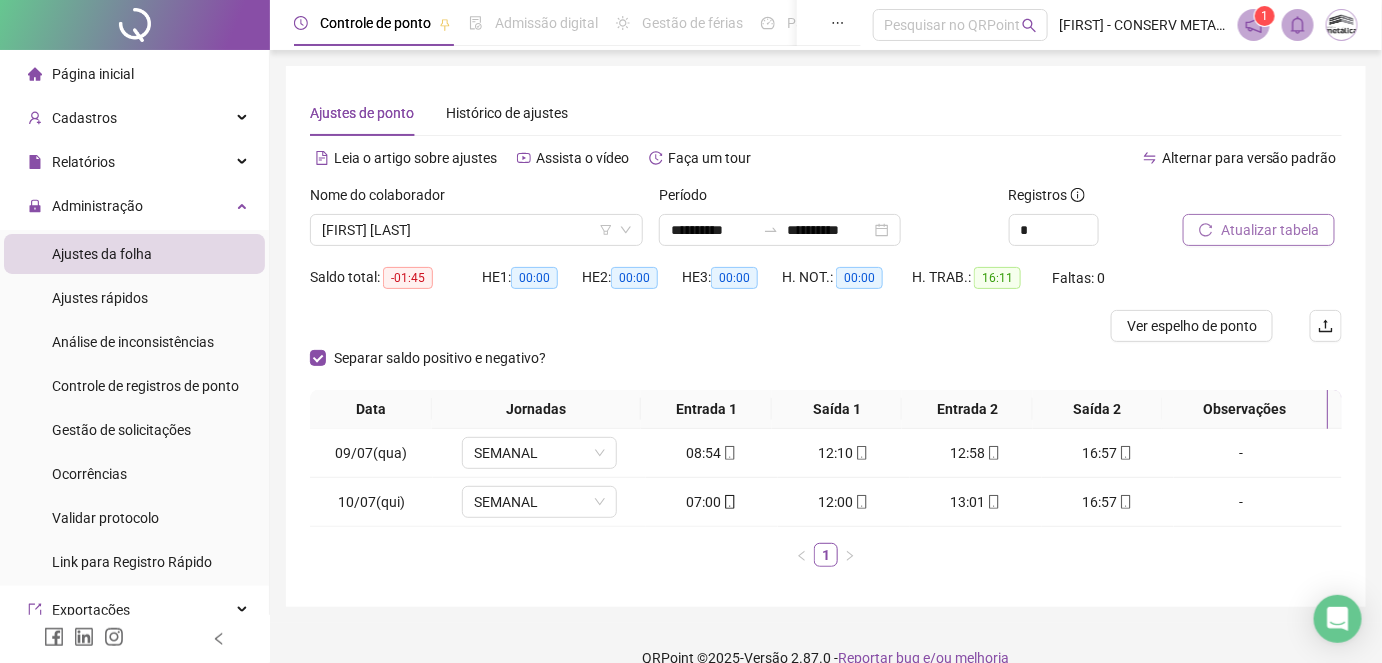 click on "Atualizar tabela" at bounding box center [1259, 230] 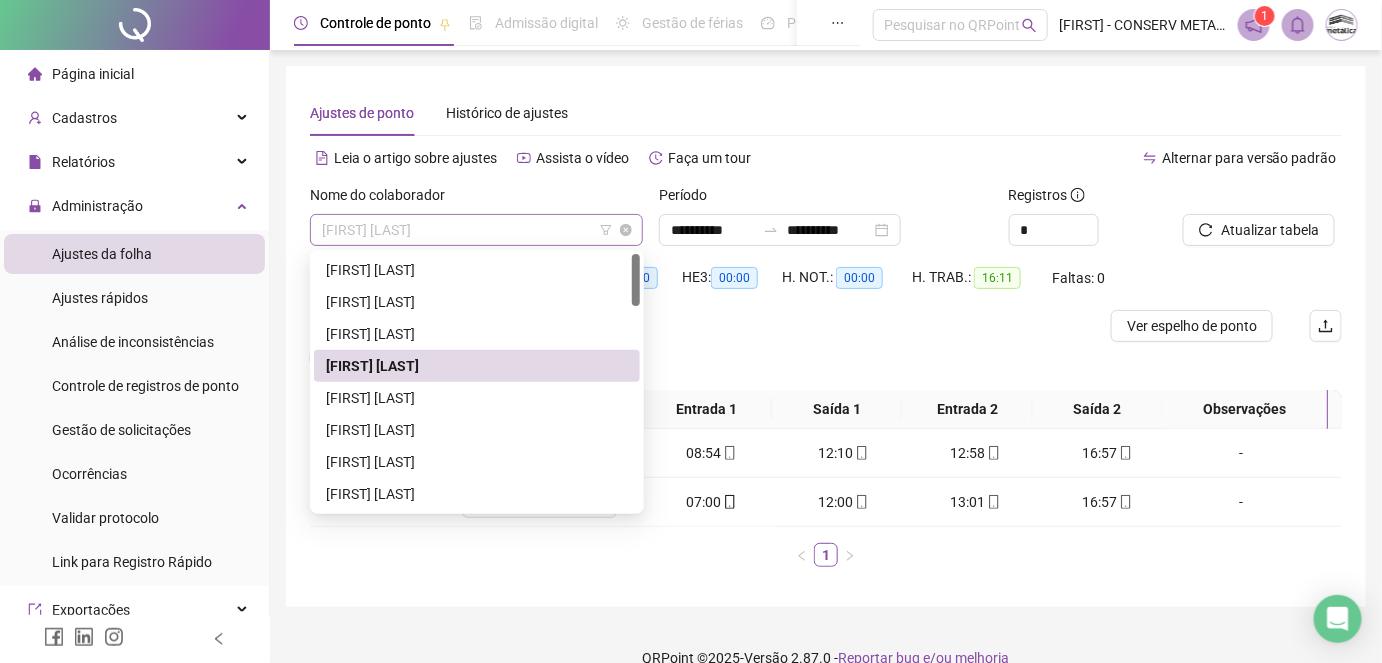click on "[FIRST] [LAST]" at bounding box center [476, 230] 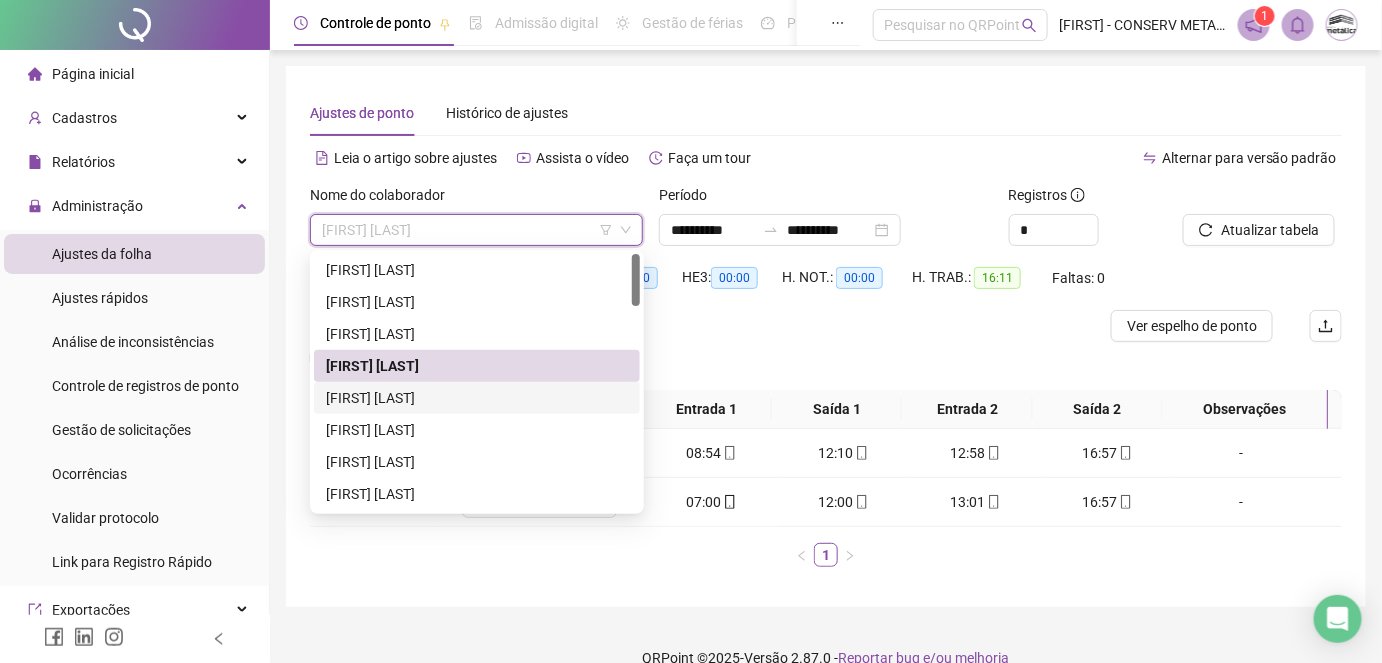 click on "[FIRST] [LAST]" at bounding box center (477, 398) 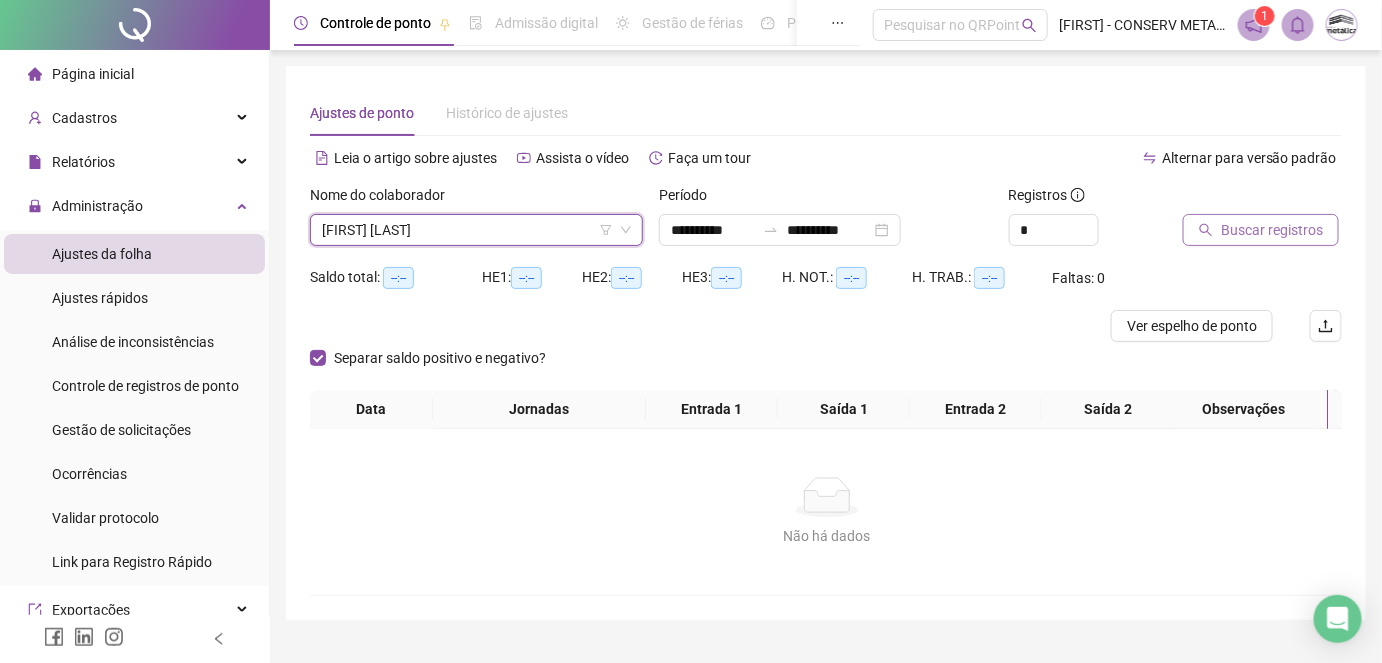 click on "Buscar registros" at bounding box center [1272, 230] 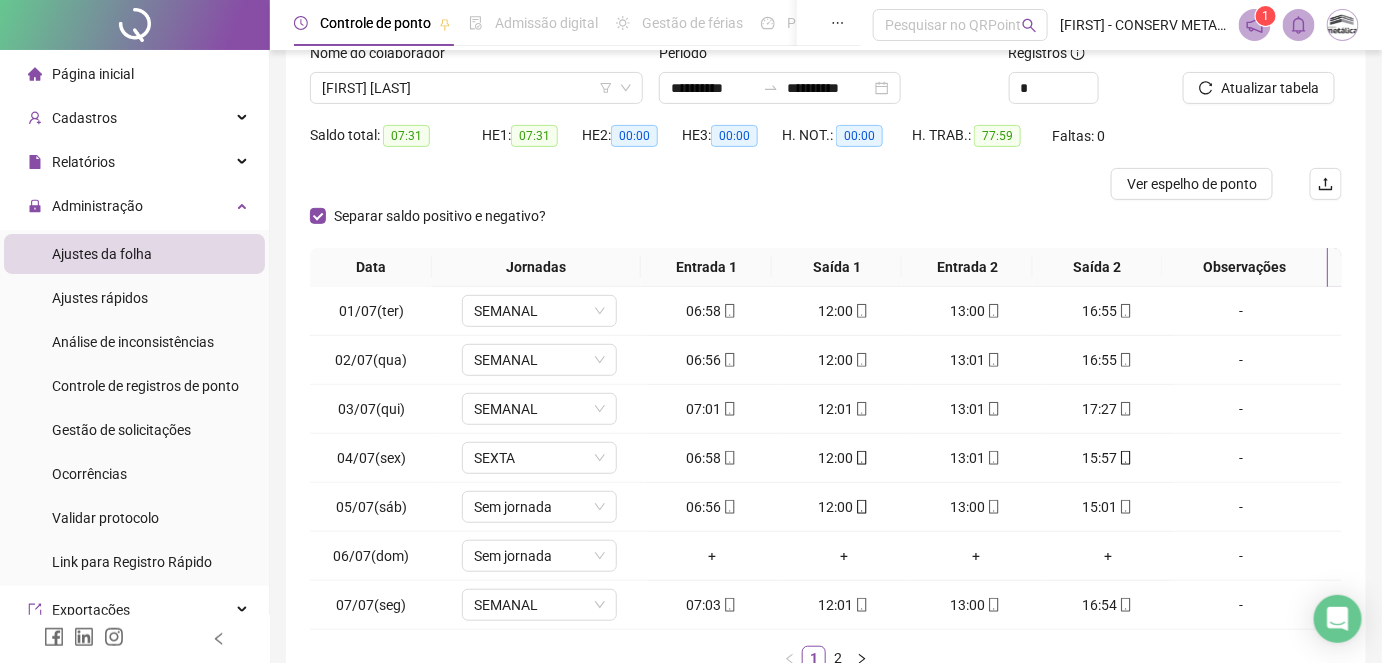scroll, scrollTop: 272, scrollLeft: 0, axis: vertical 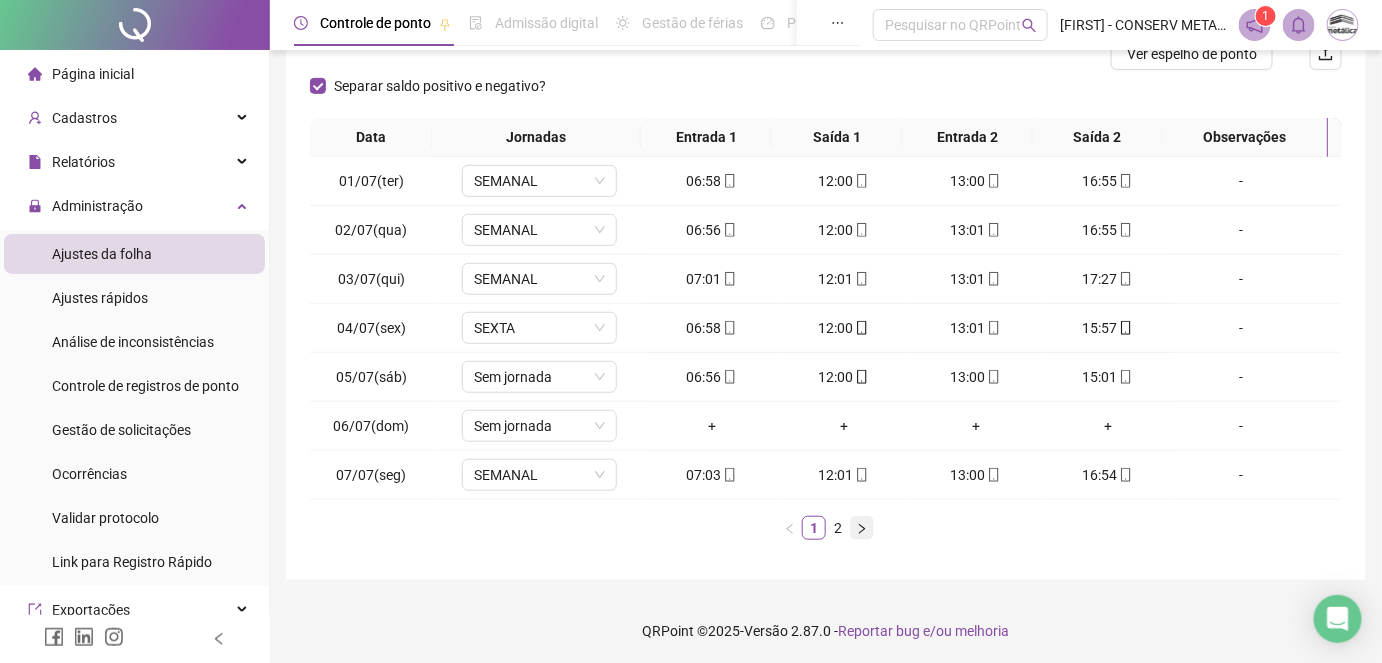 click 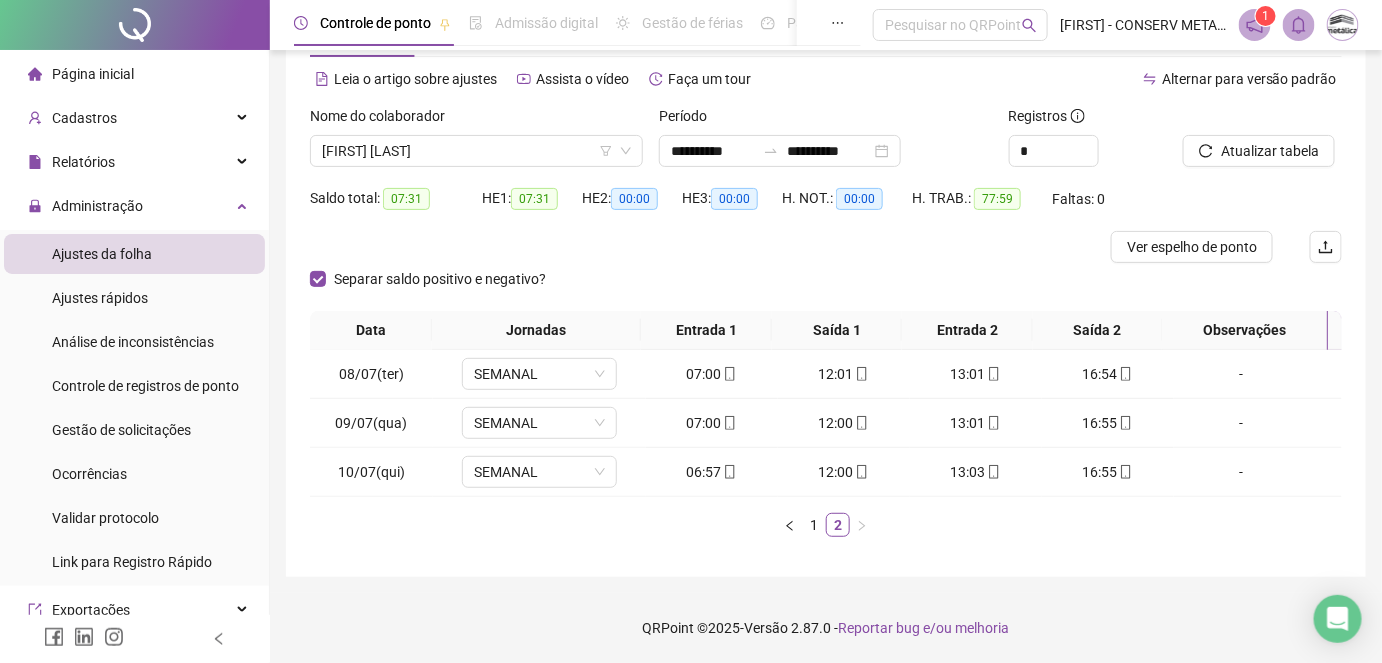 scroll, scrollTop: 77, scrollLeft: 0, axis: vertical 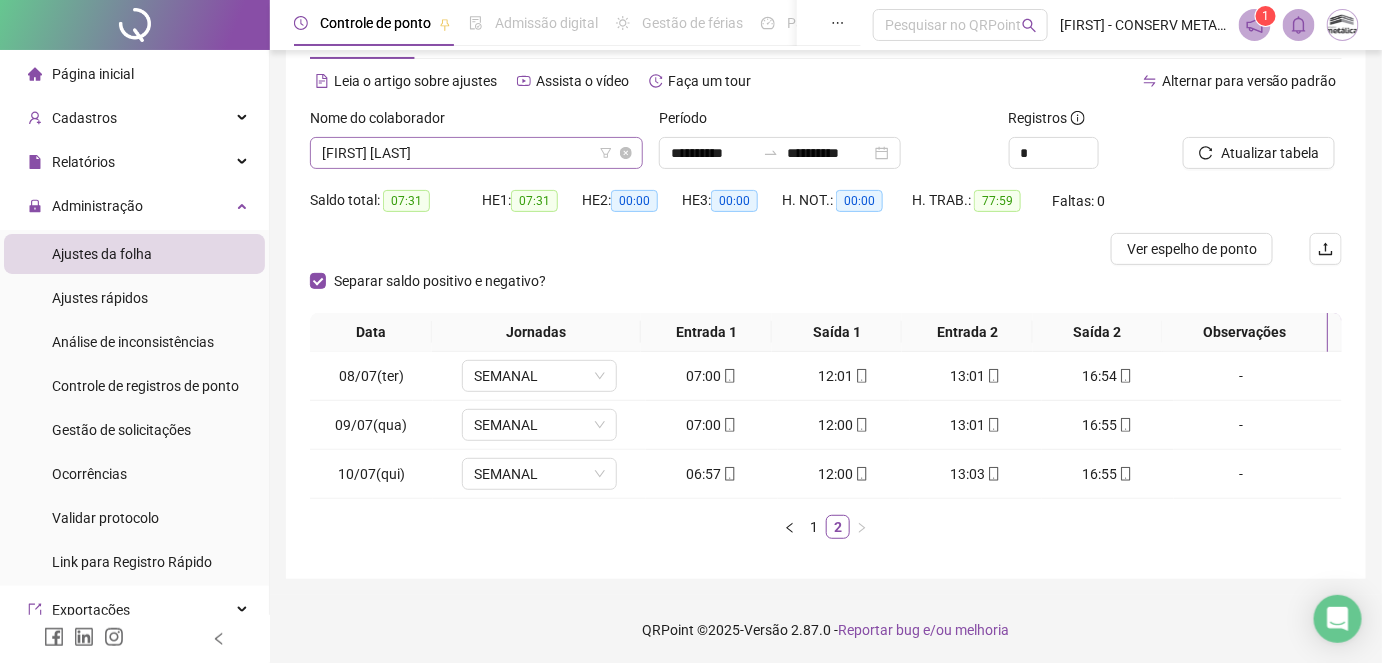 click on "[FIRST] [LAST]" at bounding box center [476, 153] 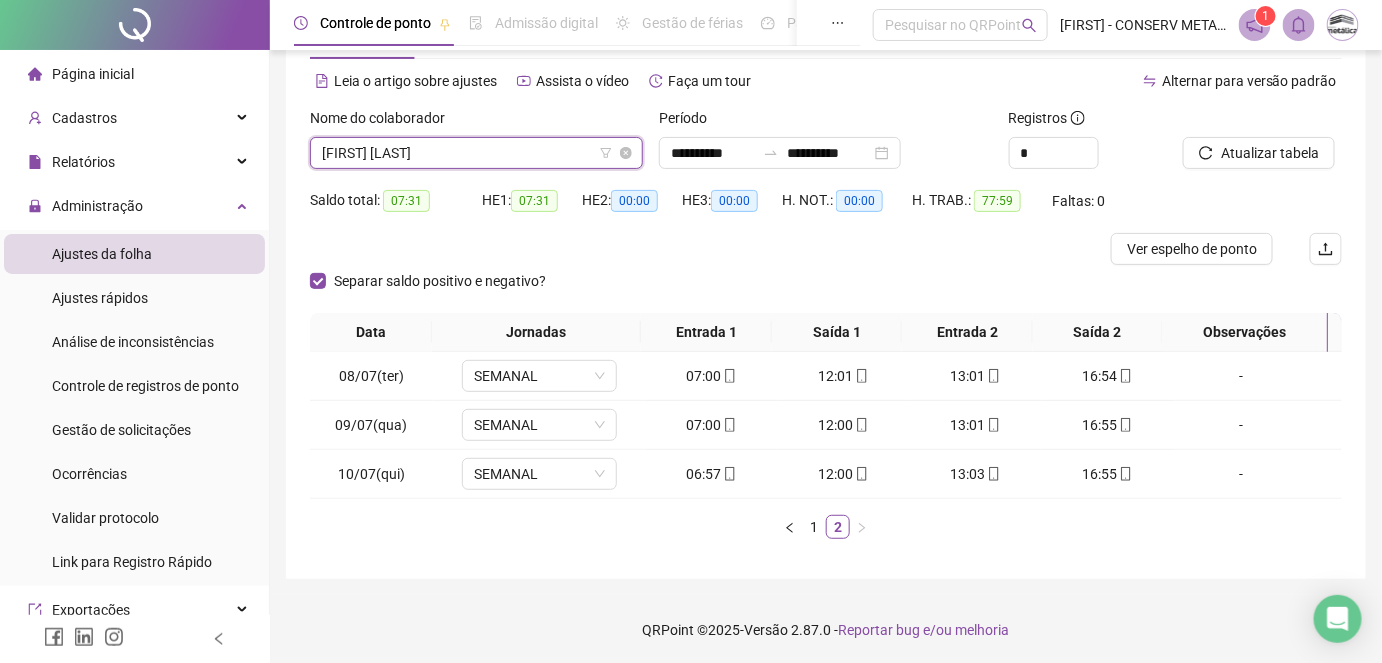 click on "[FIRST] [LAST]" at bounding box center [476, 153] 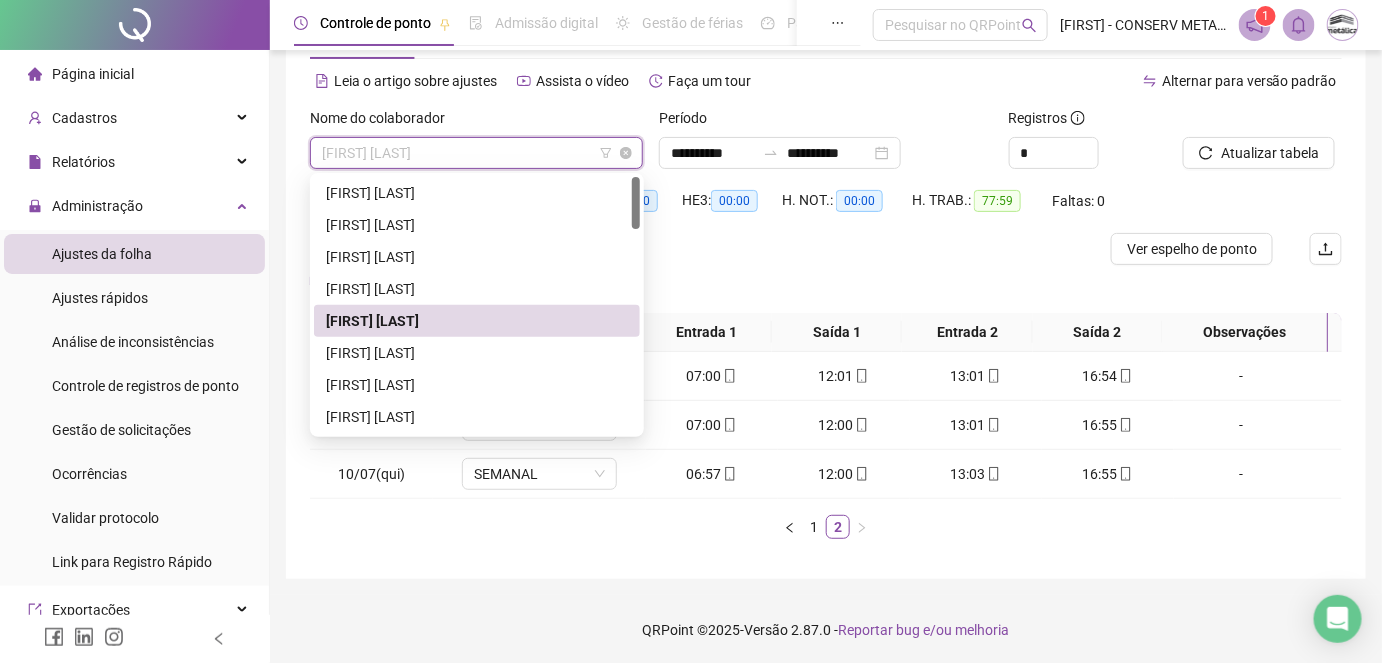 click on "[FIRST] [LAST]" at bounding box center [476, 153] 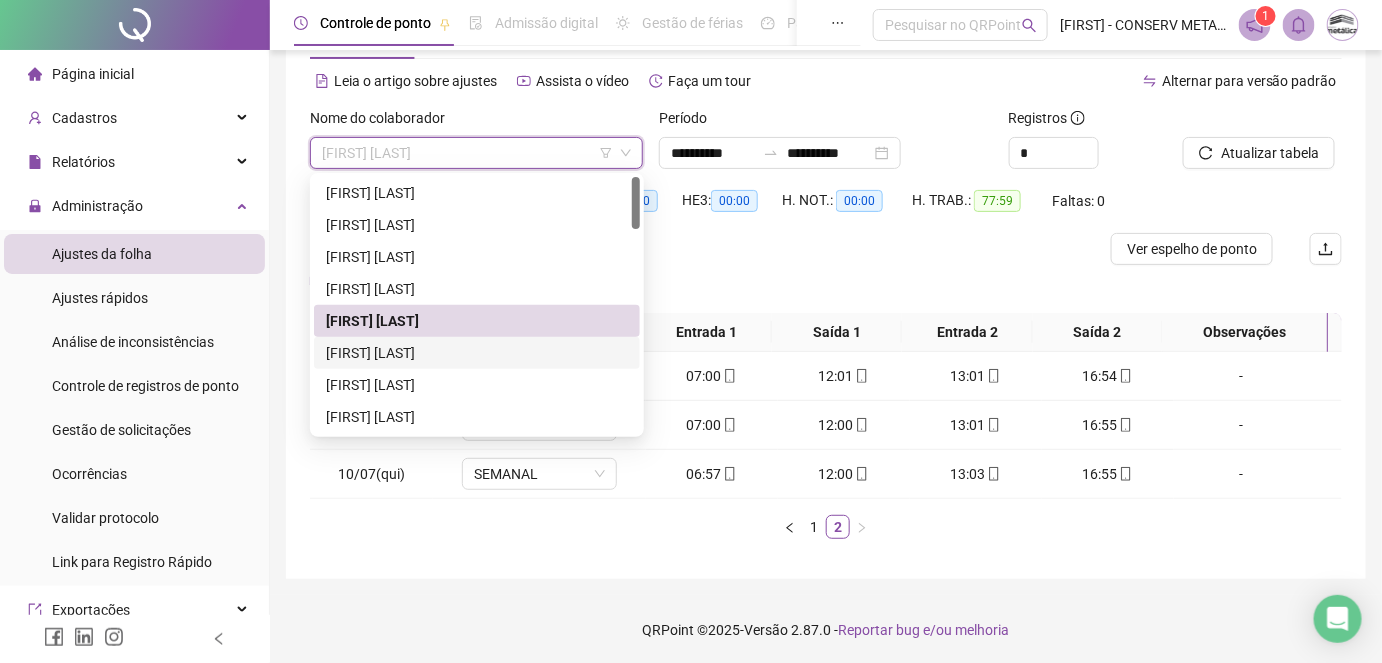 click on "[FIRST] [LAST]" at bounding box center (477, 353) 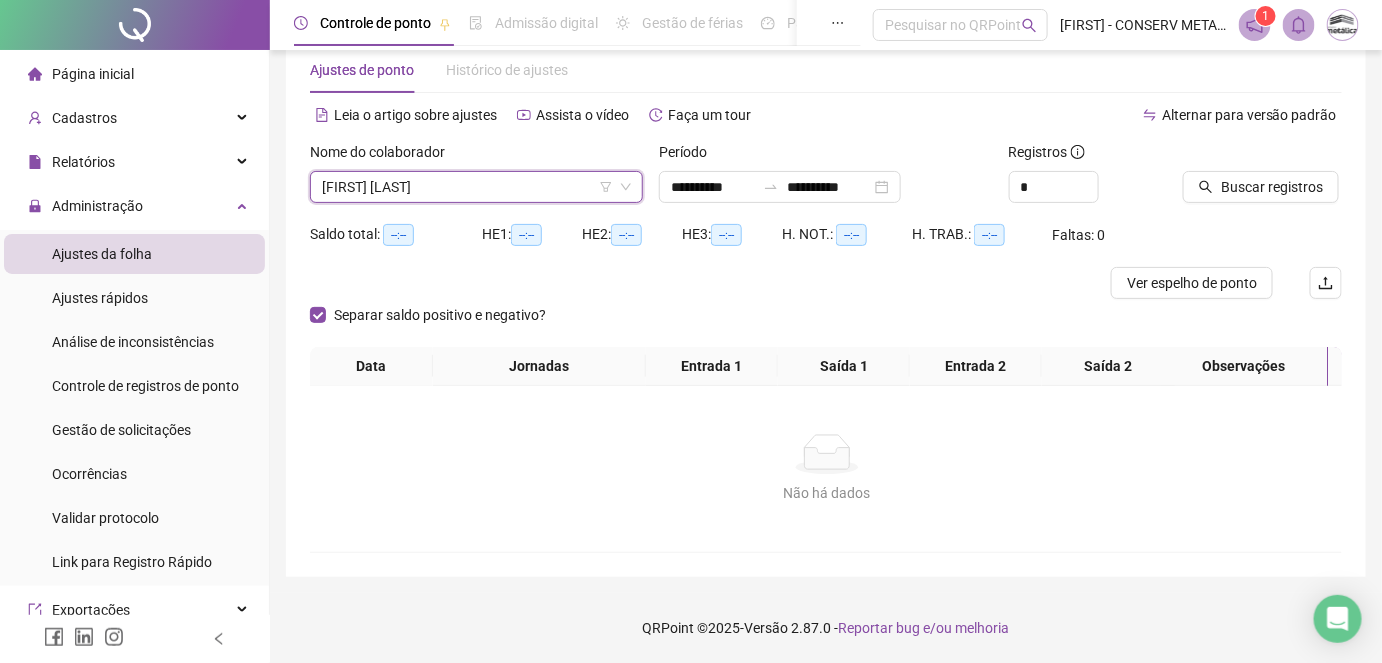 scroll, scrollTop: 56, scrollLeft: 0, axis: vertical 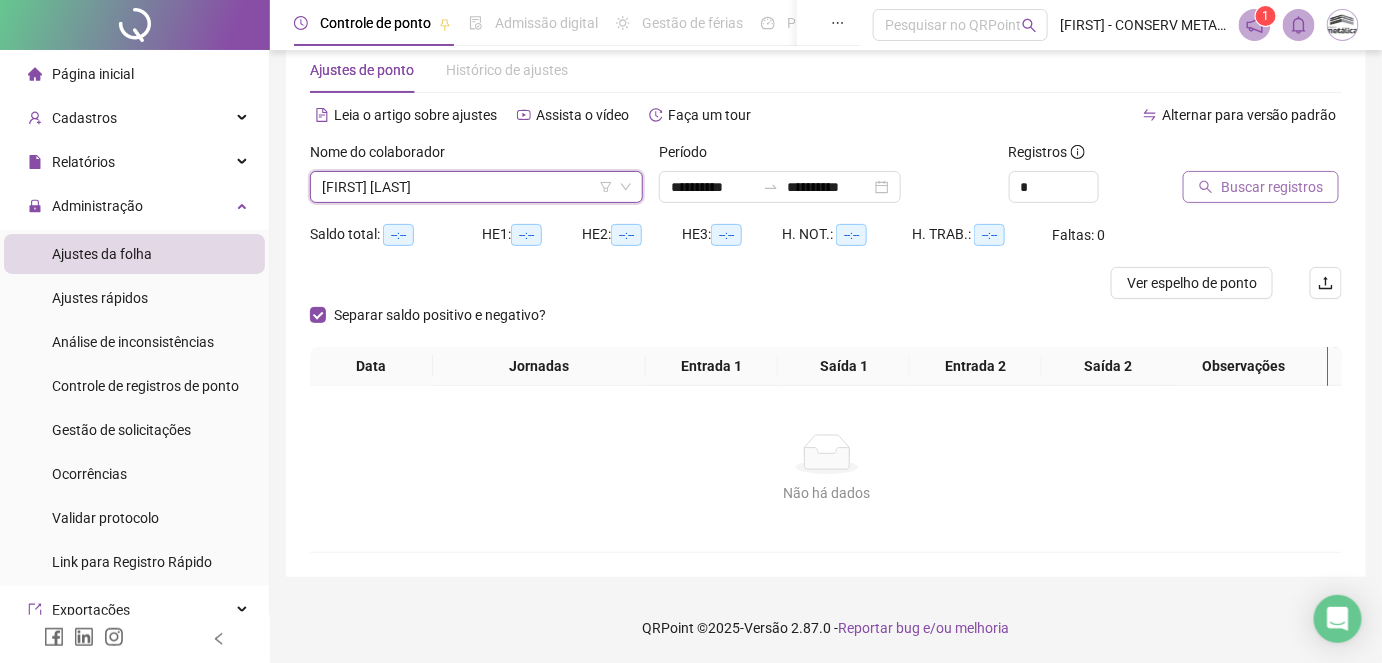 click on "Buscar registros" at bounding box center (1272, 187) 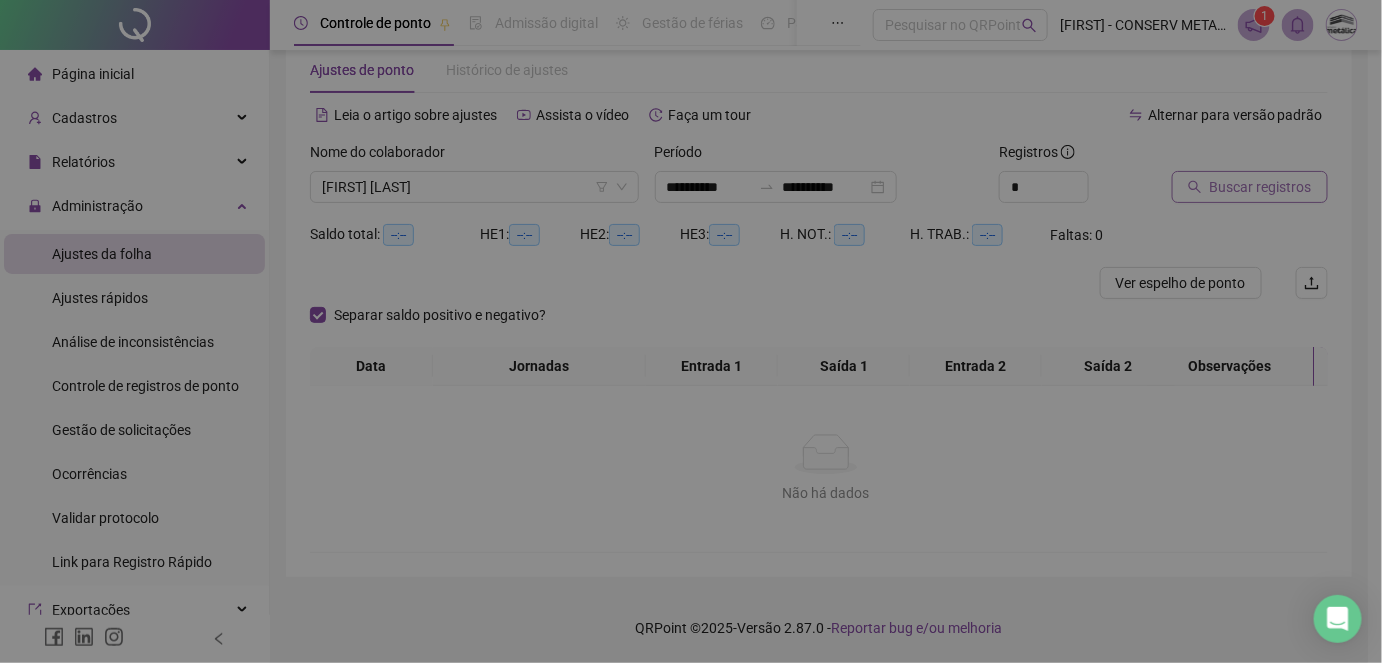scroll, scrollTop: 42, scrollLeft: 0, axis: vertical 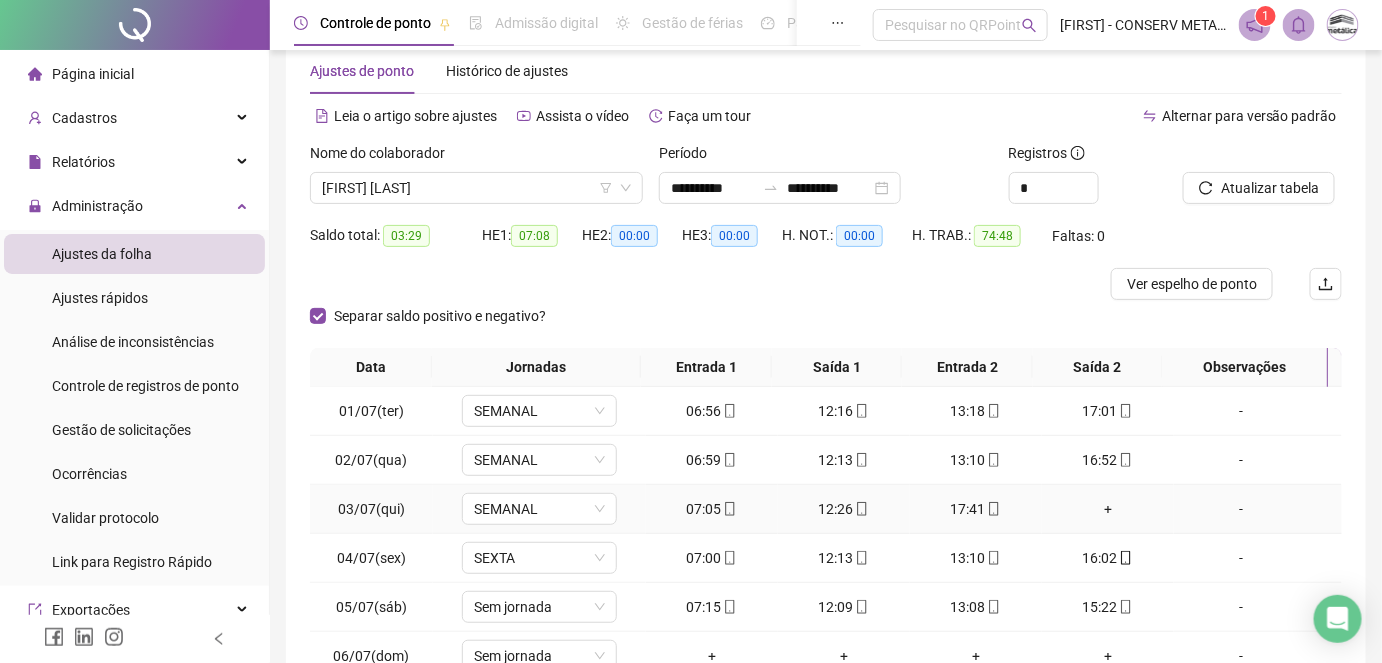 click on "+" at bounding box center (1108, 509) 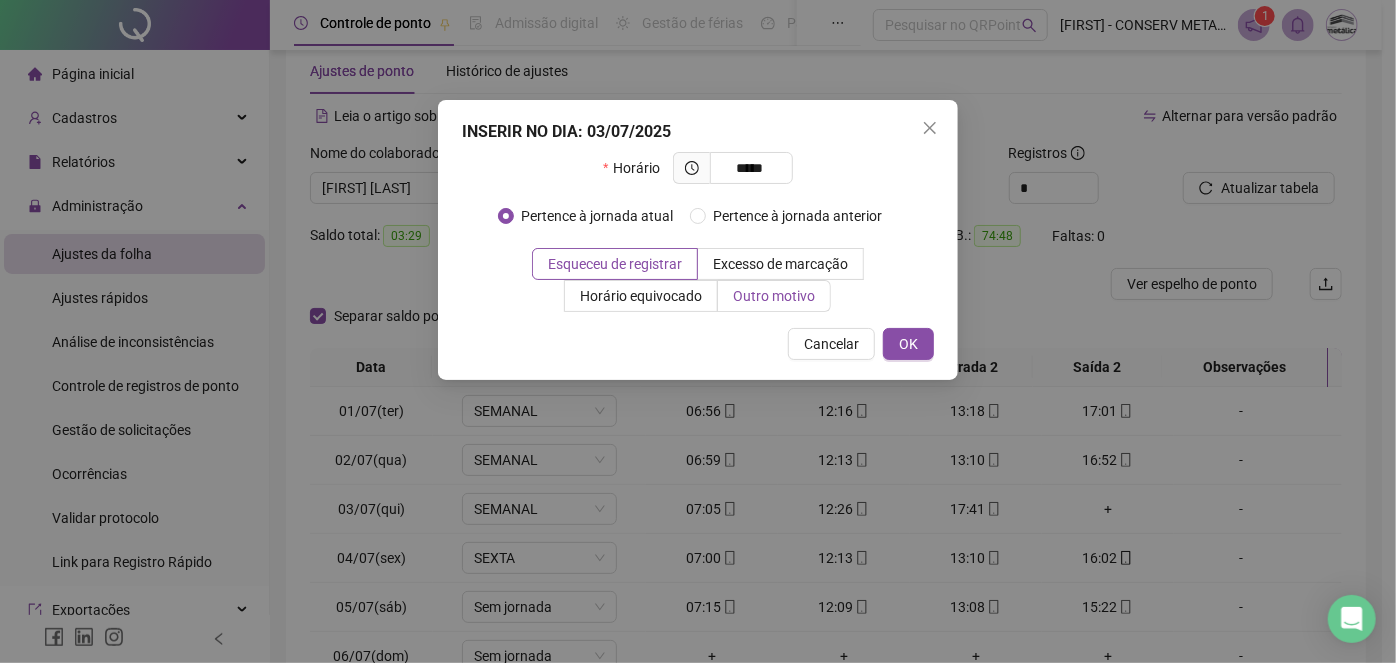 type on "*****" 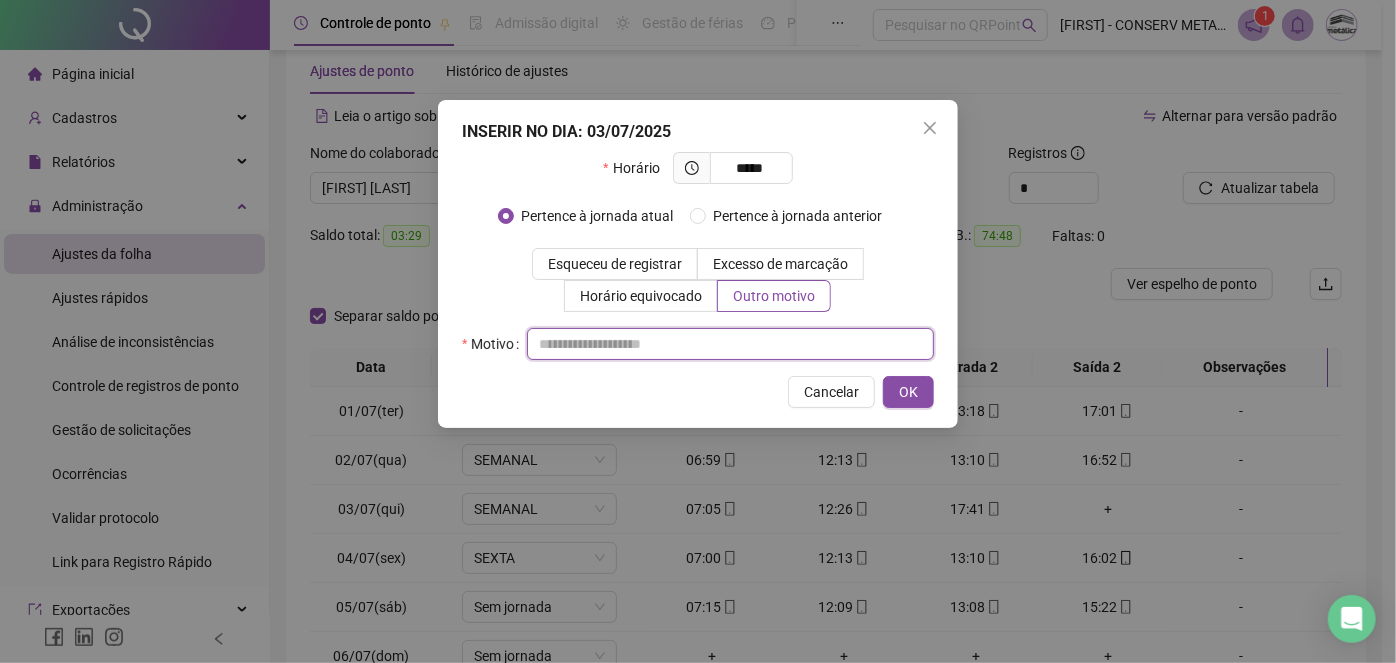 click at bounding box center (730, 344) 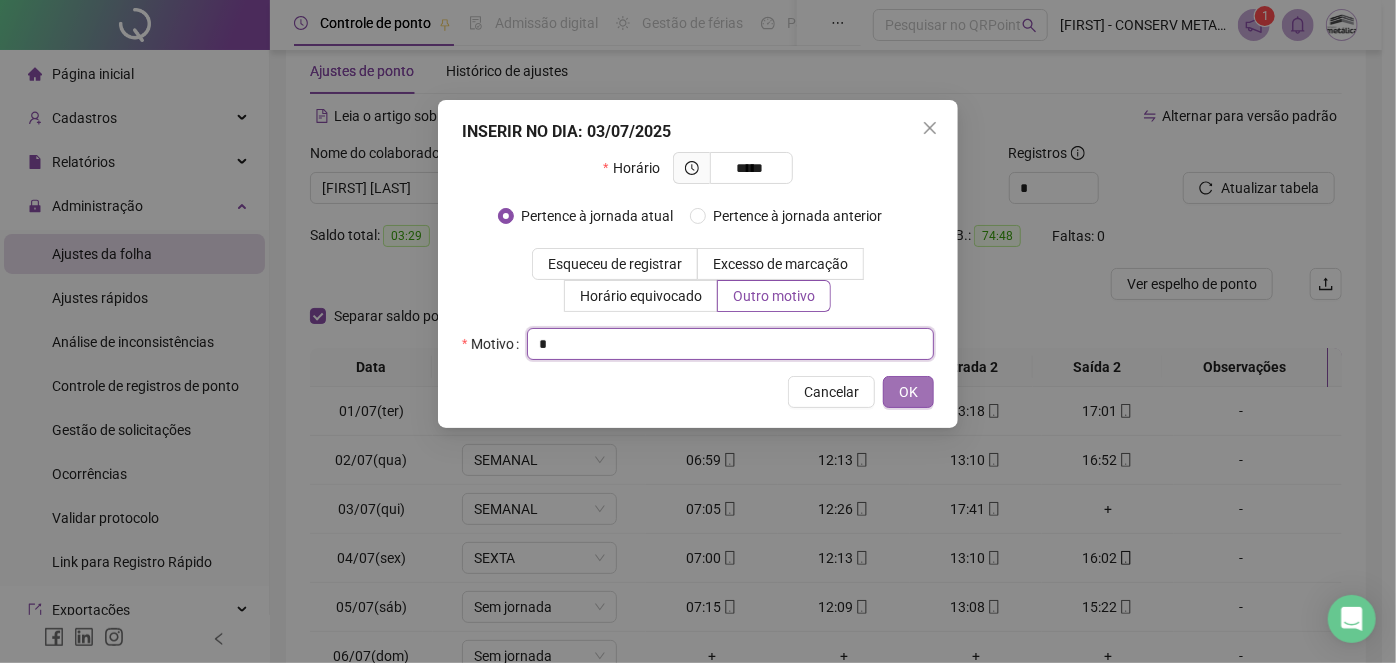 type on "*" 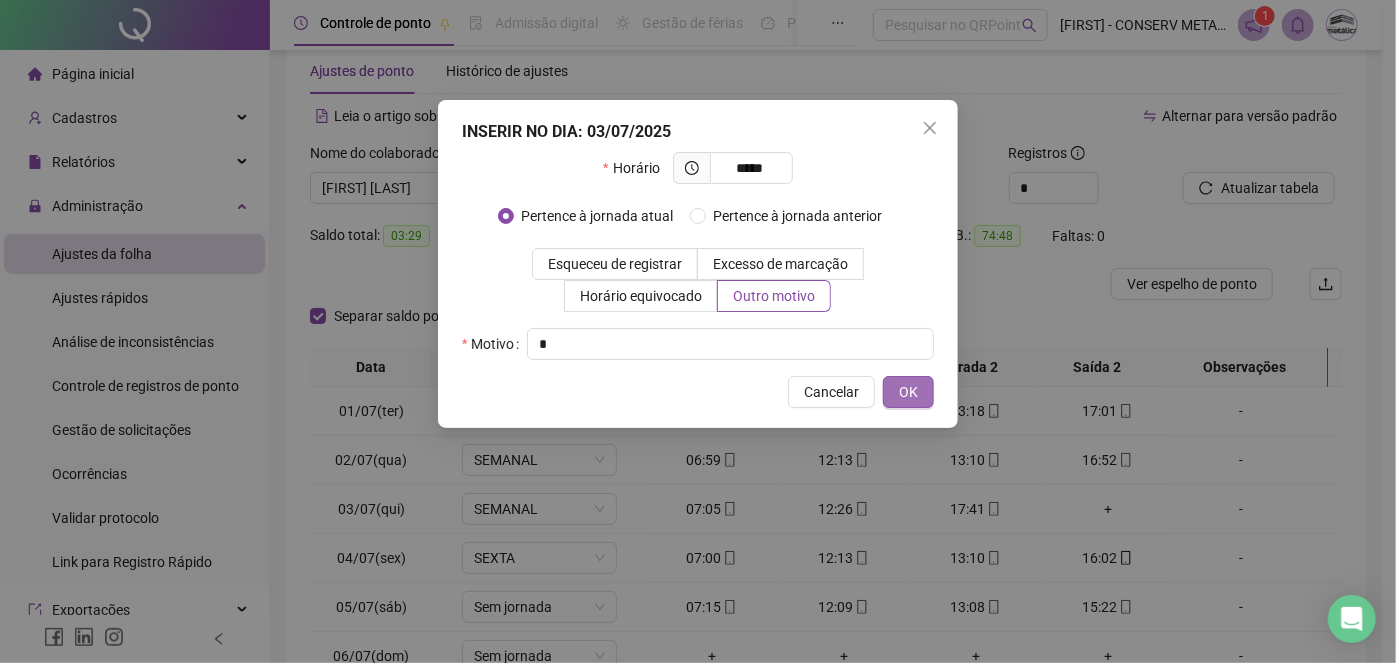 click on "OK" at bounding box center [908, 392] 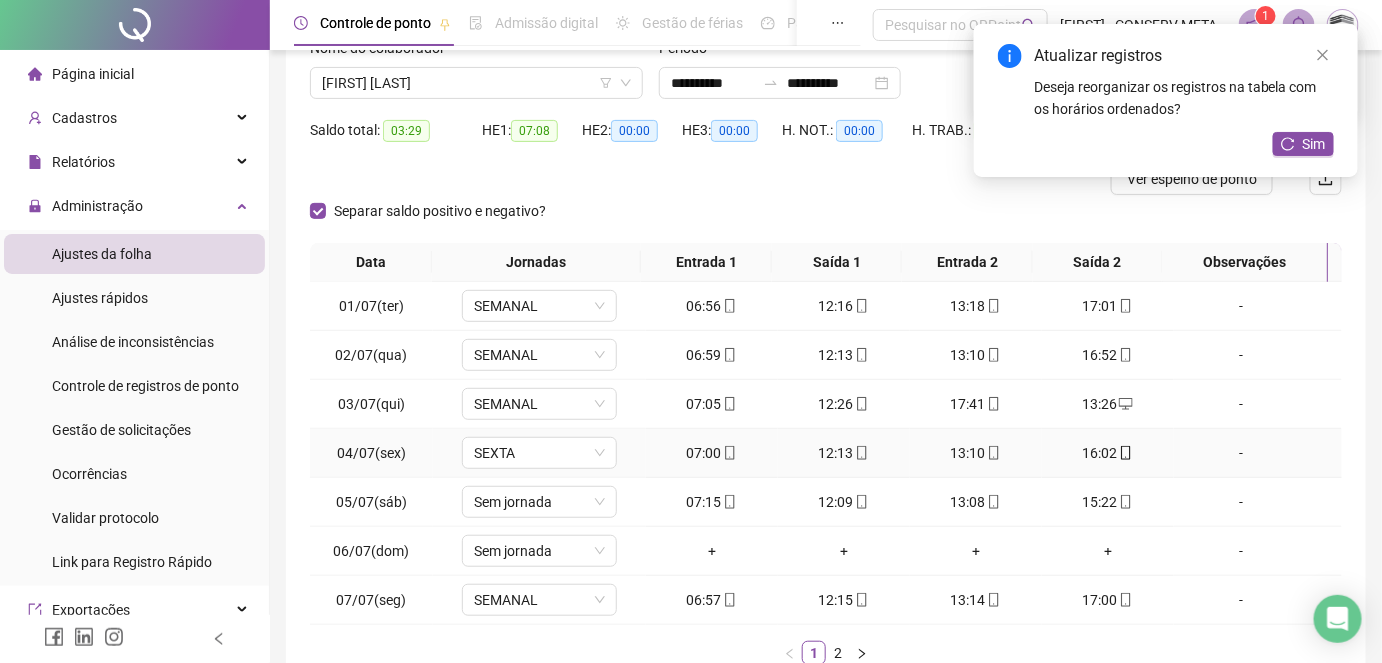 scroll, scrollTop: 272, scrollLeft: 0, axis: vertical 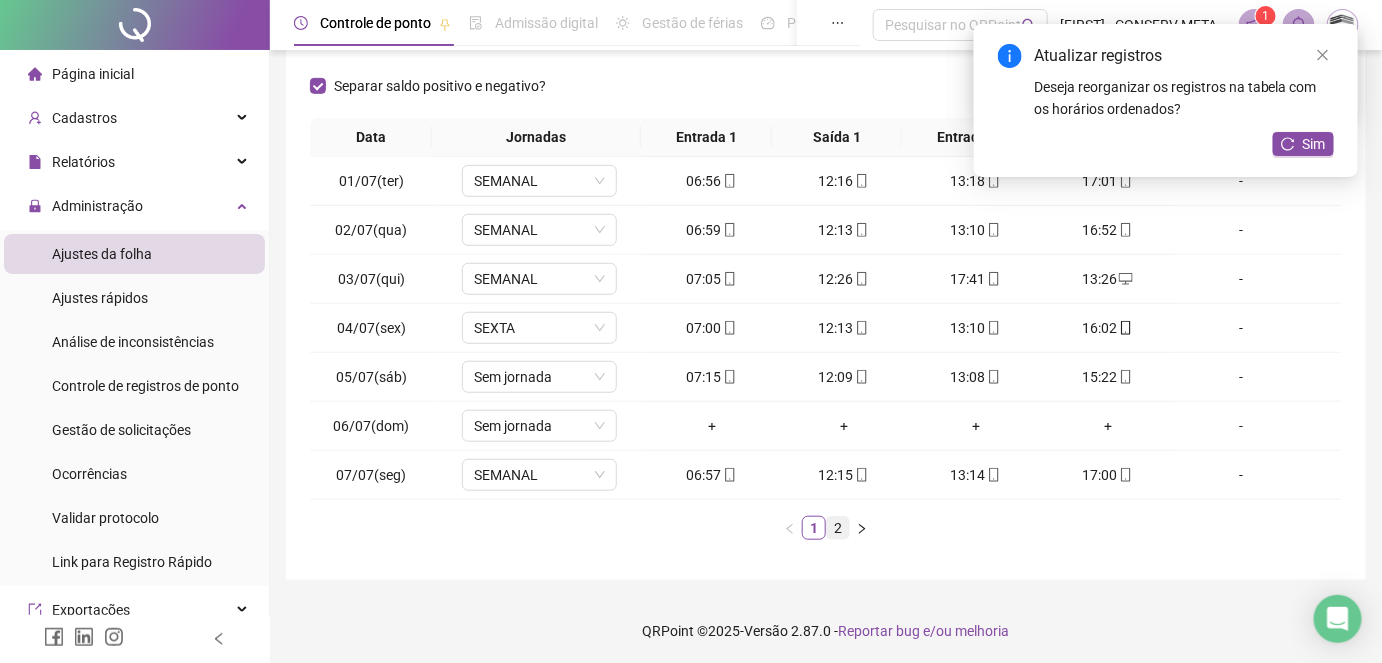 click on "2" at bounding box center (838, 528) 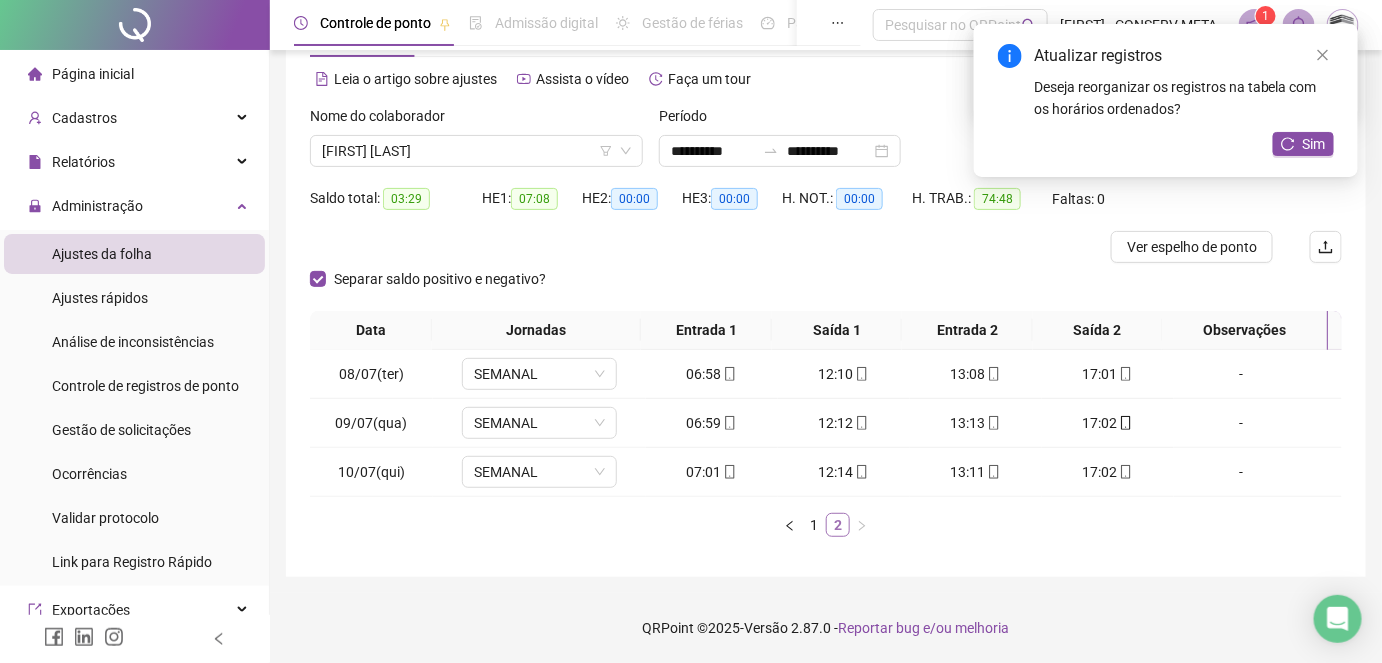 scroll, scrollTop: 77, scrollLeft: 0, axis: vertical 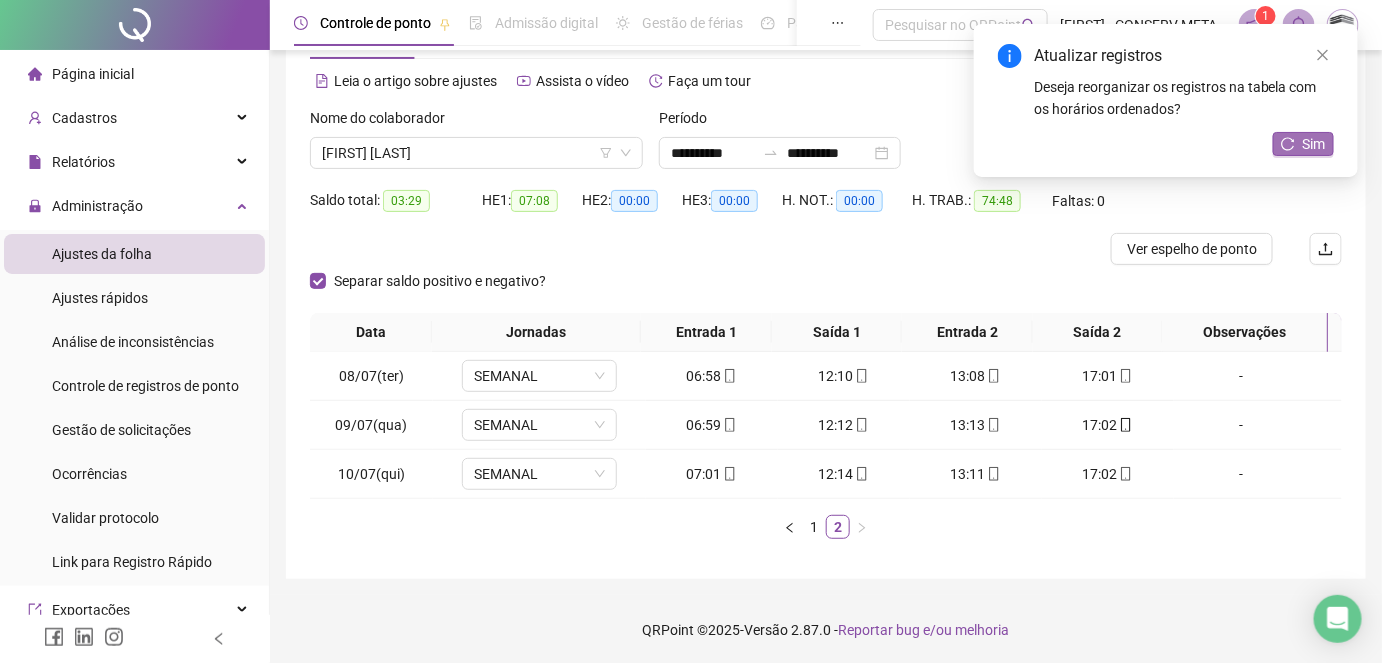 click on "Sim" at bounding box center (1314, 144) 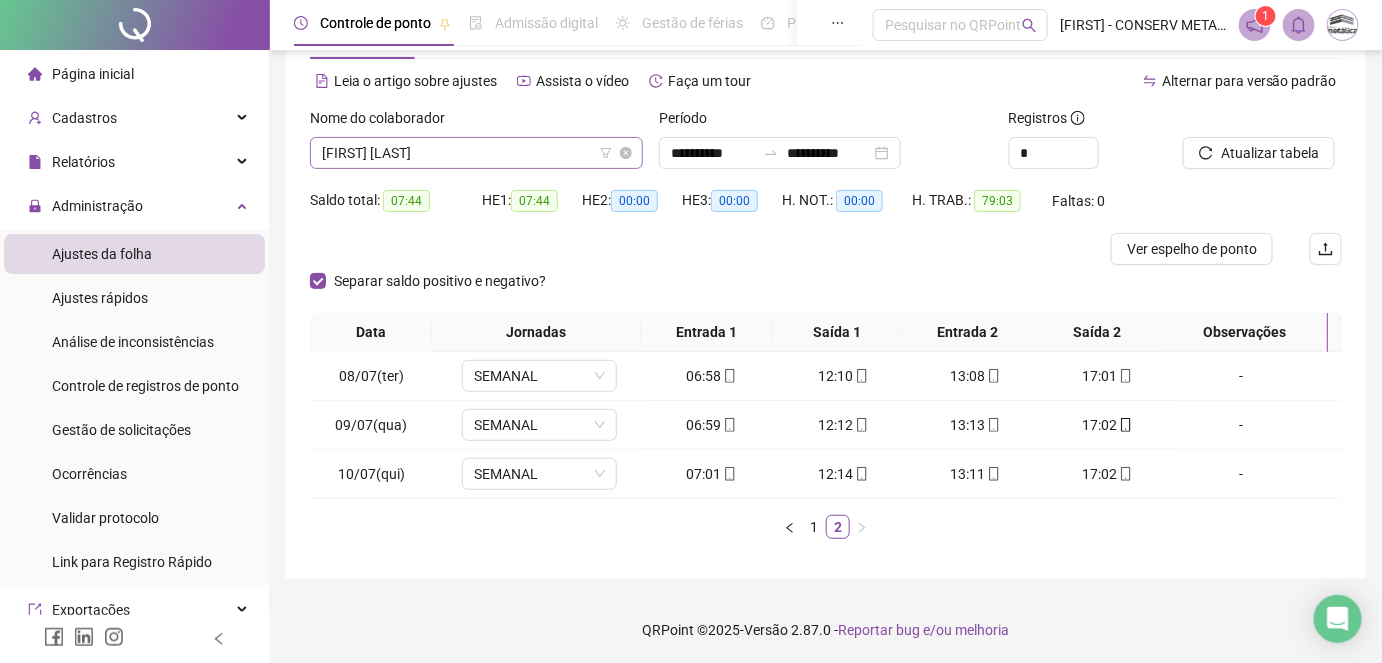 click on "[FIRST] [LAST]" at bounding box center [476, 153] 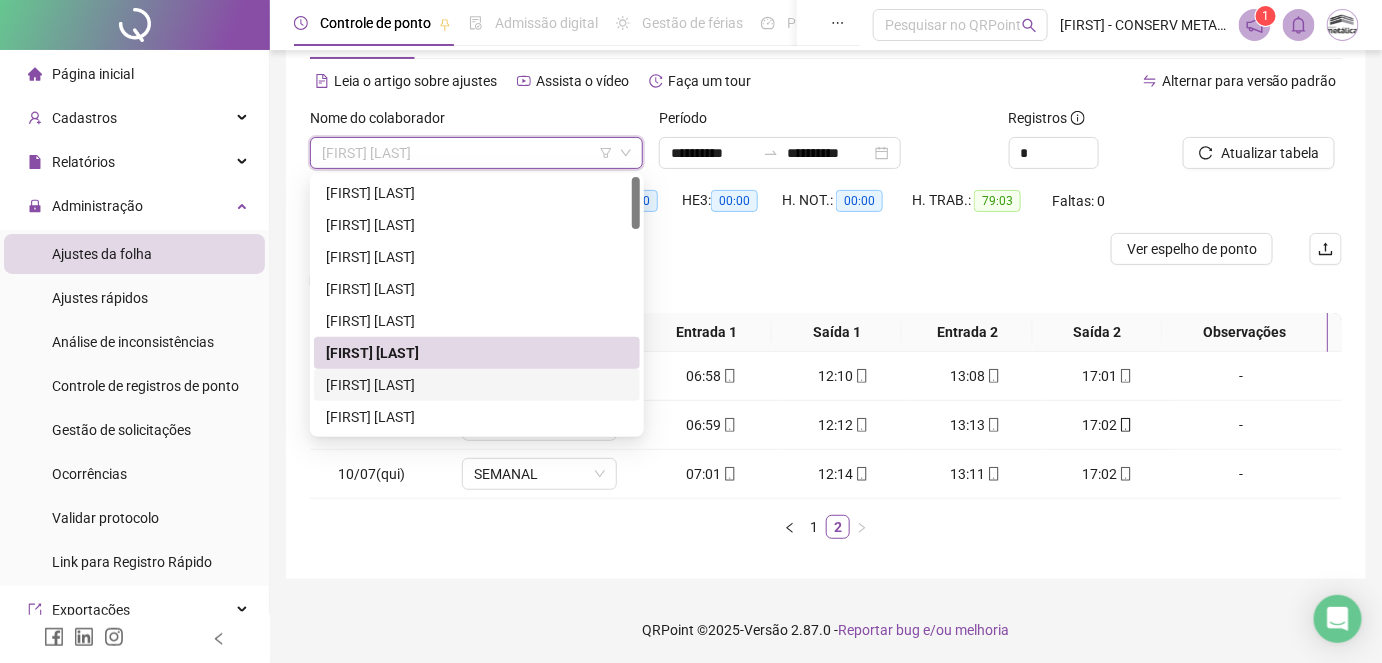 click on "[FIRST] [LAST]" at bounding box center (477, 385) 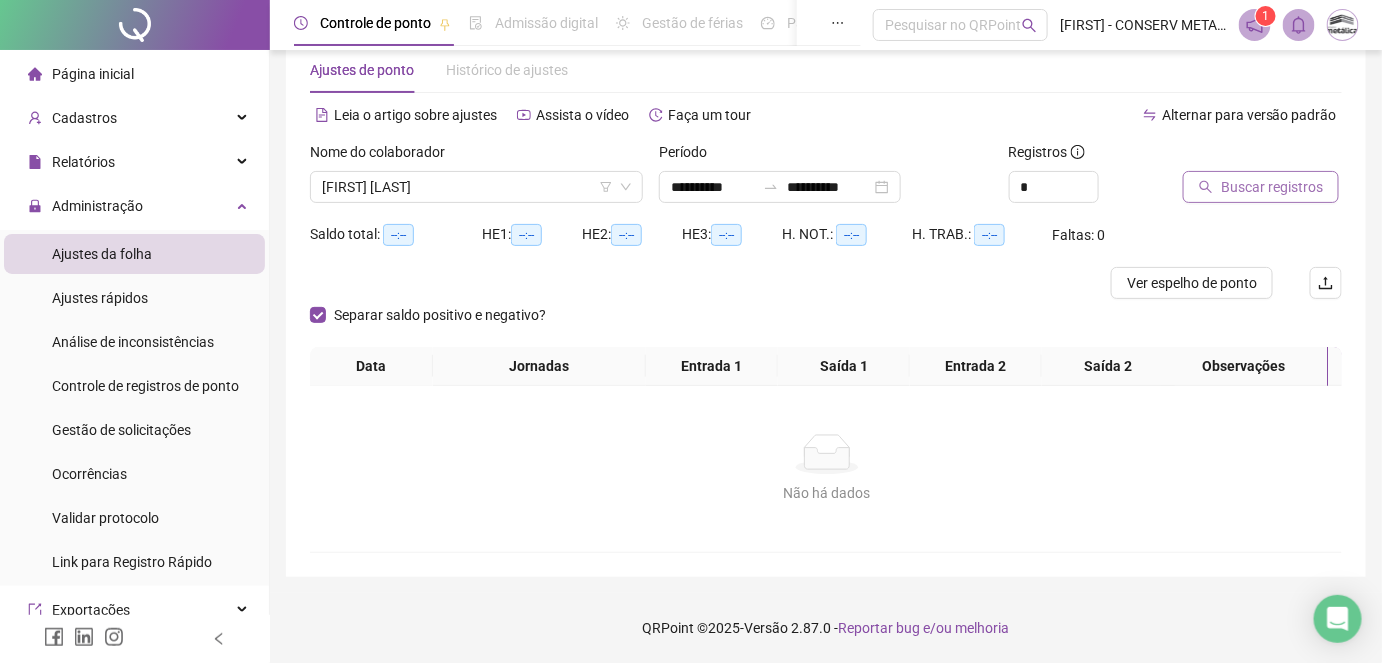 click on "Buscar registros" at bounding box center (1272, 187) 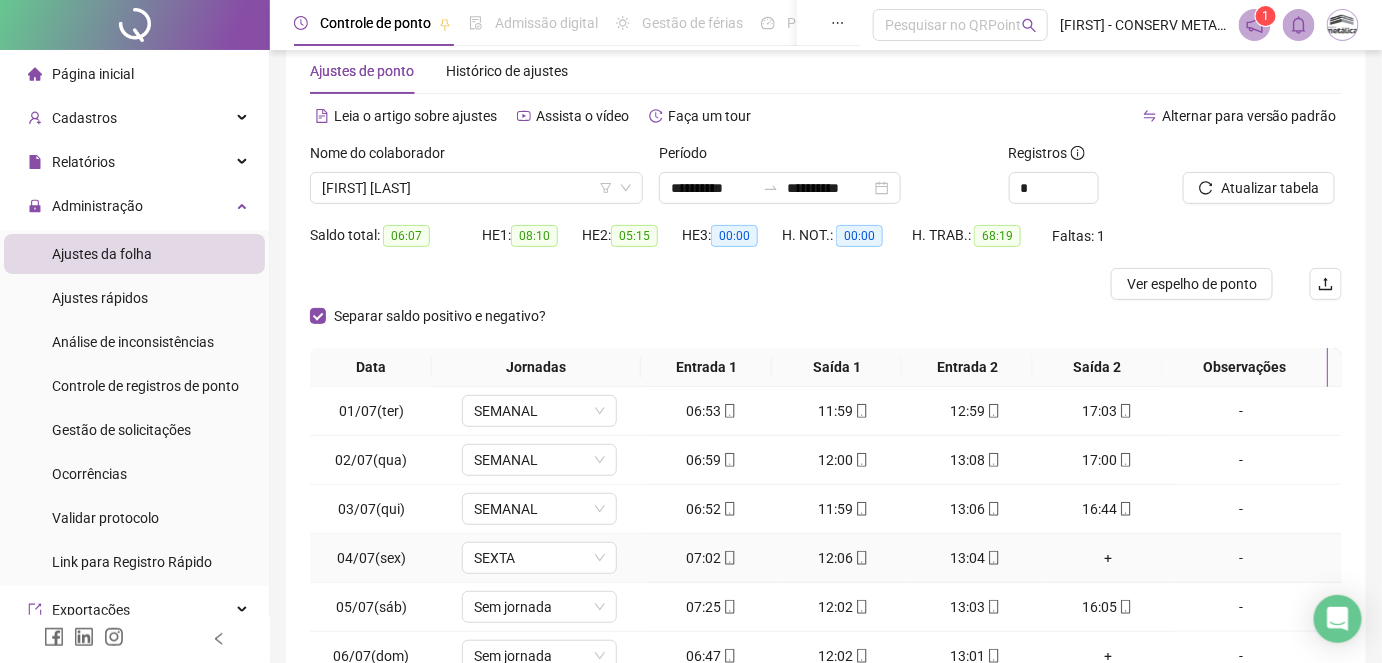 click on "+" at bounding box center [1108, 558] 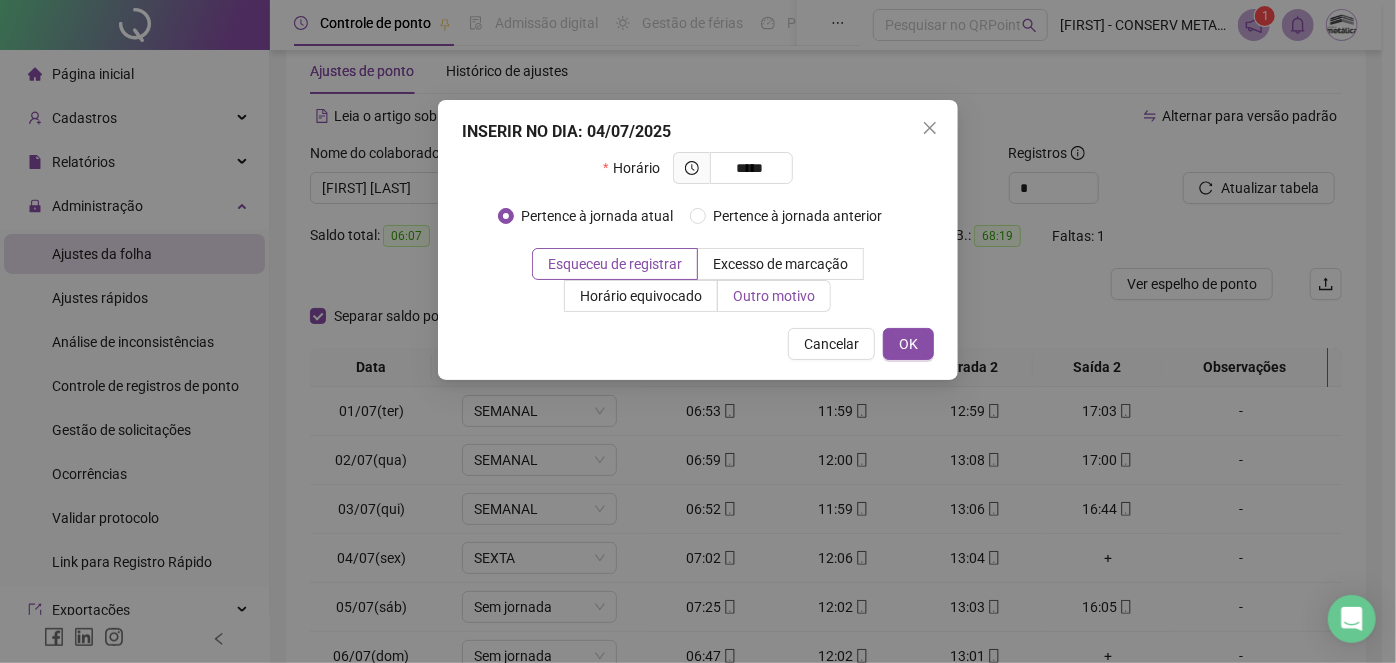 type on "*****" 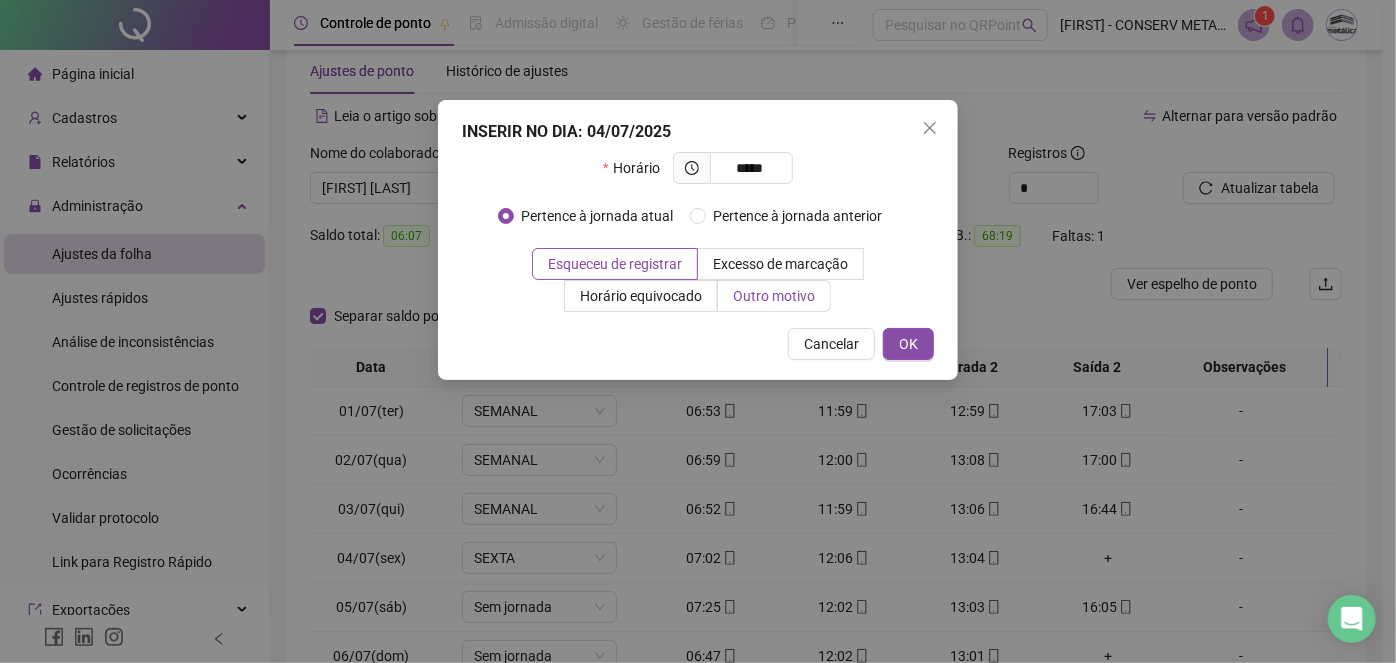 click on "Outro motivo" at bounding box center [774, 296] 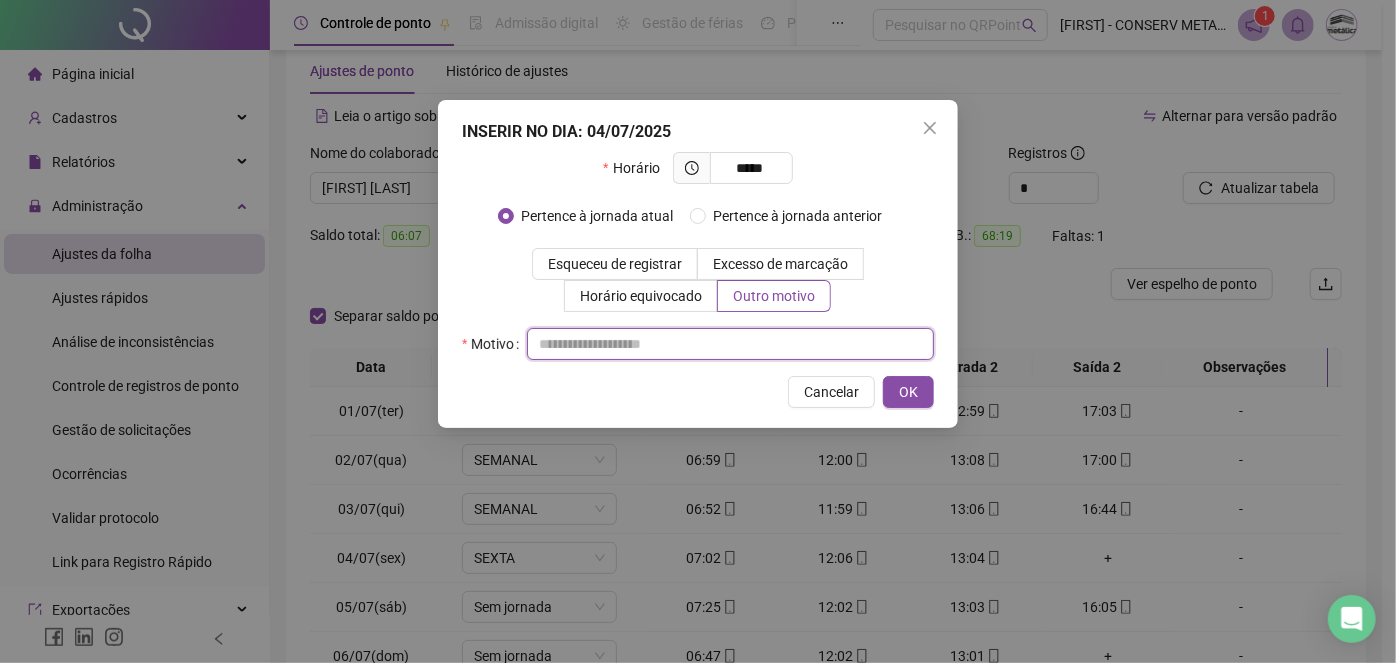 click at bounding box center (730, 344) 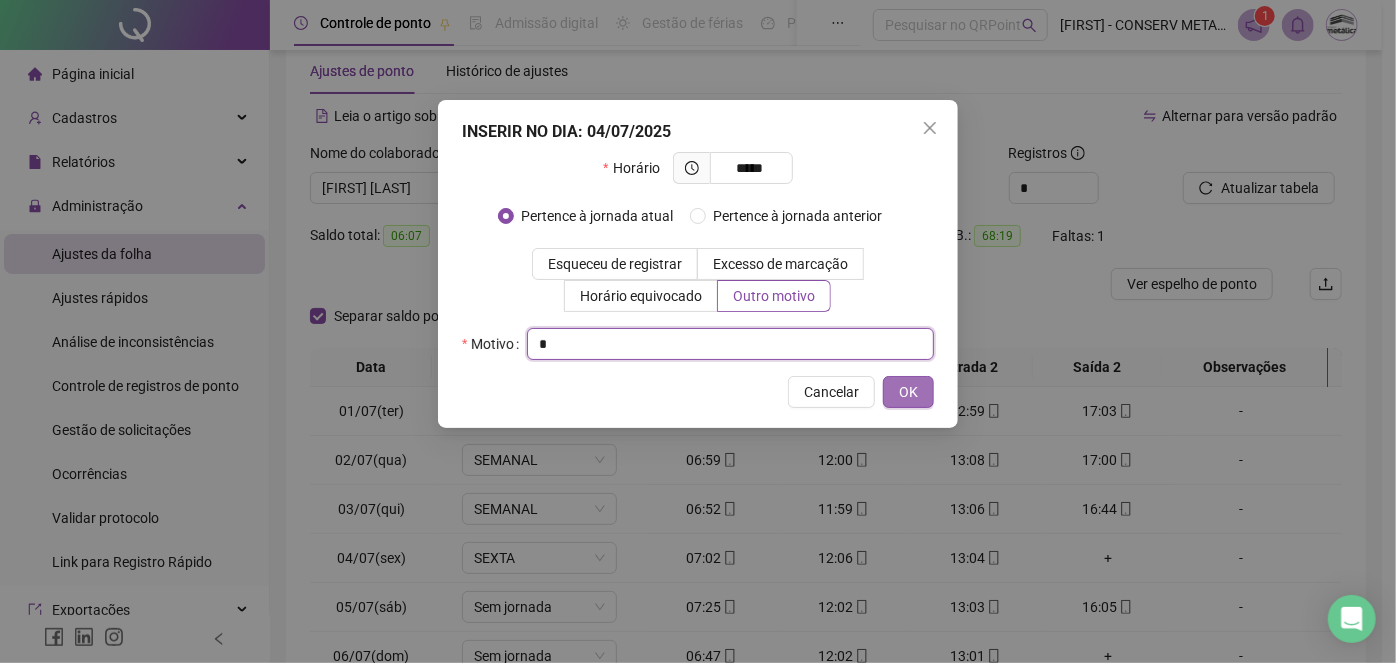 type on "*" 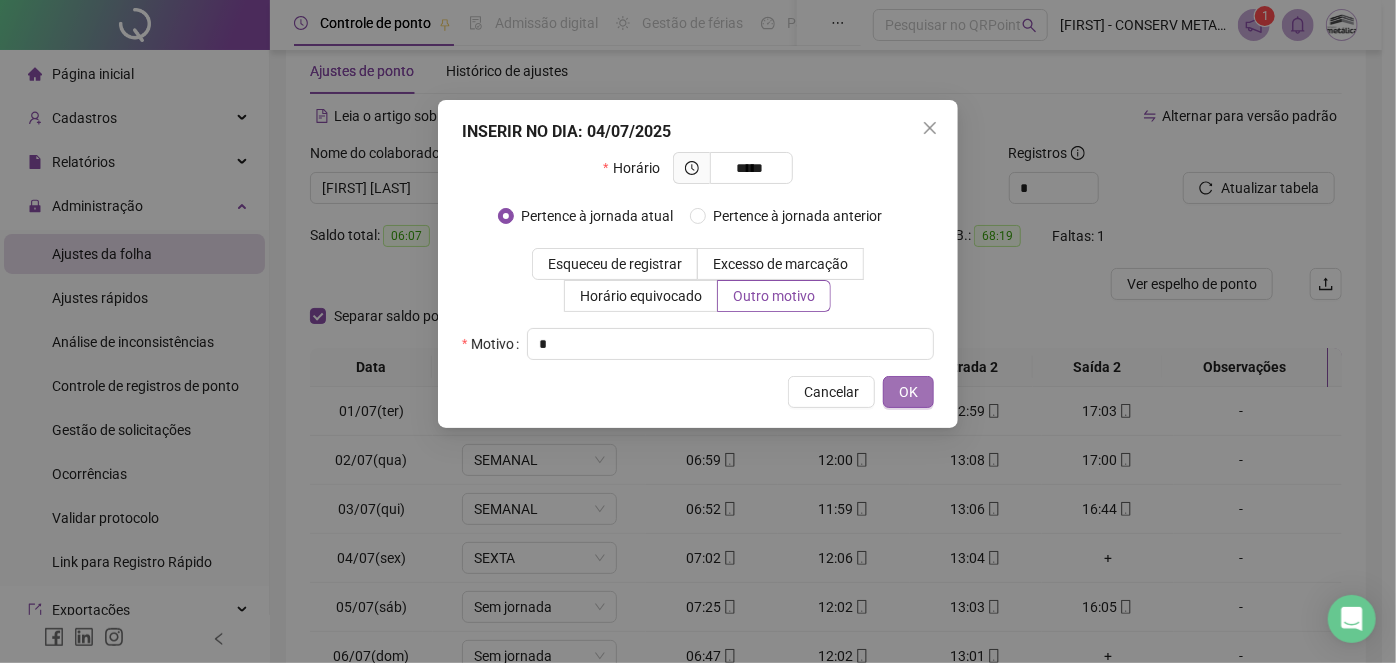 click on "OK" at bounding box center [908, 392] 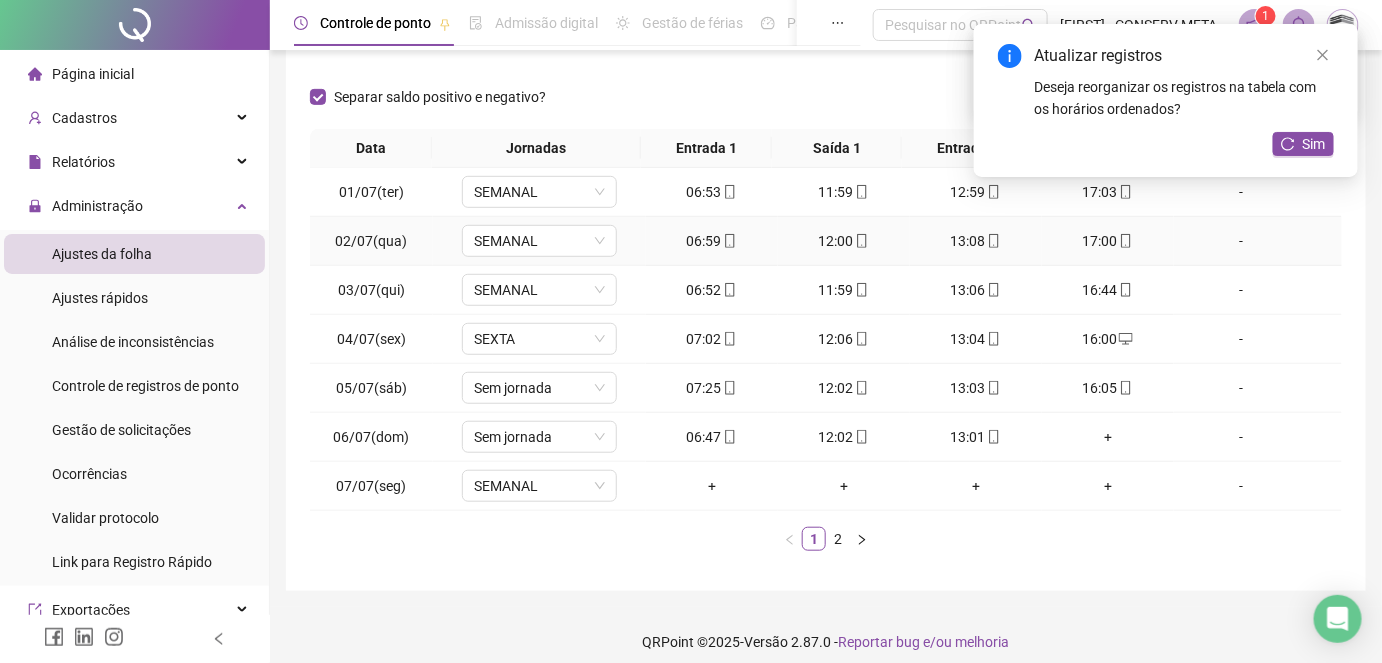 scroll, scrollTop: 272, scrollLeft: 0, axis: vertical 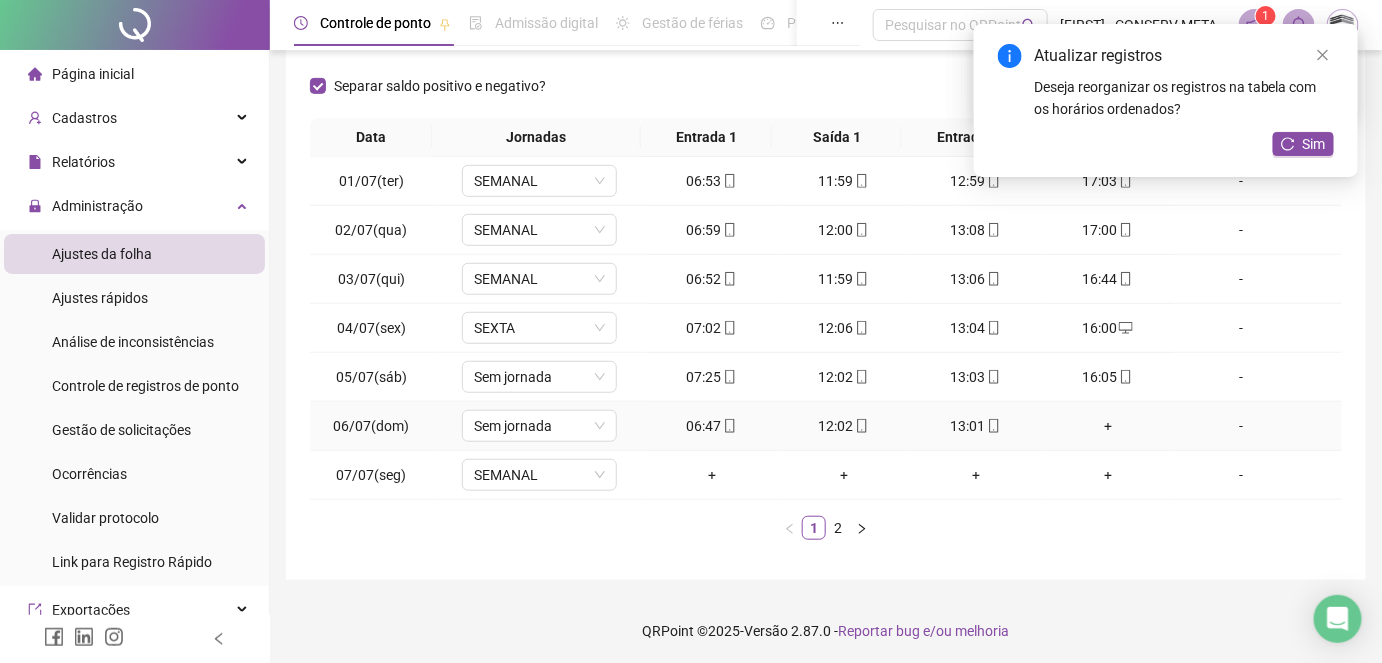 click on "+" at bounding box center [1108, 426] 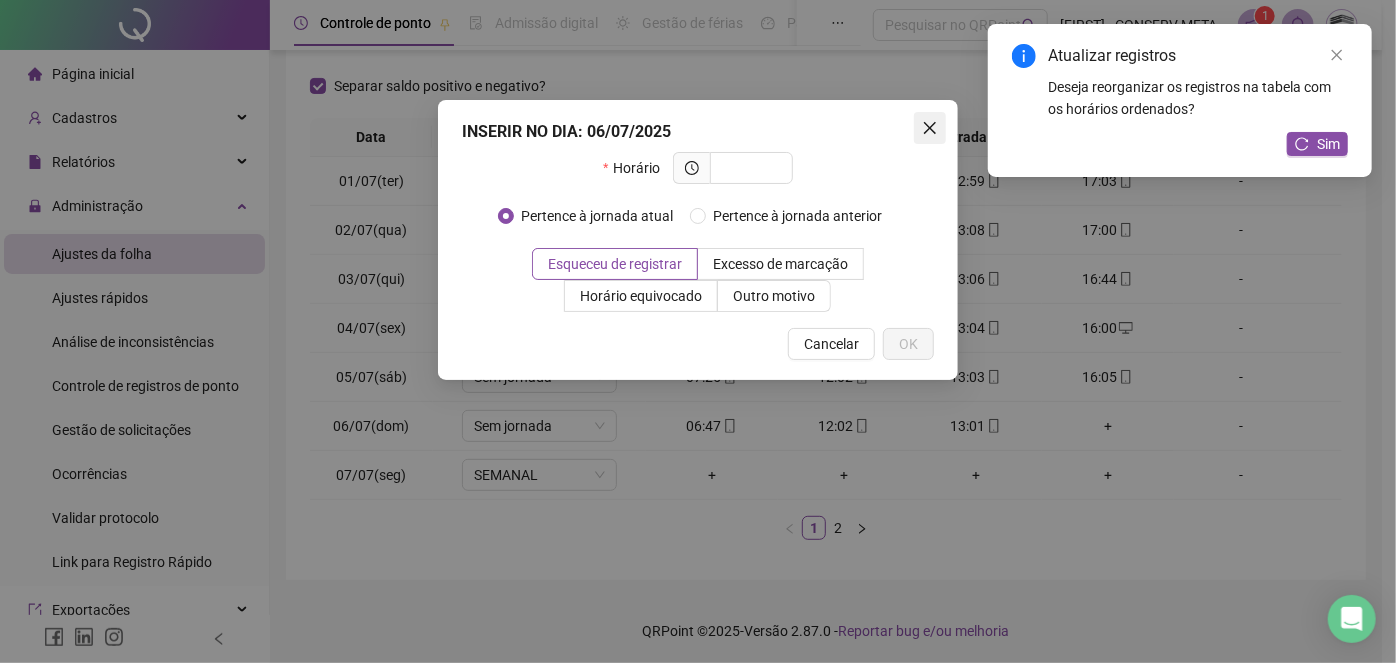 click 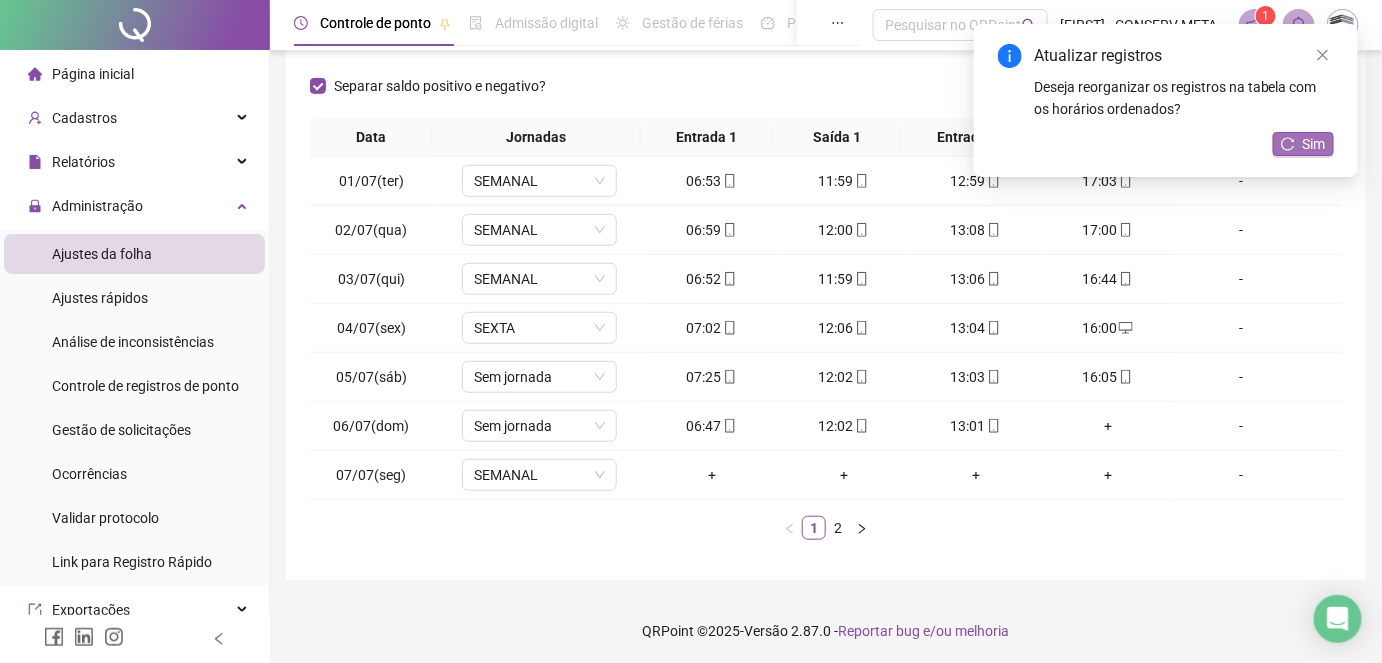 click on "Sim" at bounding box center (1314, 144) 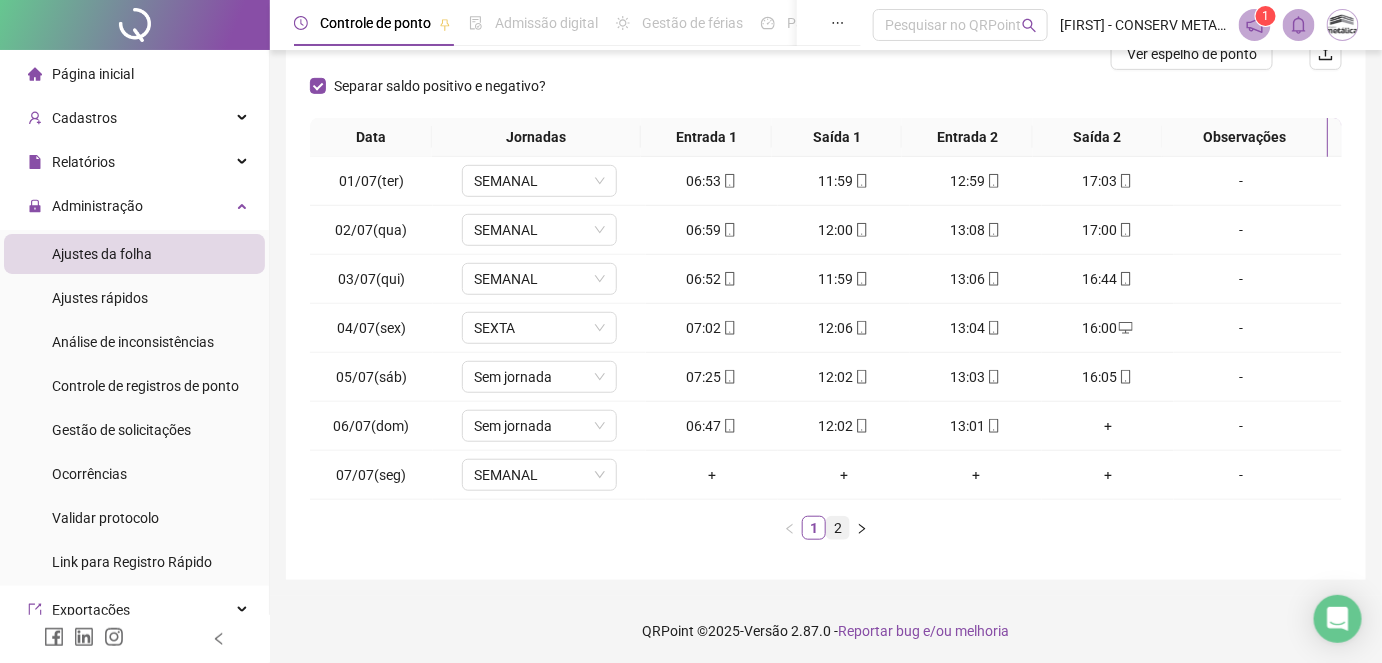 click on "2" at bounding box center (838, 528) 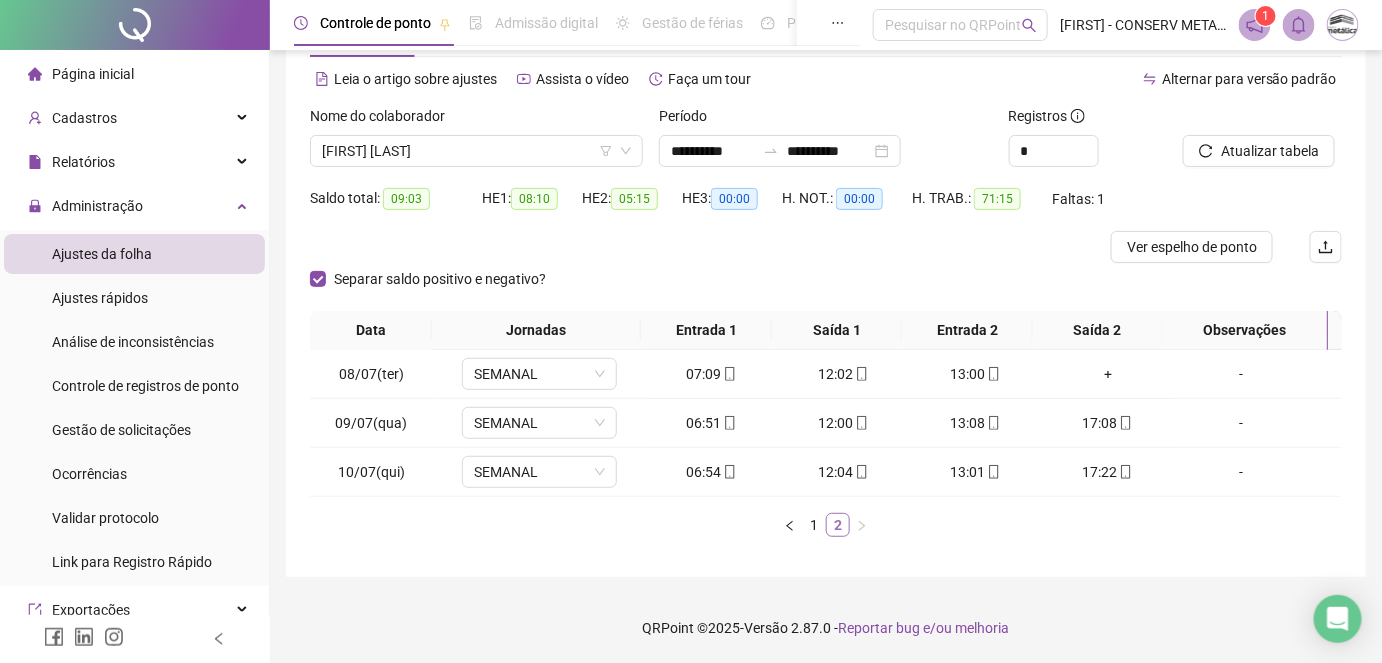 scroll, scrollTop: 77, scrollLeft: 0, axis: vertical 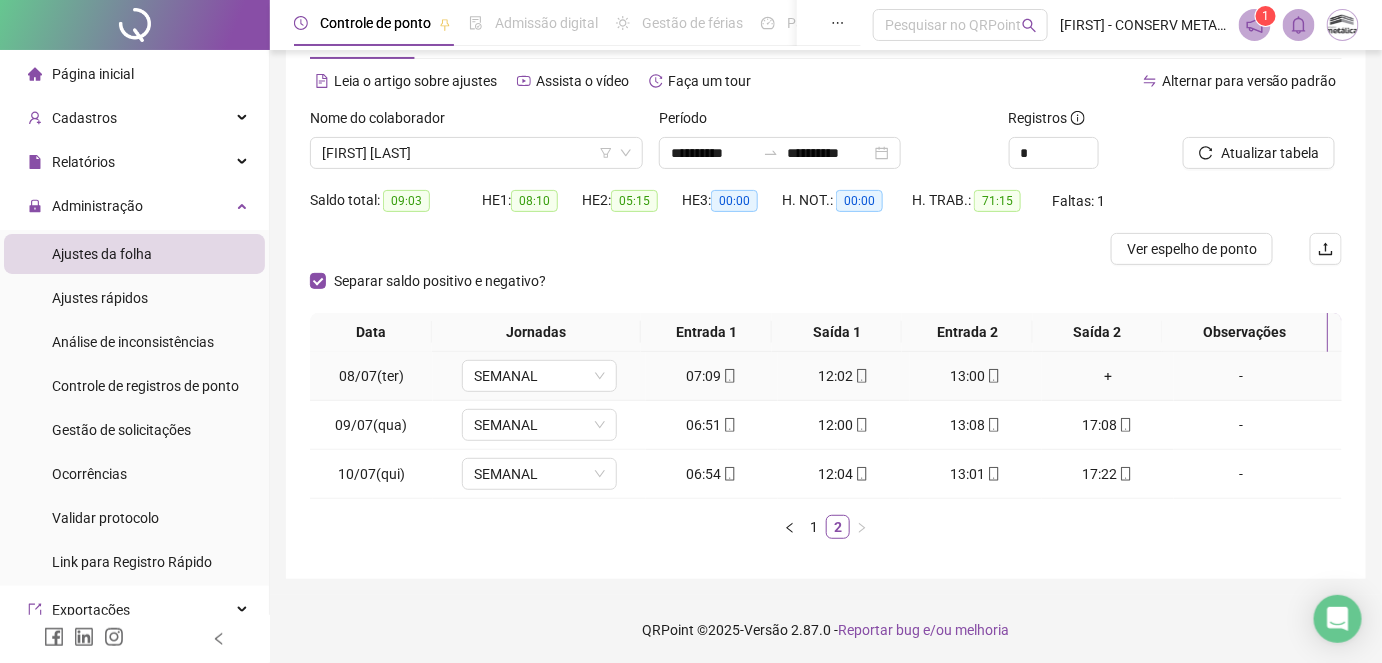 click on "+" at bounding box center (1108, 376) 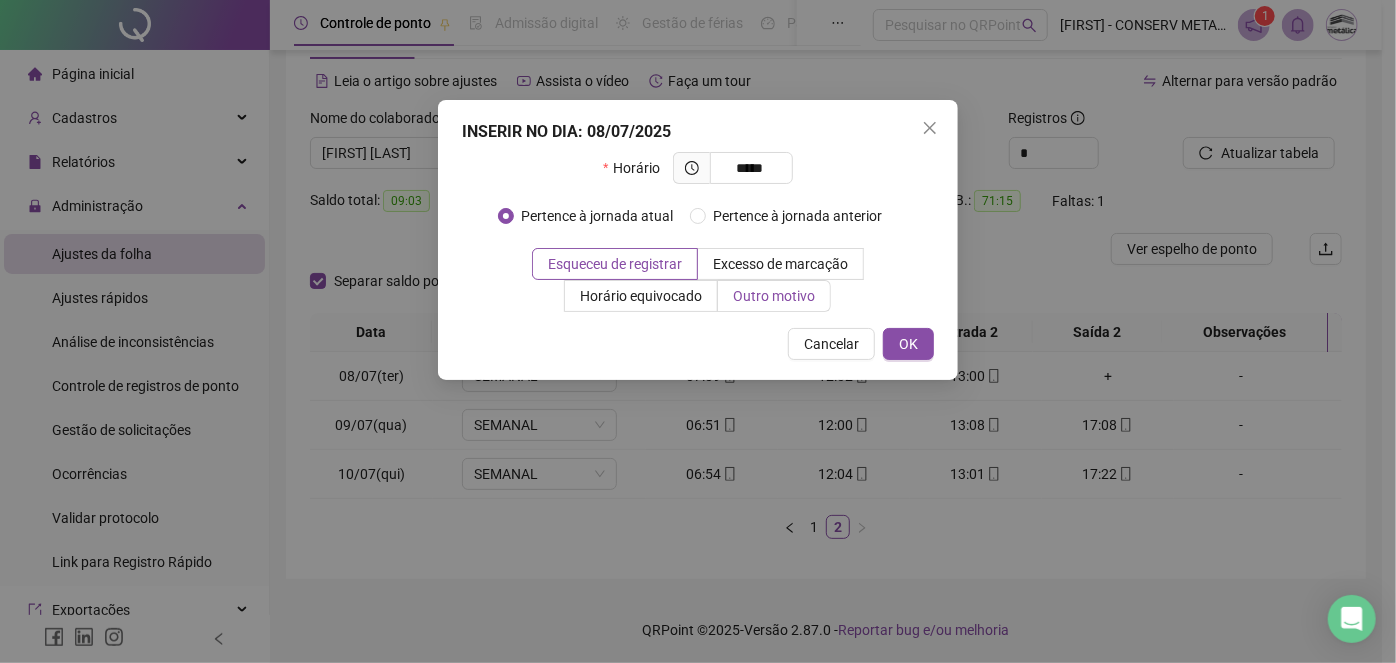 type on "*****" 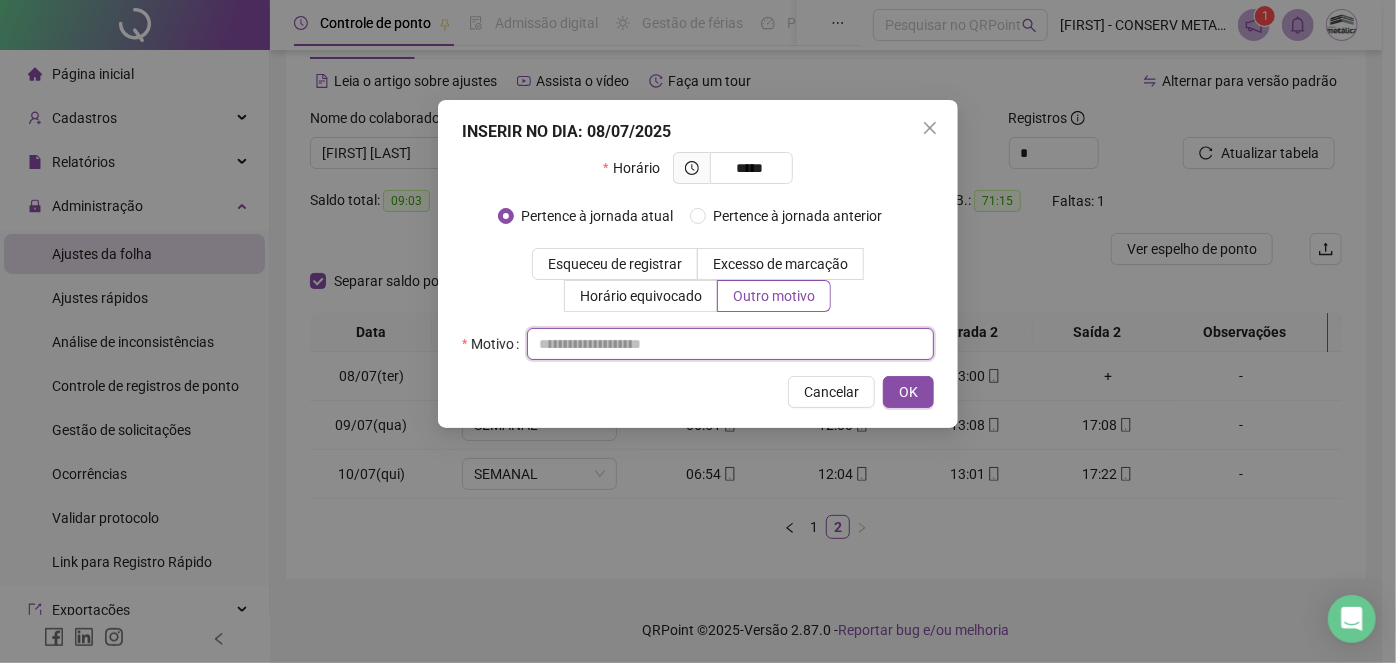click at bounding box center (730, 344) 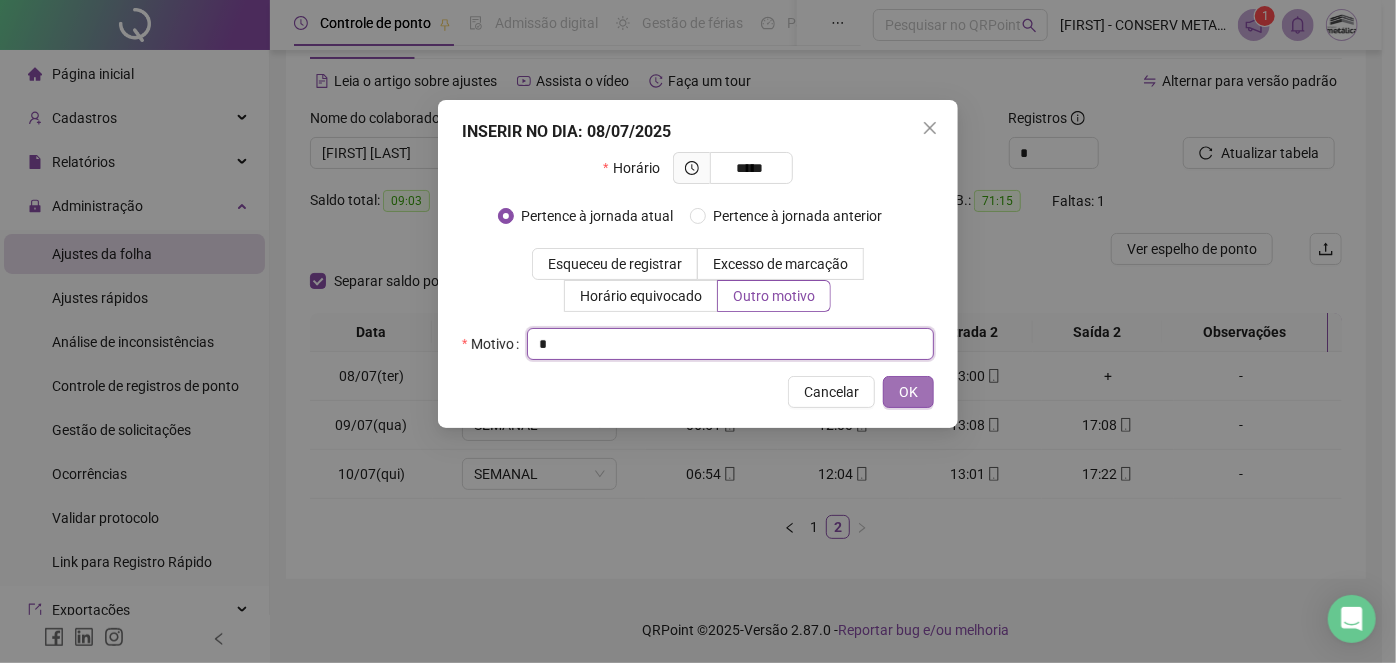 type on "*" 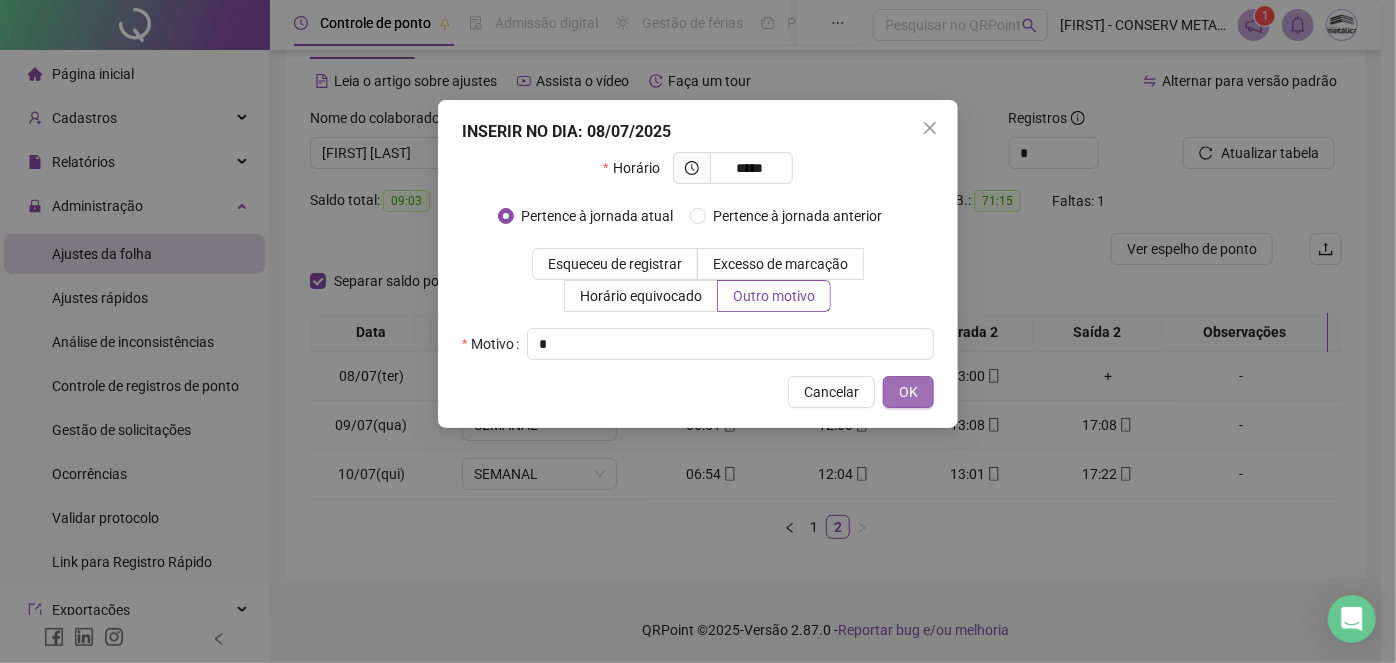 click on "OK" at bounding box center (908, 392) 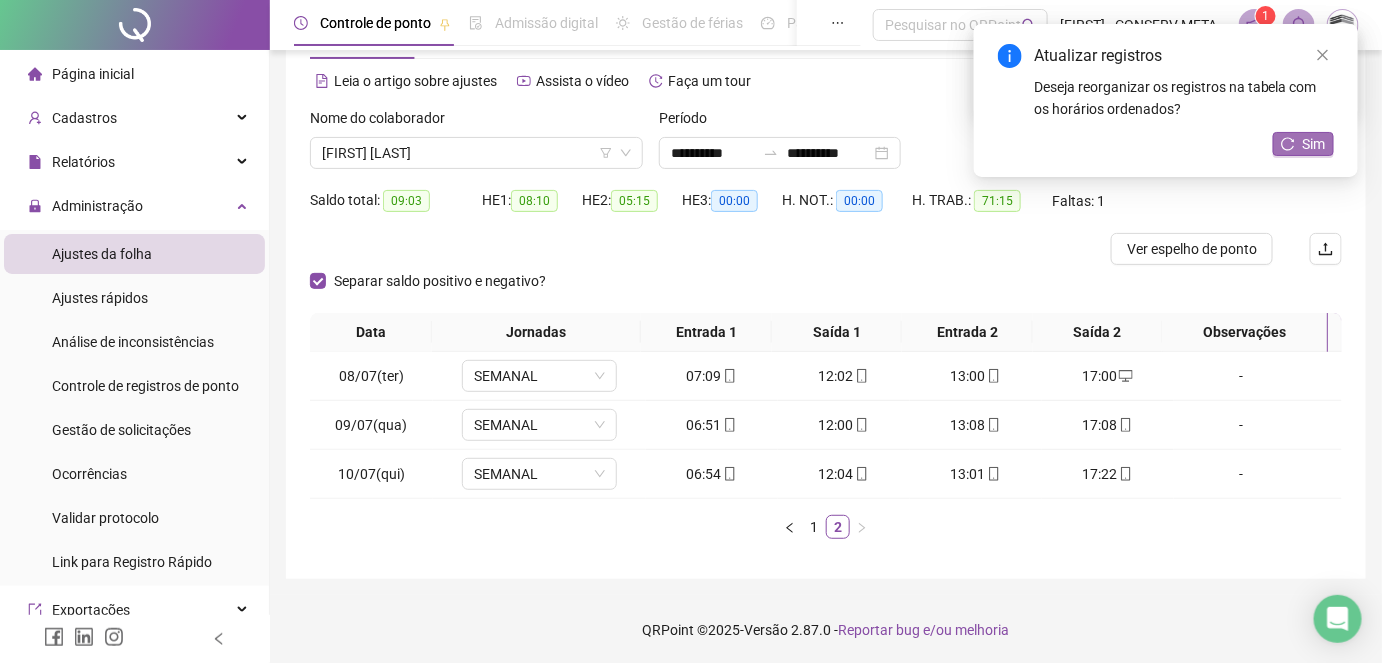 click on "Sim" at bounding box center (1314, 144) 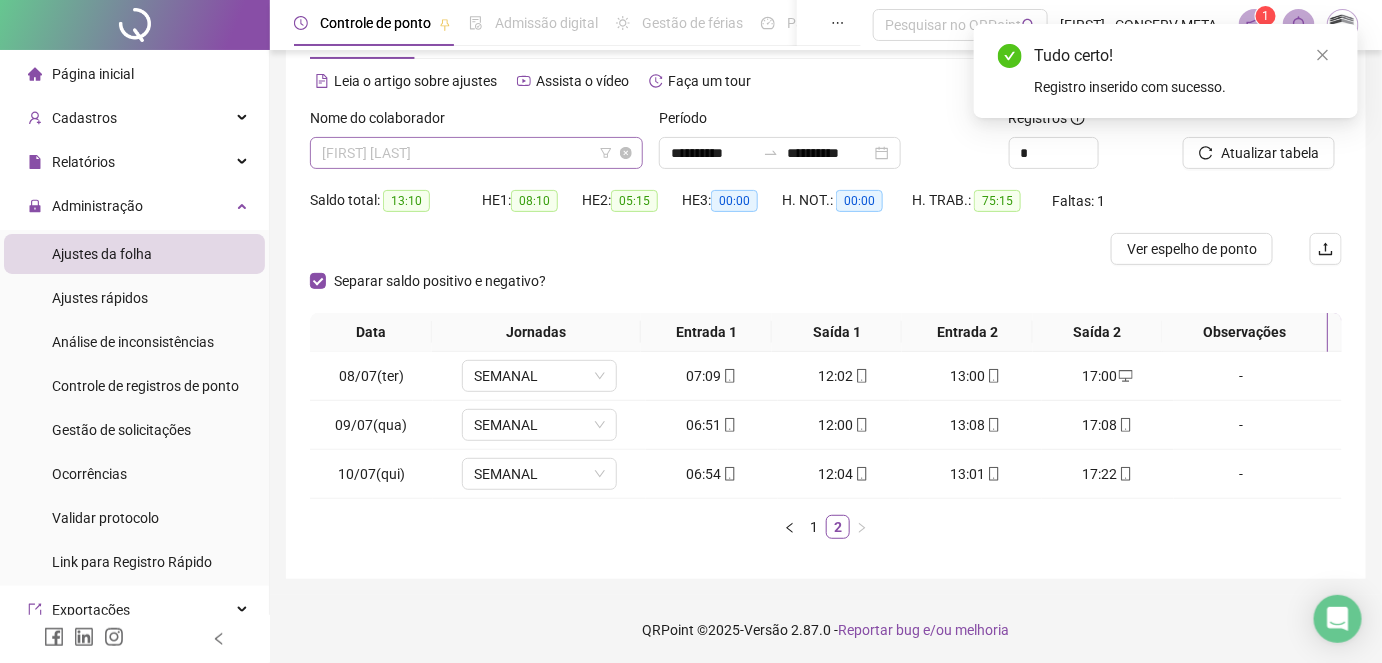 click on "[FIRST] [LAST]" at bounding box center [476, 153] 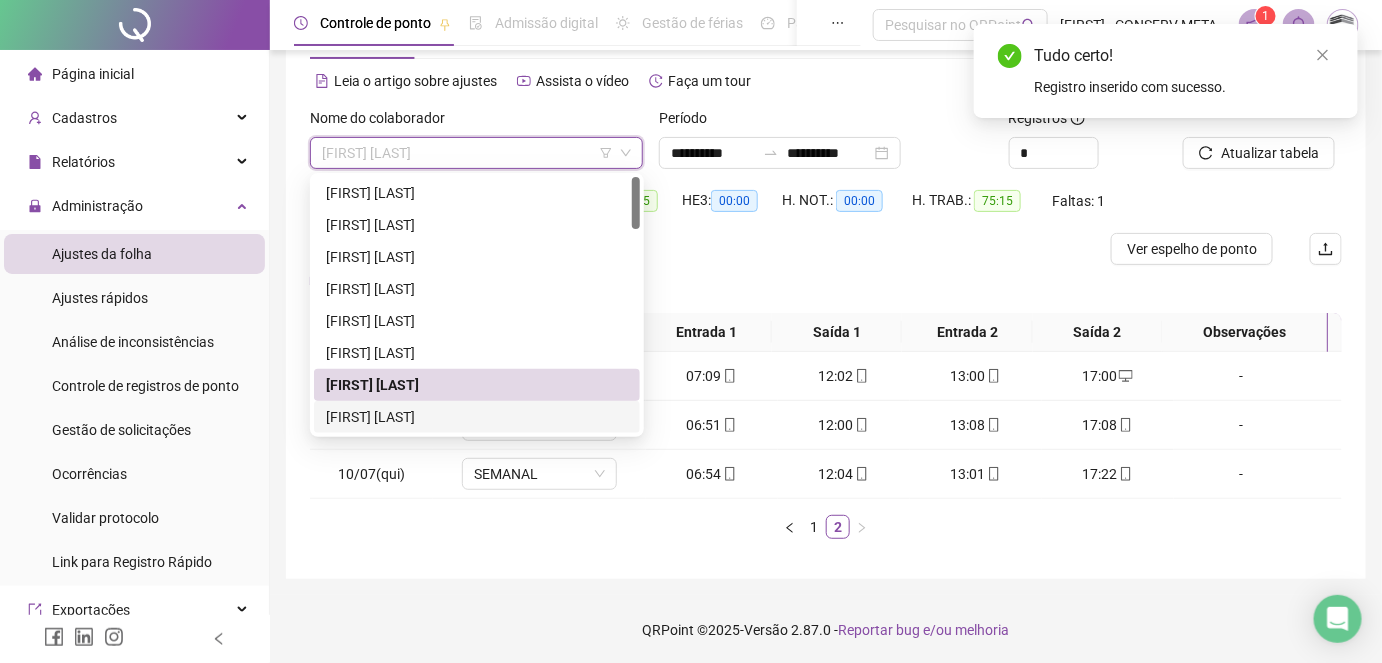 click on "[FIRST] [LAST]" at bounding box center (477, 417) 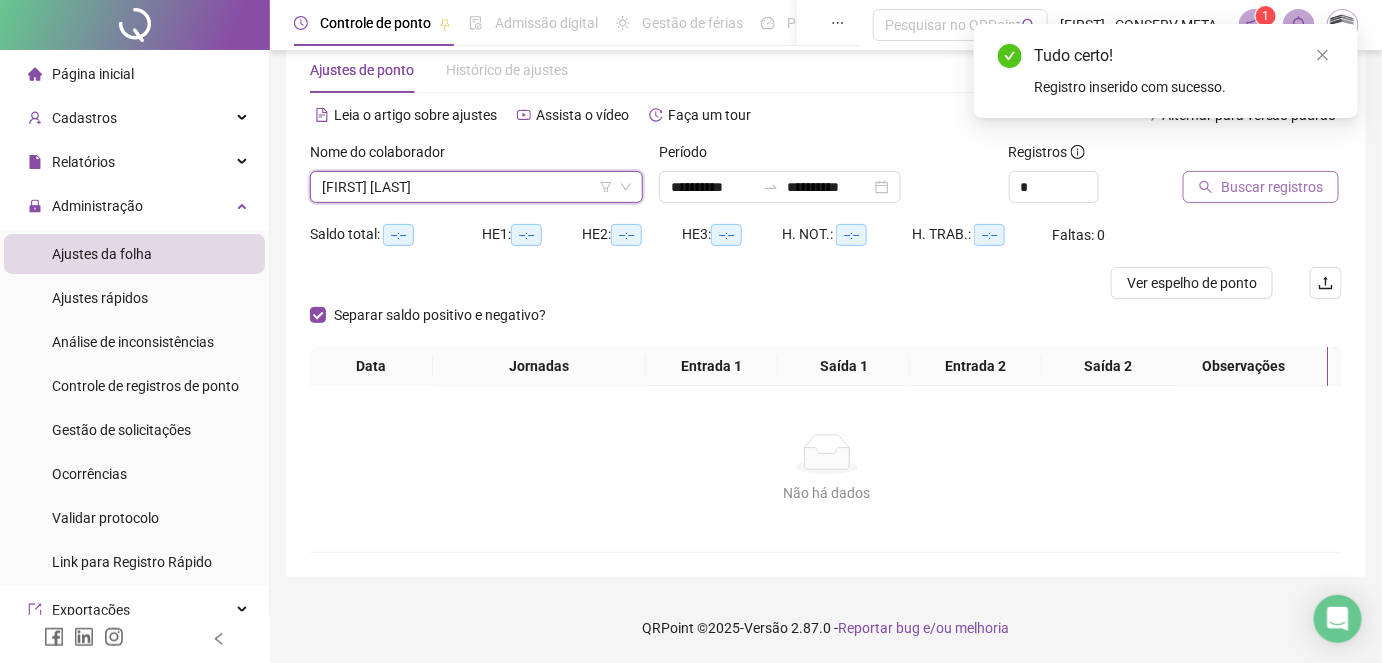 click on "Buscar registros" at bounding box center [1272, 187] 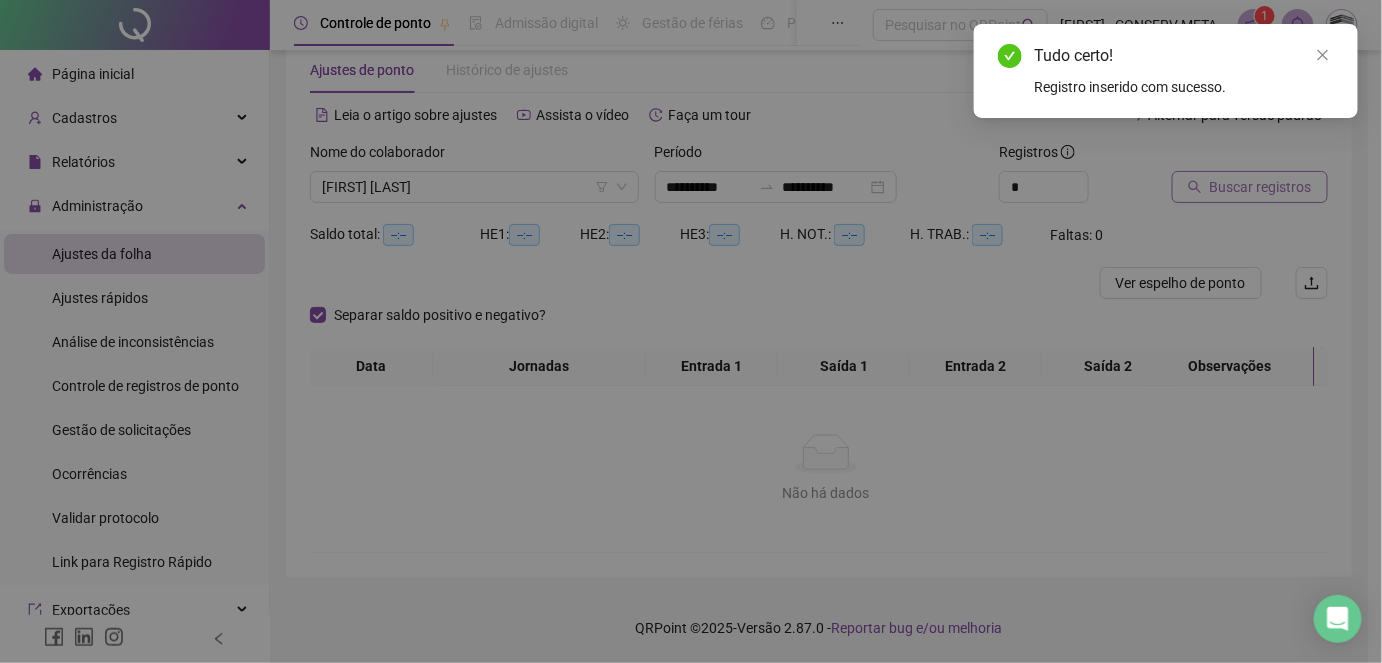 scroll, scrollTop: 42, scrollLeft: 0, axis: vertical 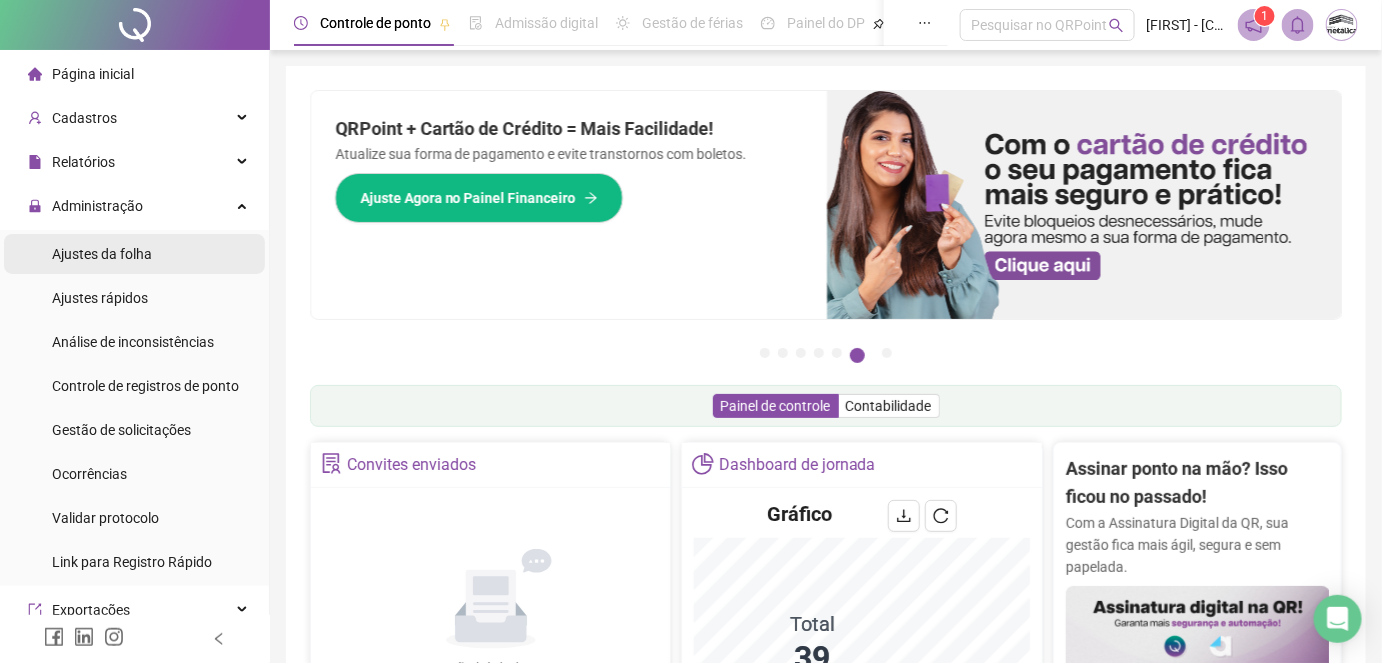 click on "Ajustes da folha" at bounding box center (102, 254) 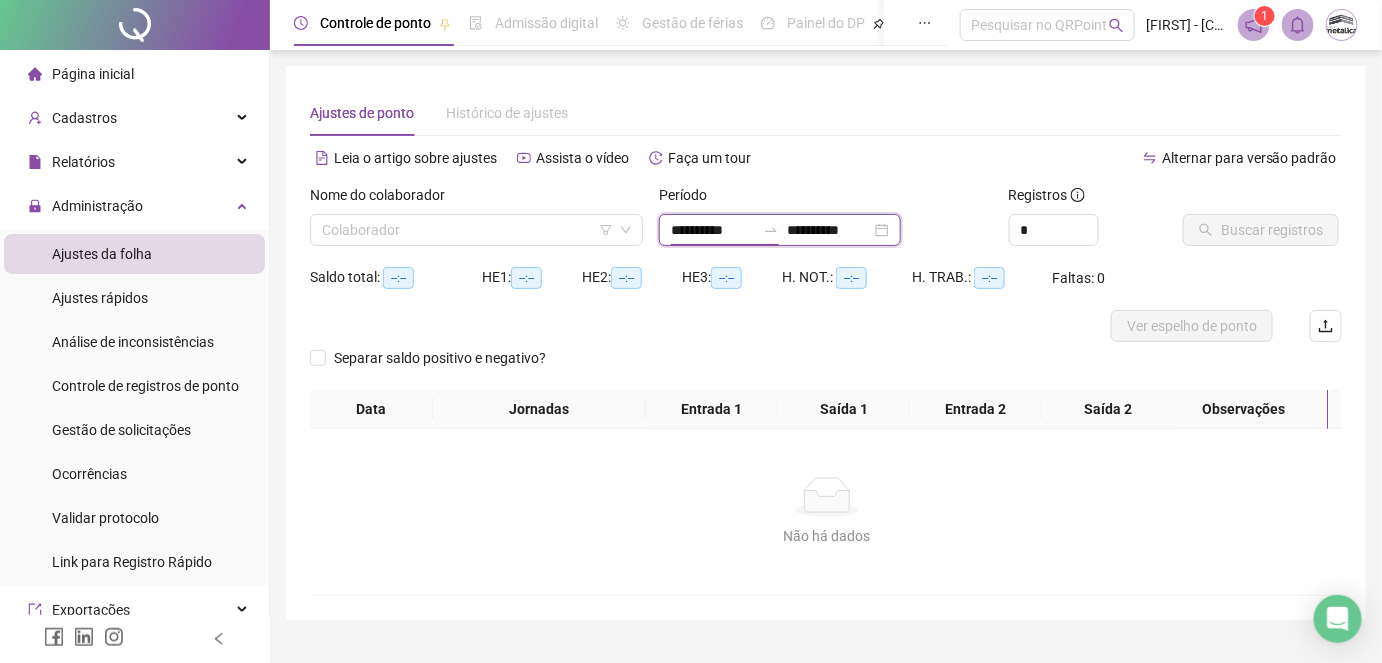 click on "**********" at bounding box center [713, 230] 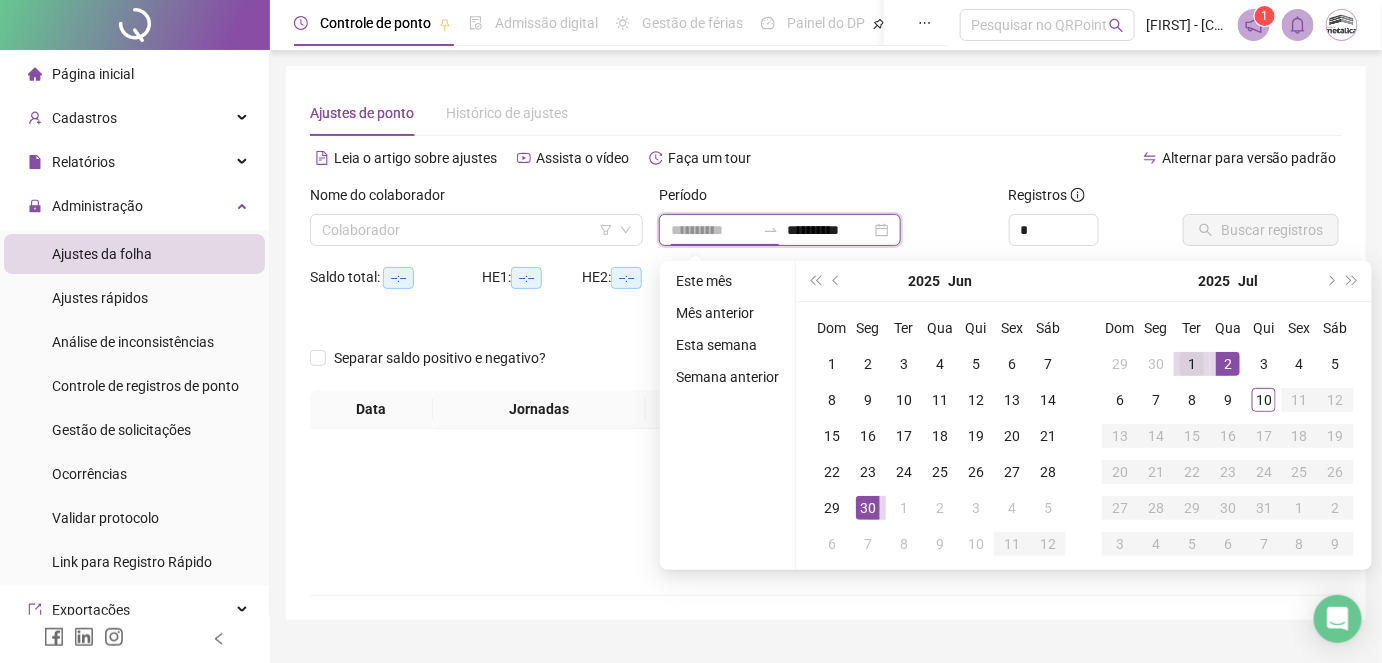 type on "**********" 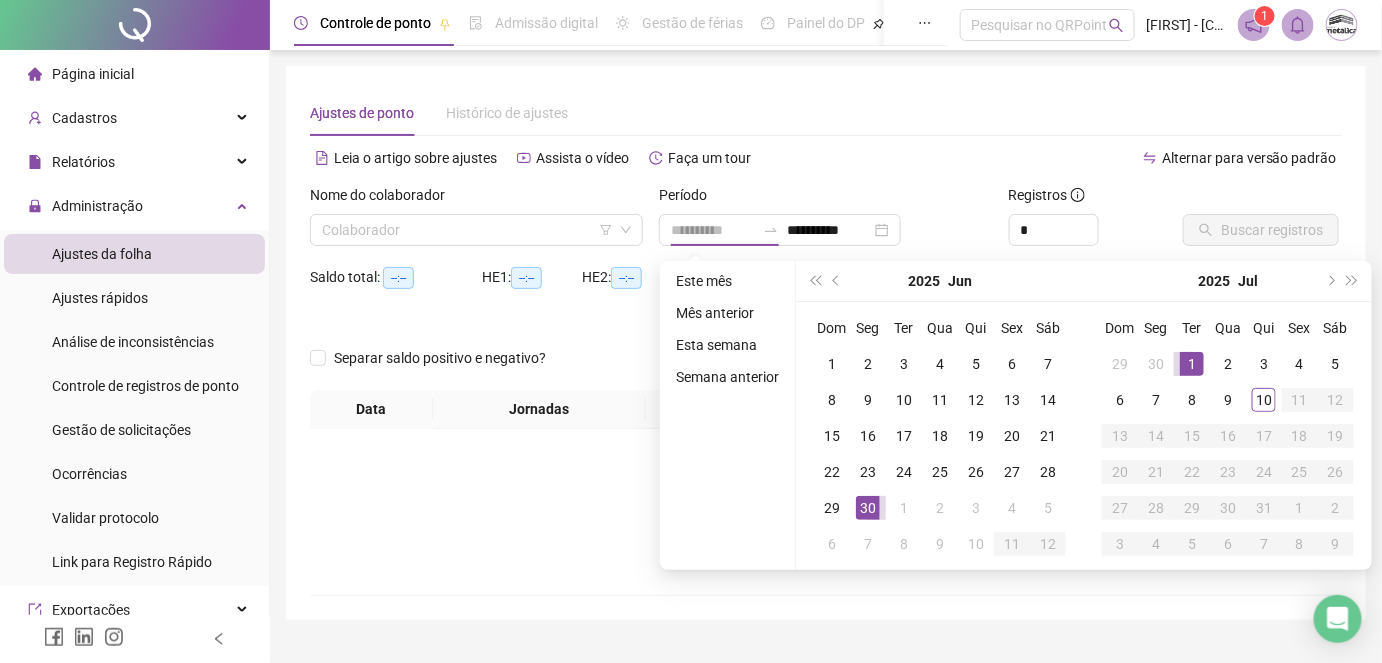 click on "1" at bounding box center [1192, 364] 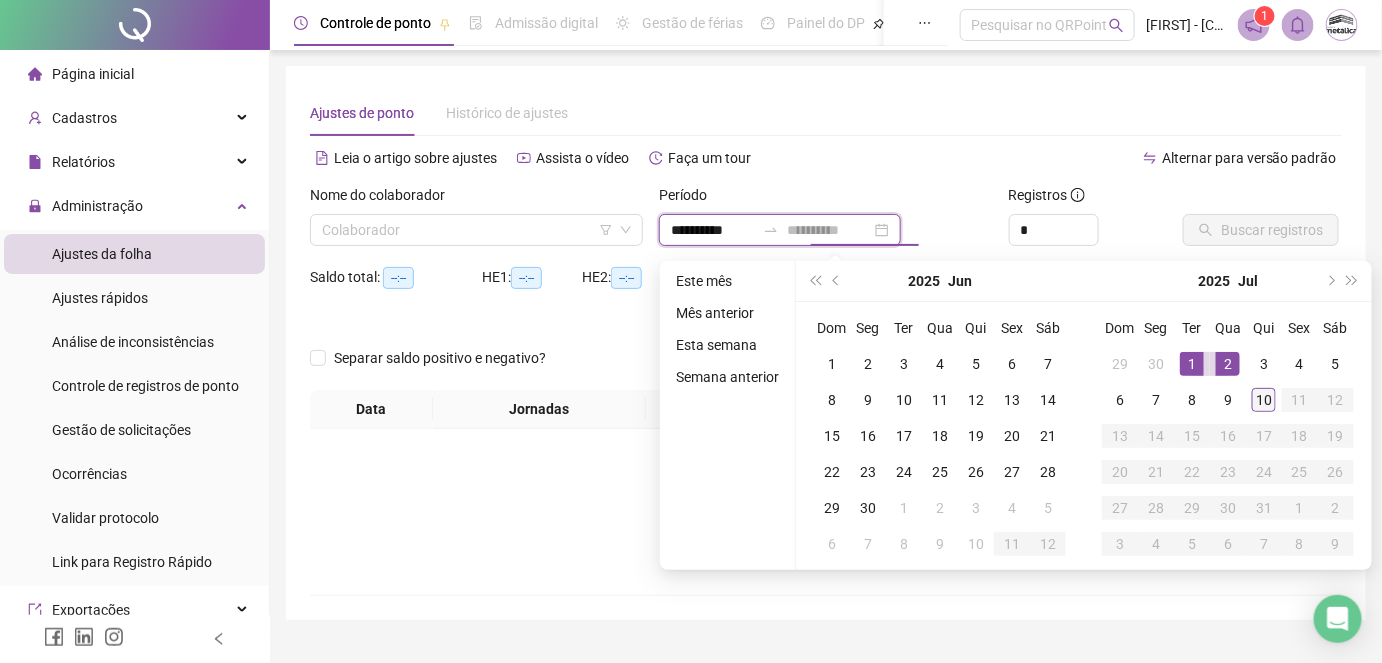 type on "**********" 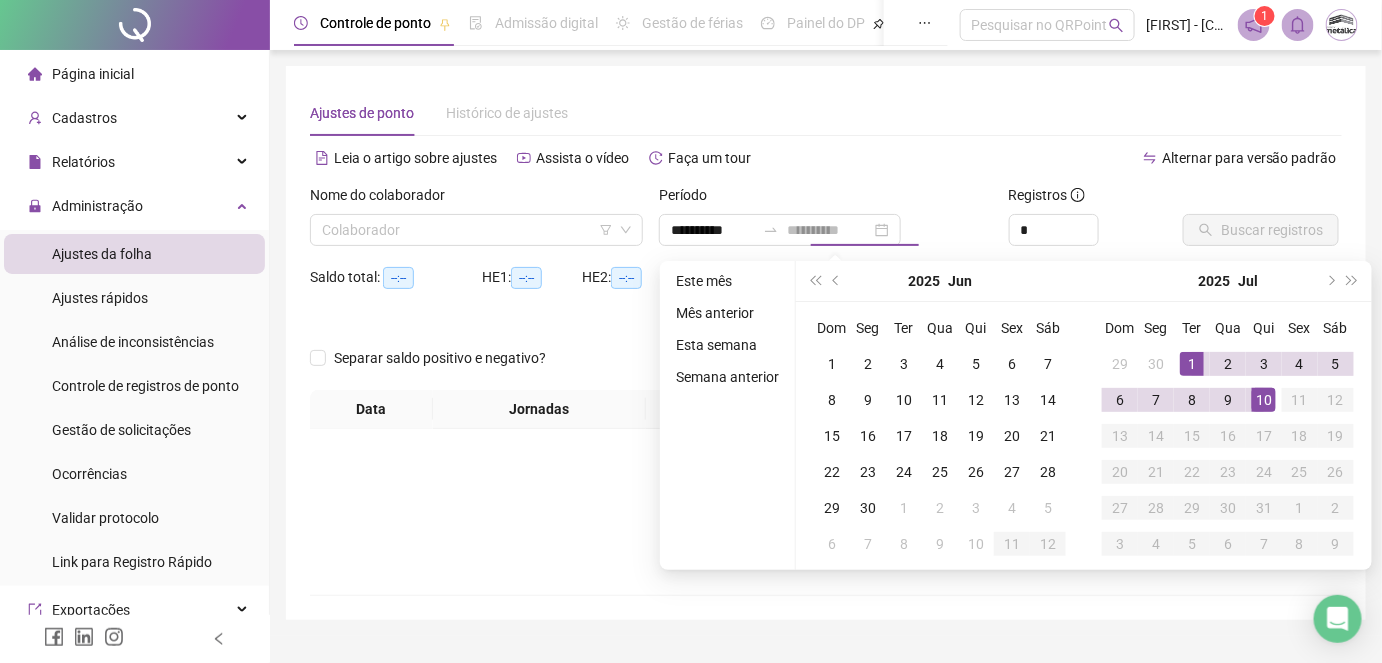 click on "10" at bounding box center [1264, 400] 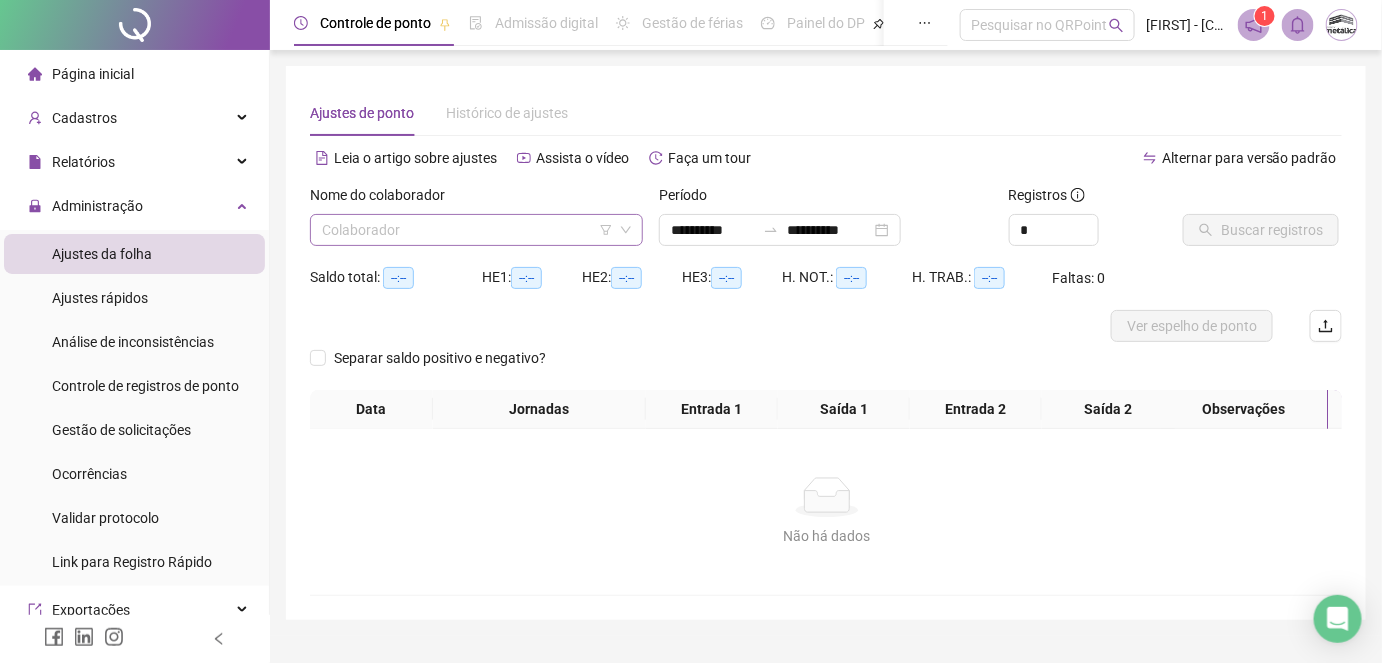 click at bounding box center (470, 230) 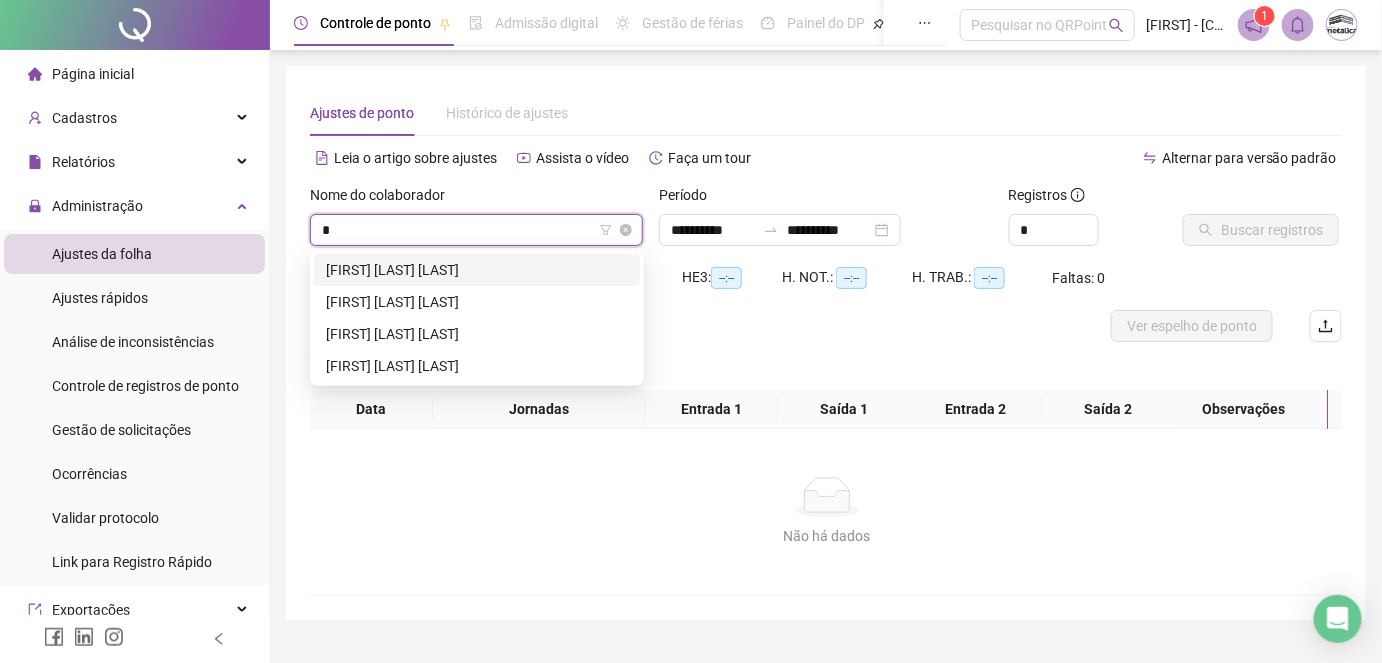 type on "**" 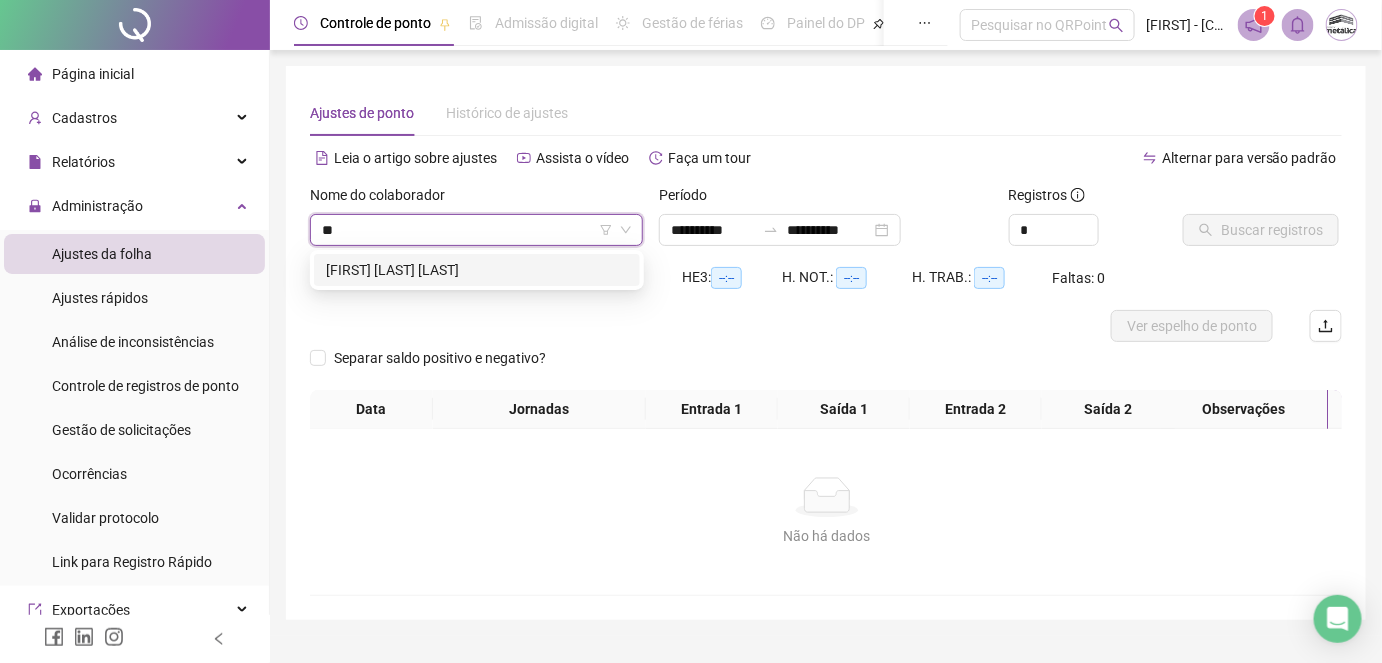 click on "[FIRST] [LAST]" at bounding box center (477, 270) 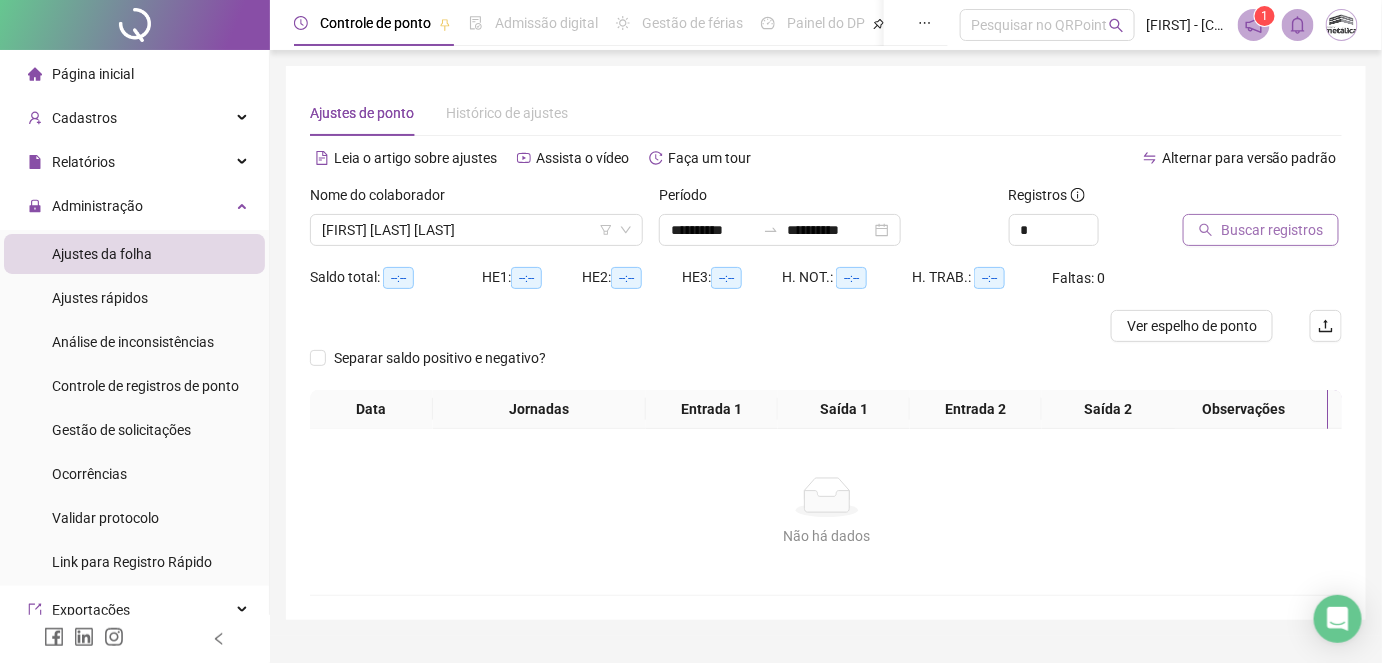 click on "Buscar registros" at bounding box center [1272, 230] 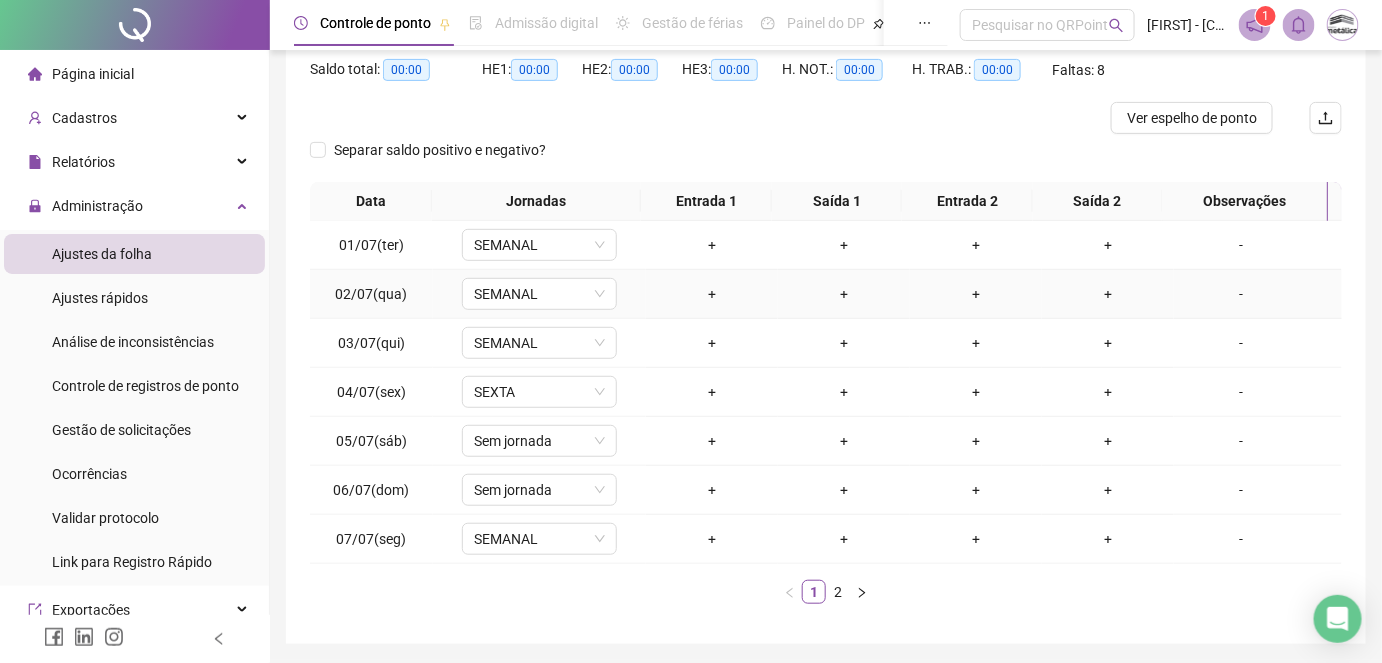scroll, scrollTop: 272, scrollLeft: 0, axis: vertical 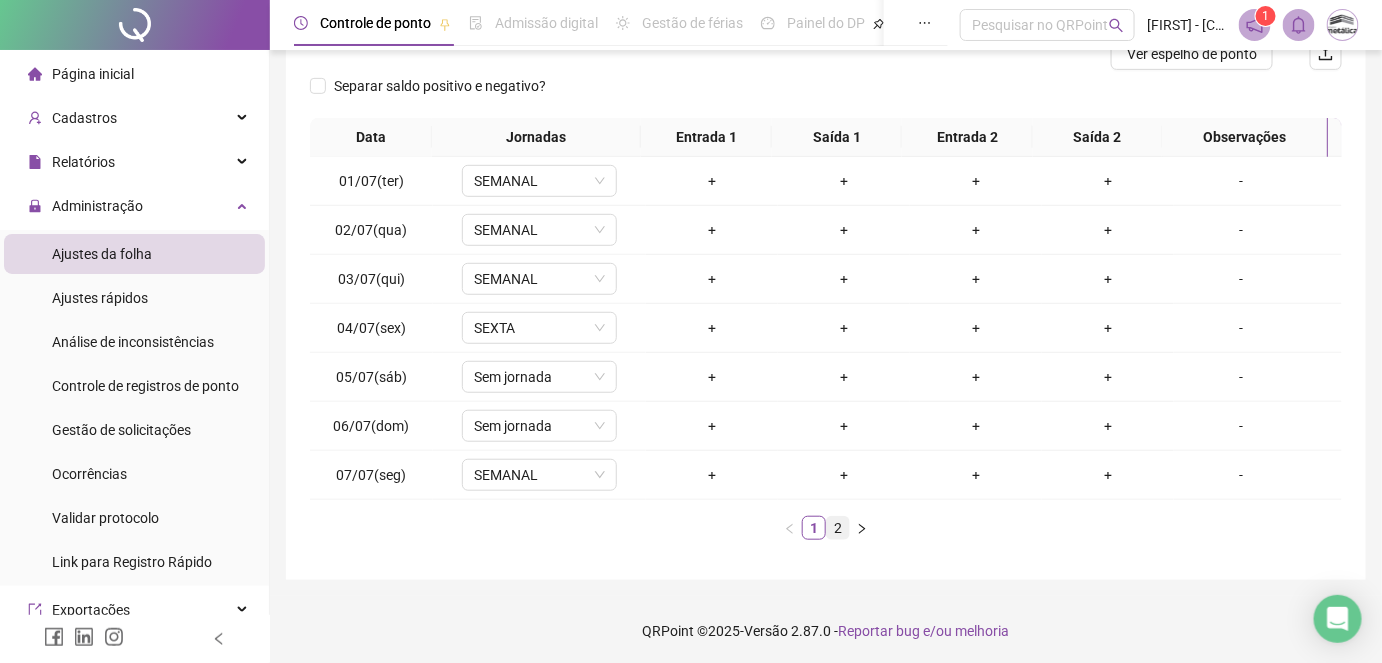 click on "2" at bounding box center [838, 528] 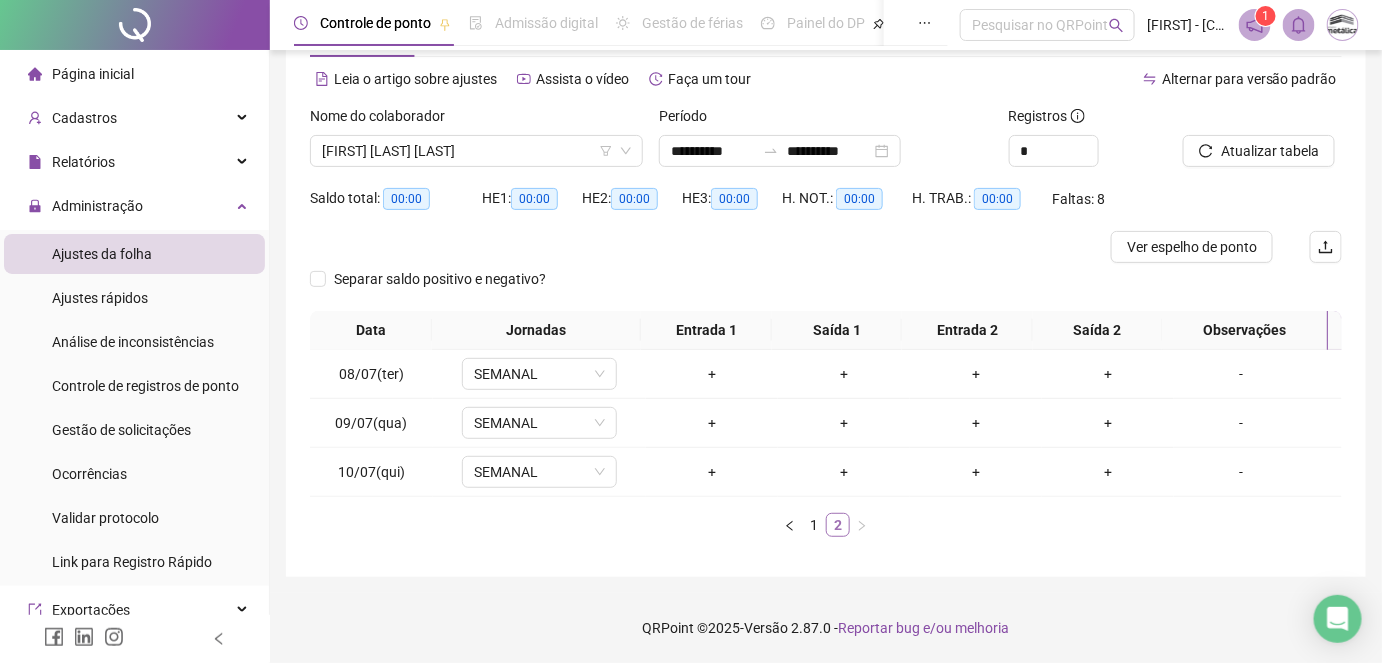 scroll, scrollTop: 77, scrollLeft: 0, axis: vertical 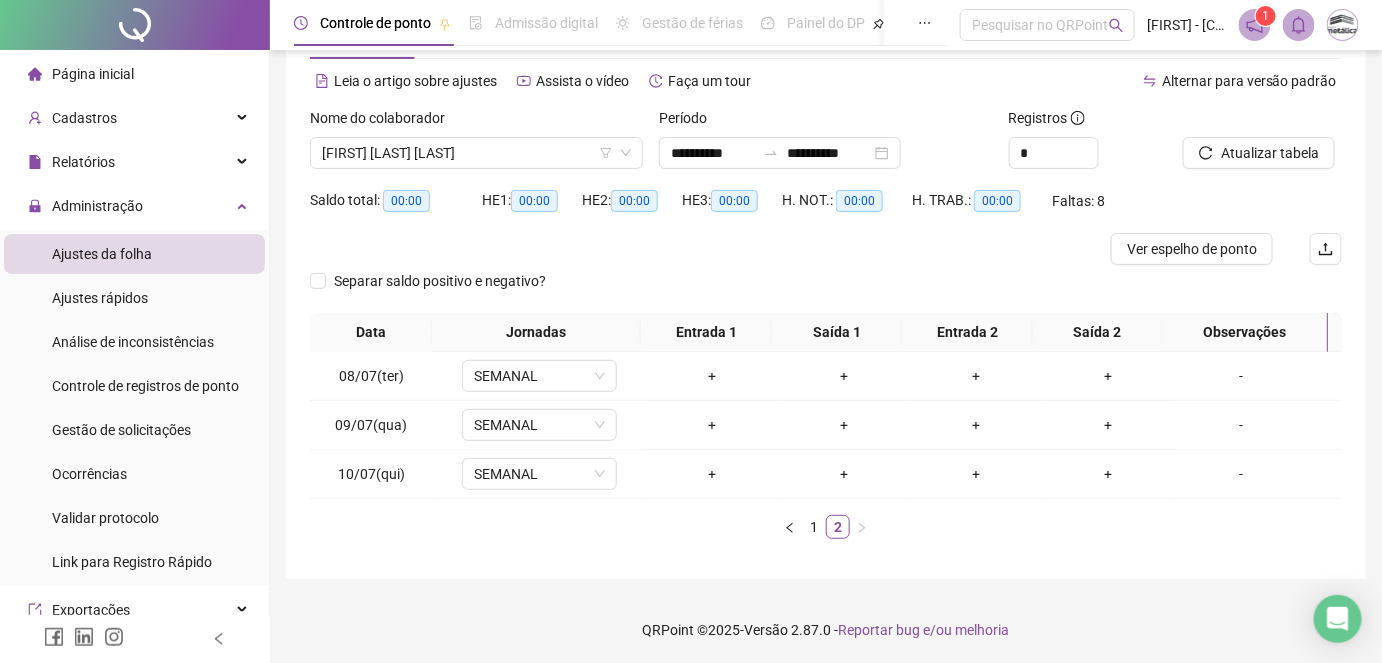 type 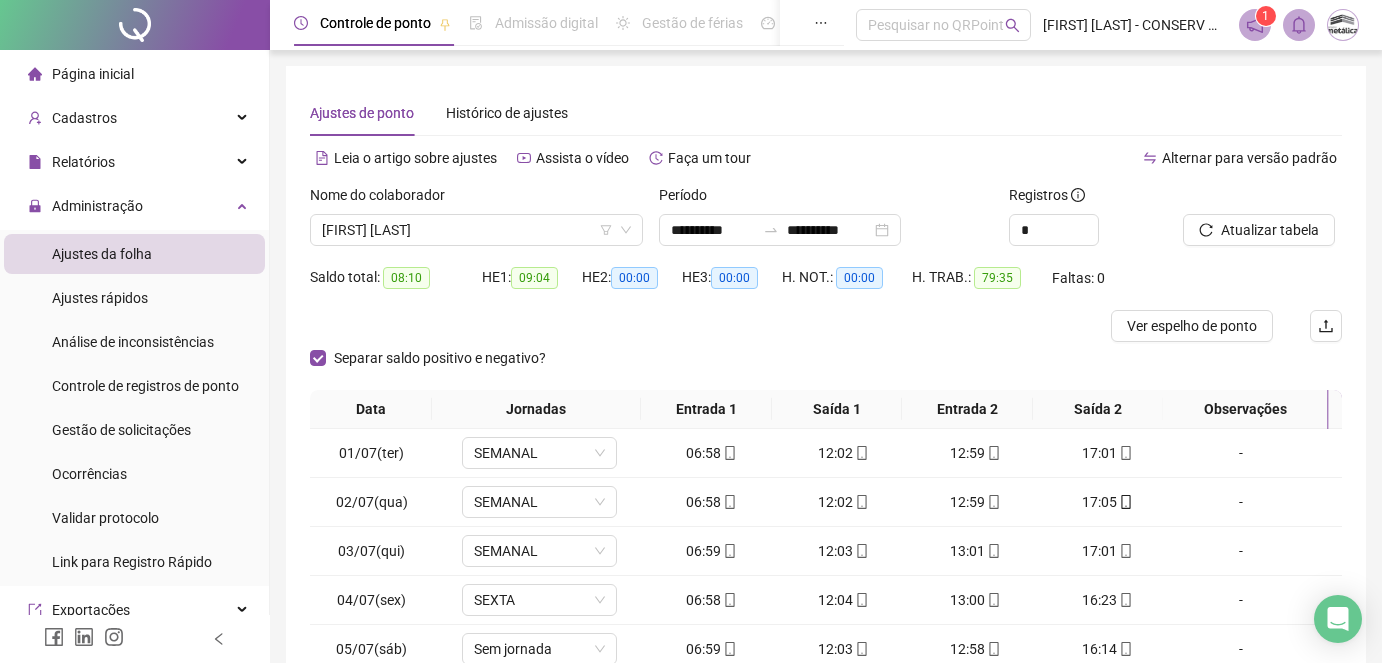 scroll, scrollTop: 42, scrollLeft: 0, axis: vertical 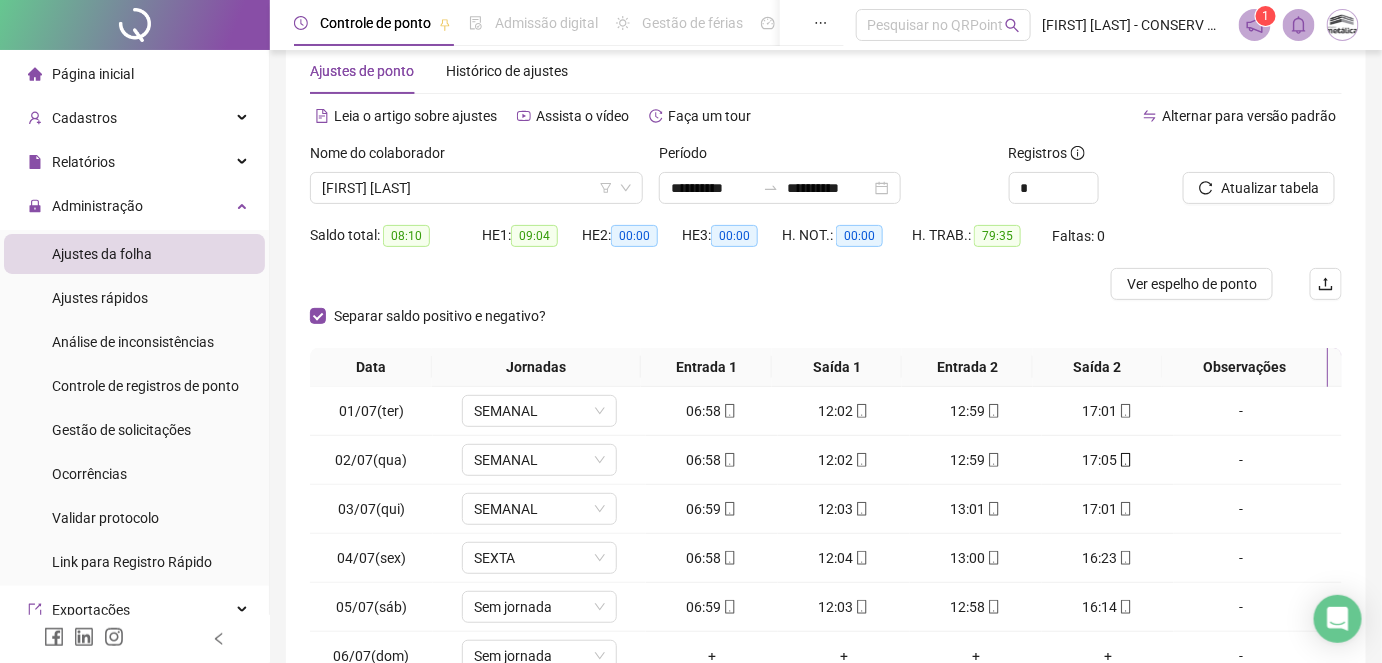 click on "Página inicial" at bounding box center [81, 74] 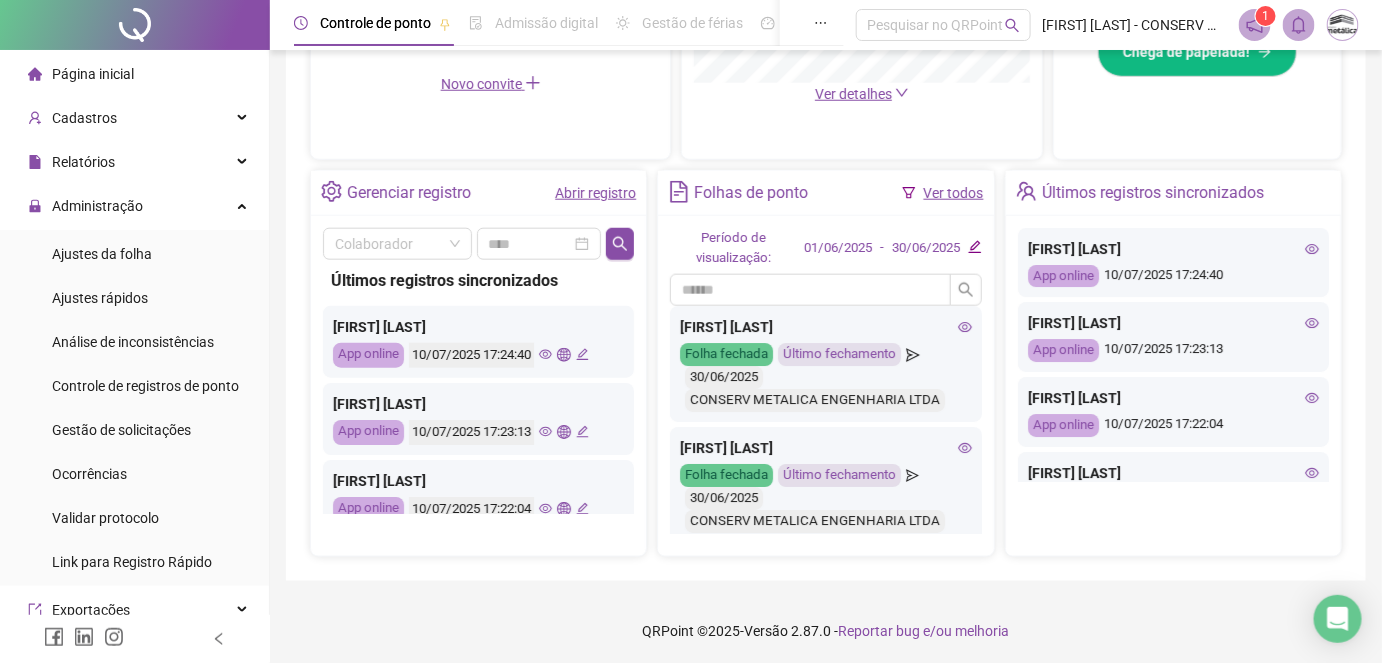 scroll, scrollTop: 657, scrollLeft: 0, axis: vertical 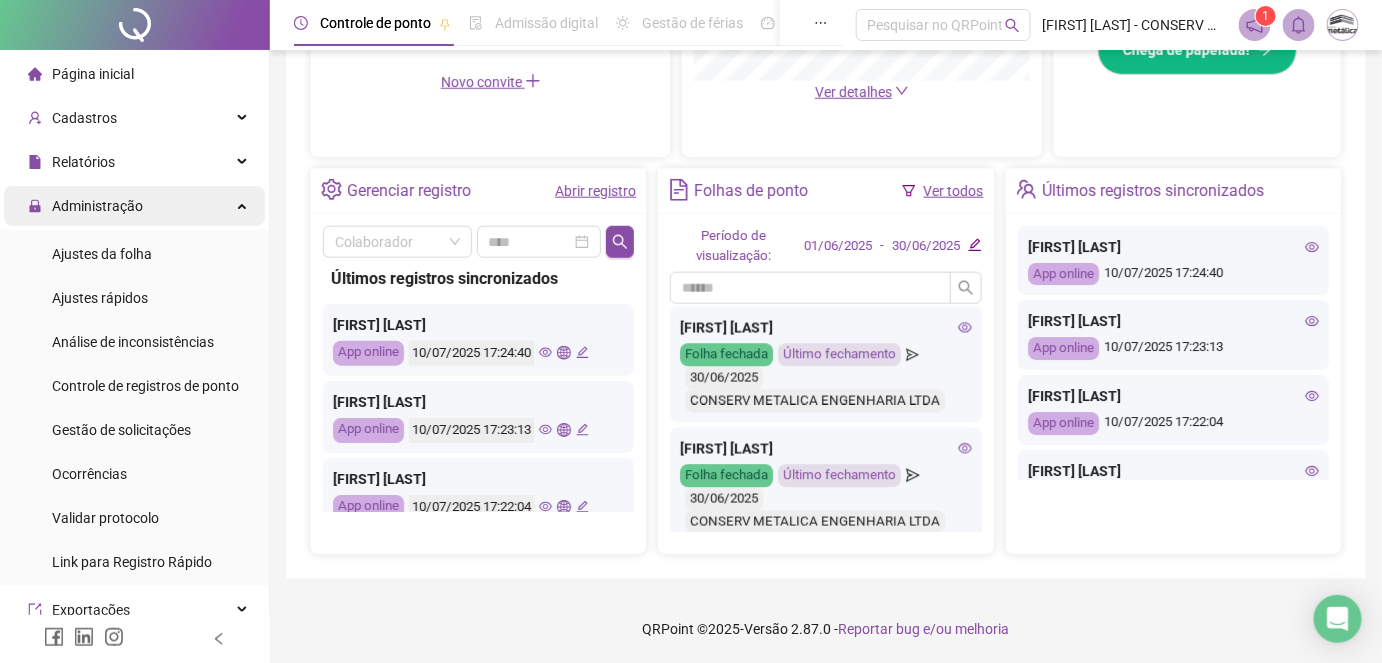 click on "Administração" at bounding box center (97, 206) 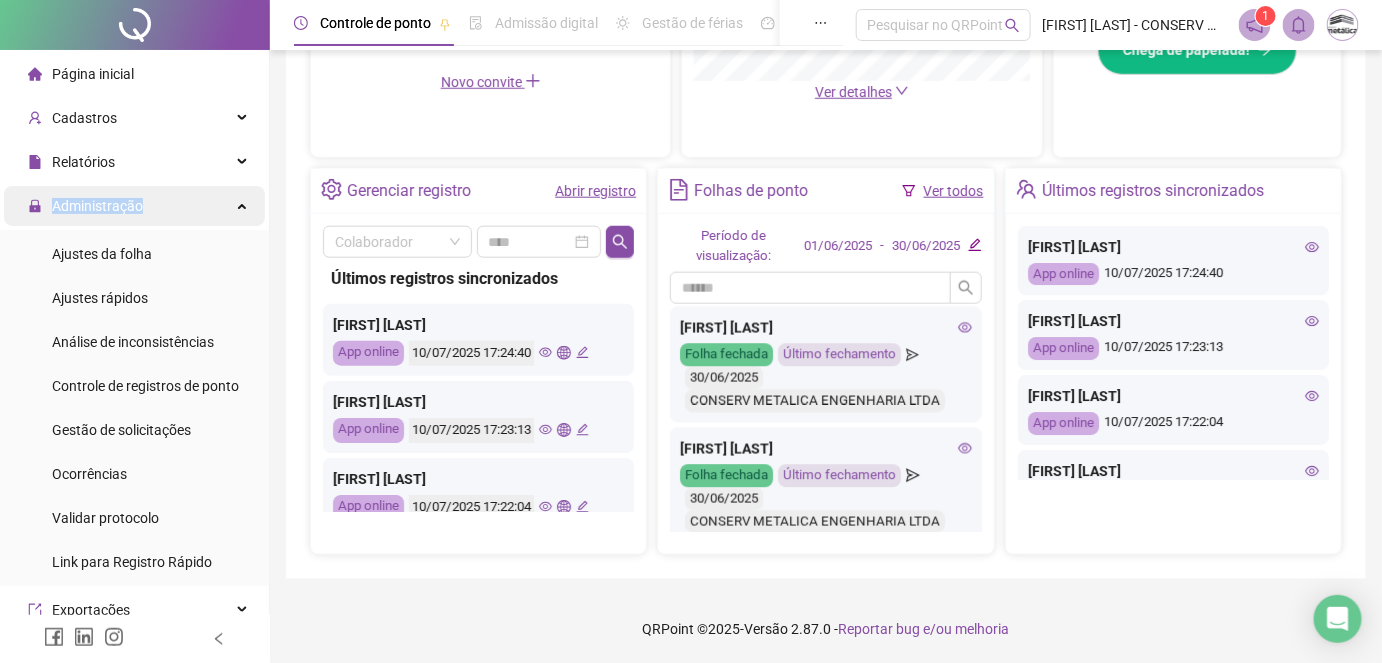 click on "Administração" at bounding box center (97, 206) 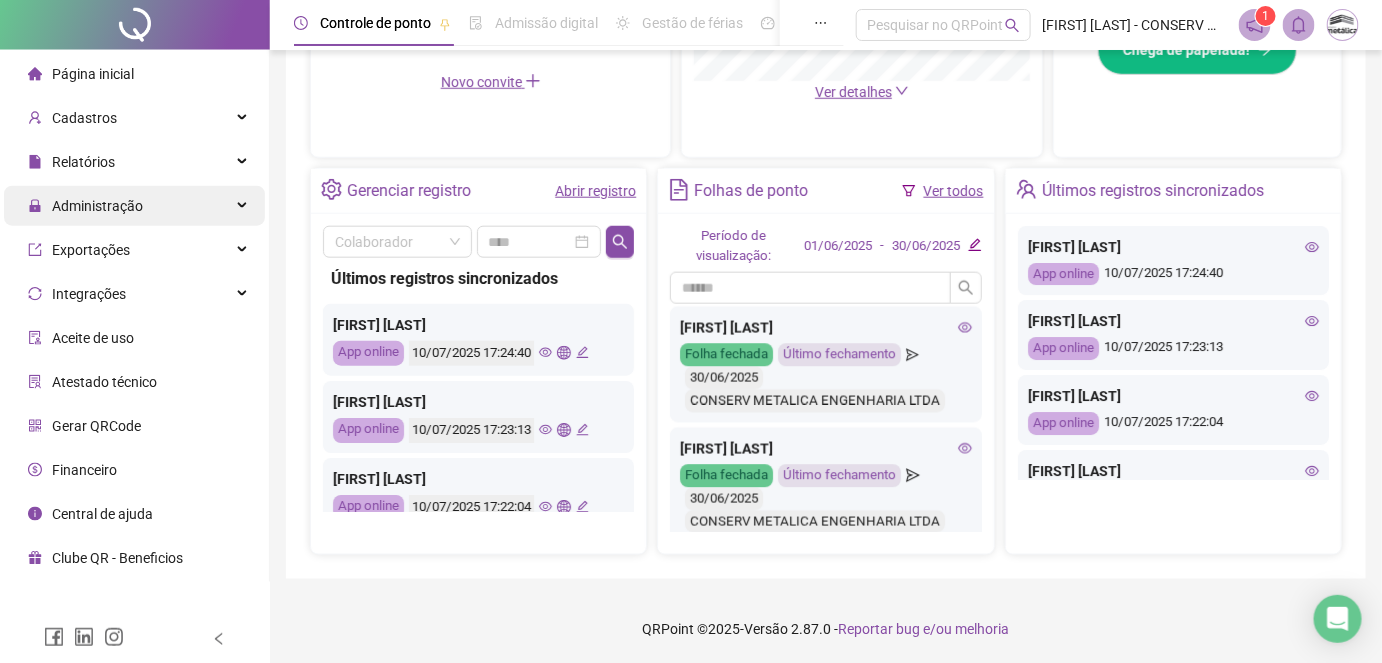 click on "Administração" at bounding box center (97, 206) 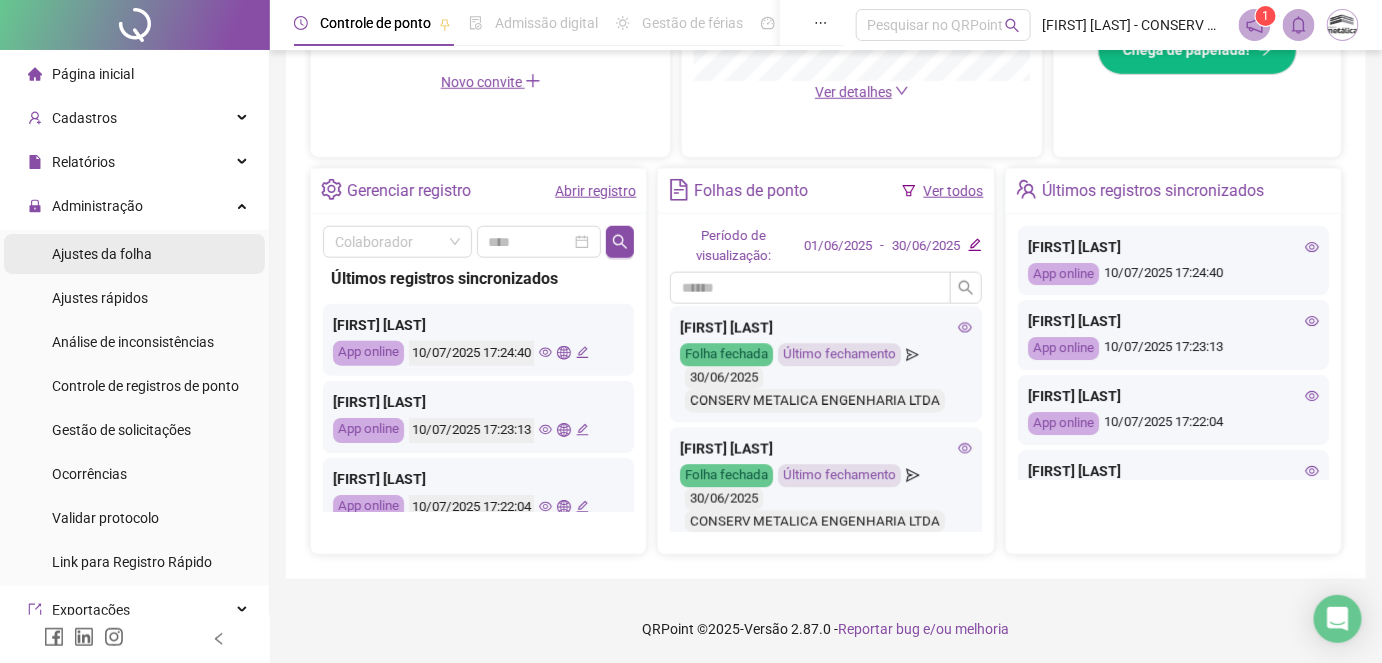 click on "Ajustes da folha" at bounding box center (102, 254) 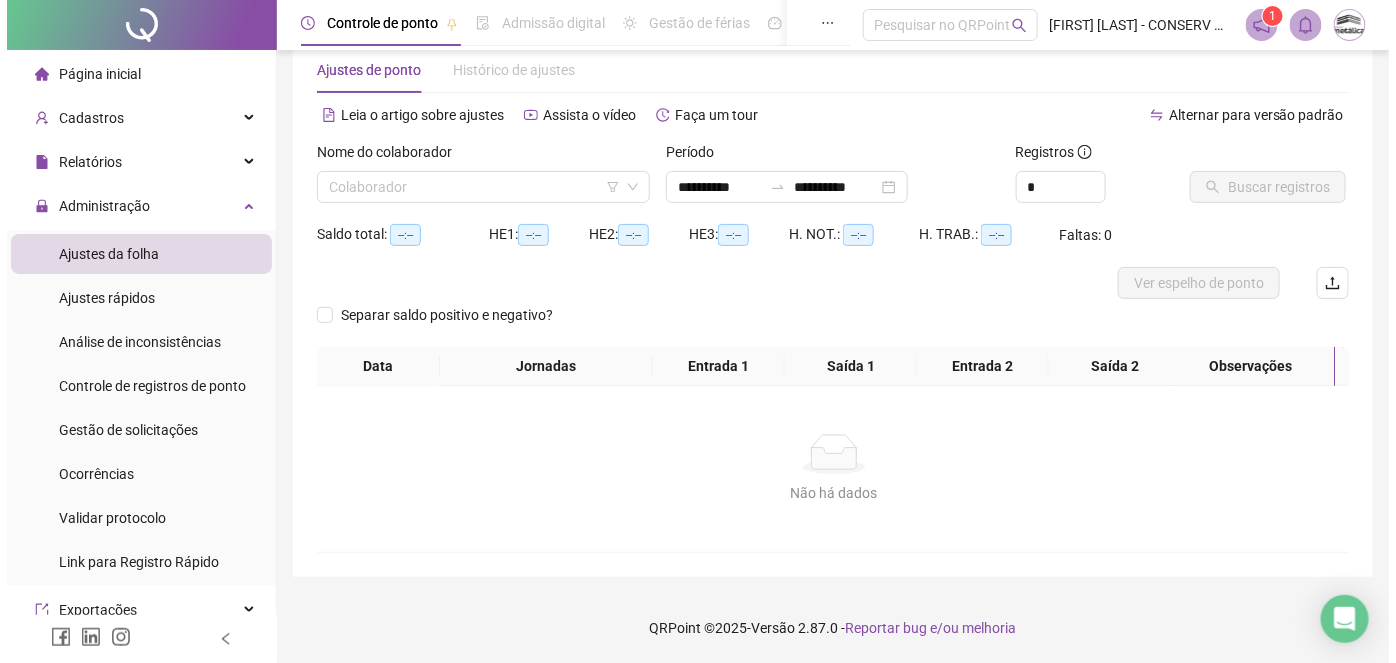 scroll, scrollTop: 42, scrollLeft: 0, axis: vertical 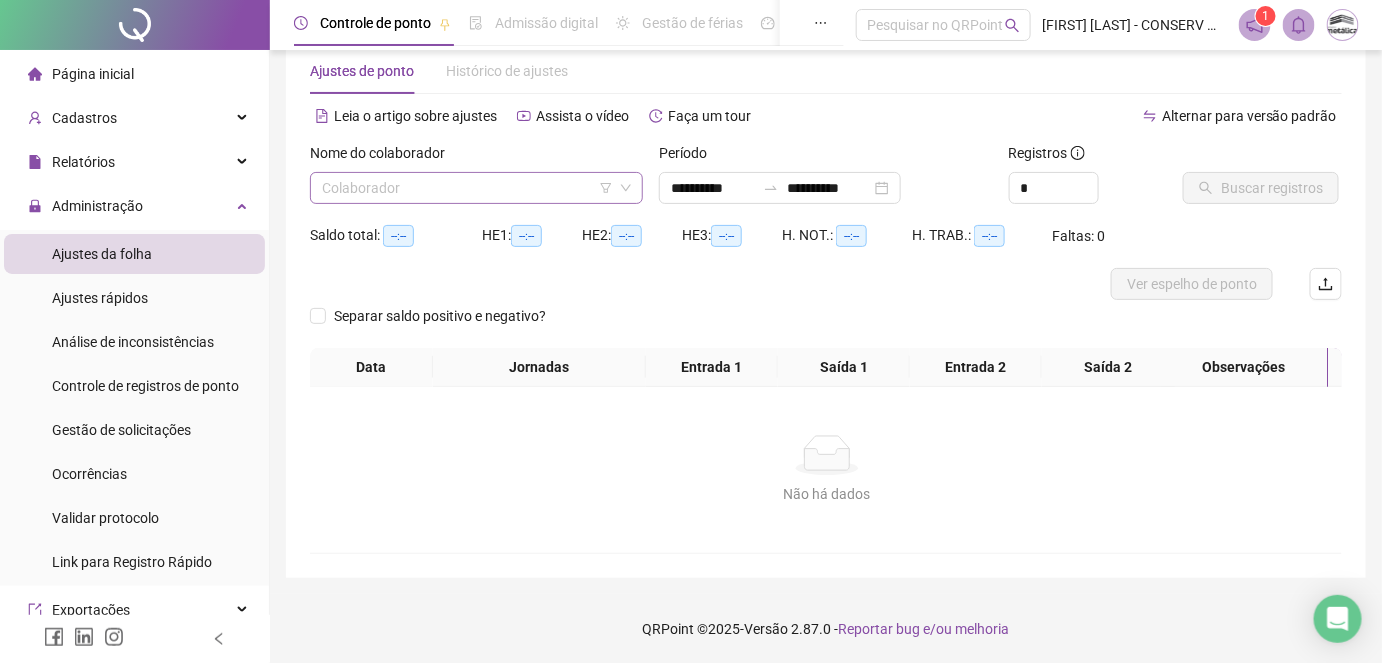 click at bounding box center [470, 188] 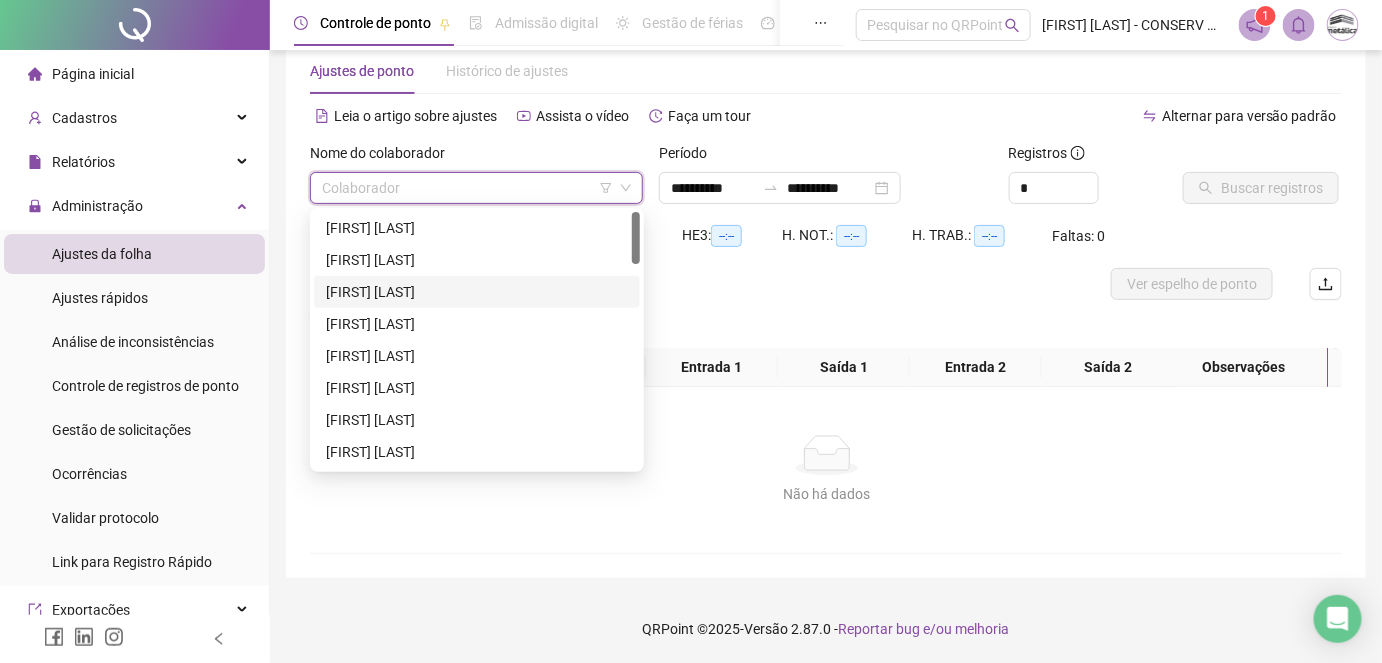 click on "[FIRST] [LAST]" at bounding box center (477, 292) 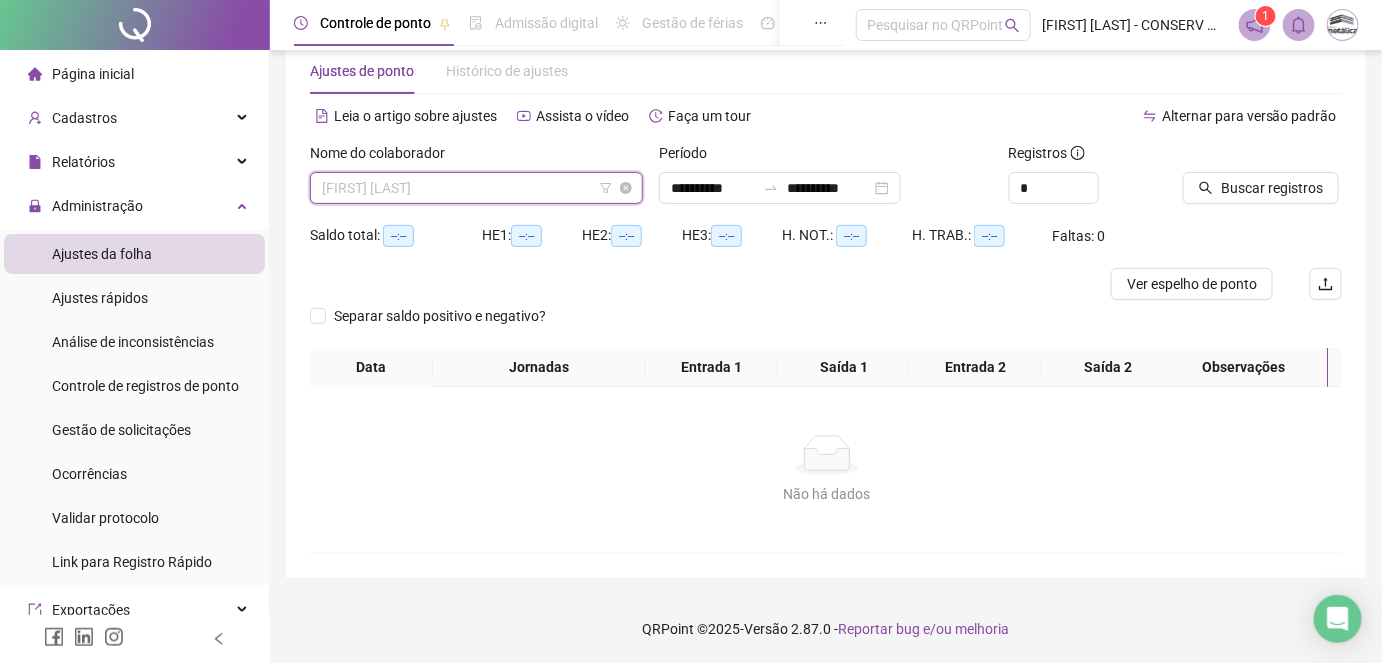 click on "[FIRST] [LAST]" at bounding box center [476, 188] 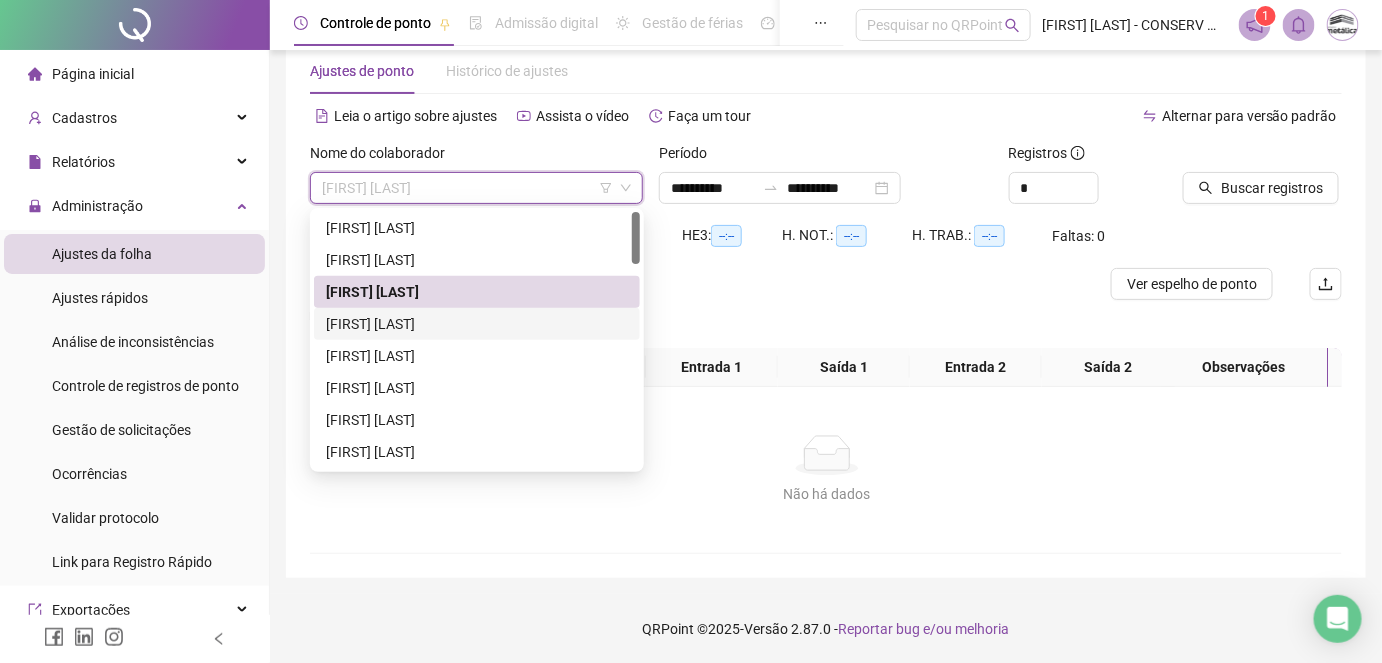 click on "[FIRST] [LAST]" at bounding box center [477, 324] 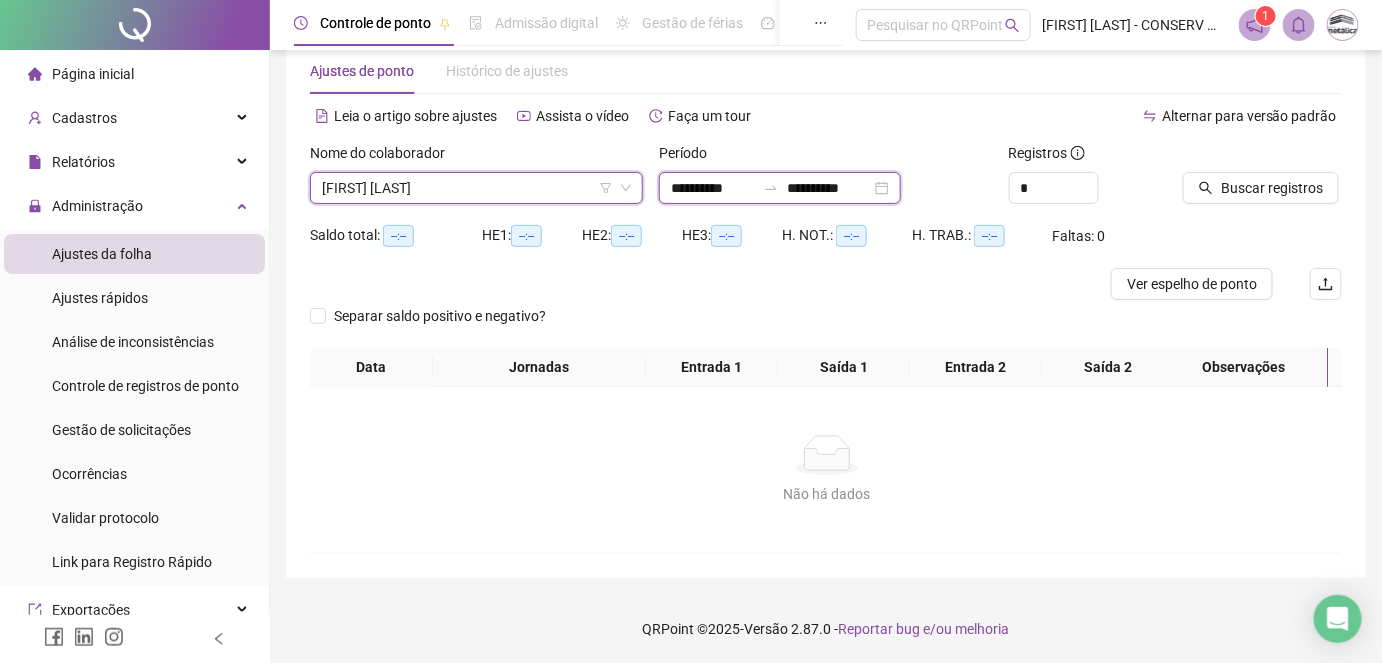 click on "**********" at bounding box center (829, 188) 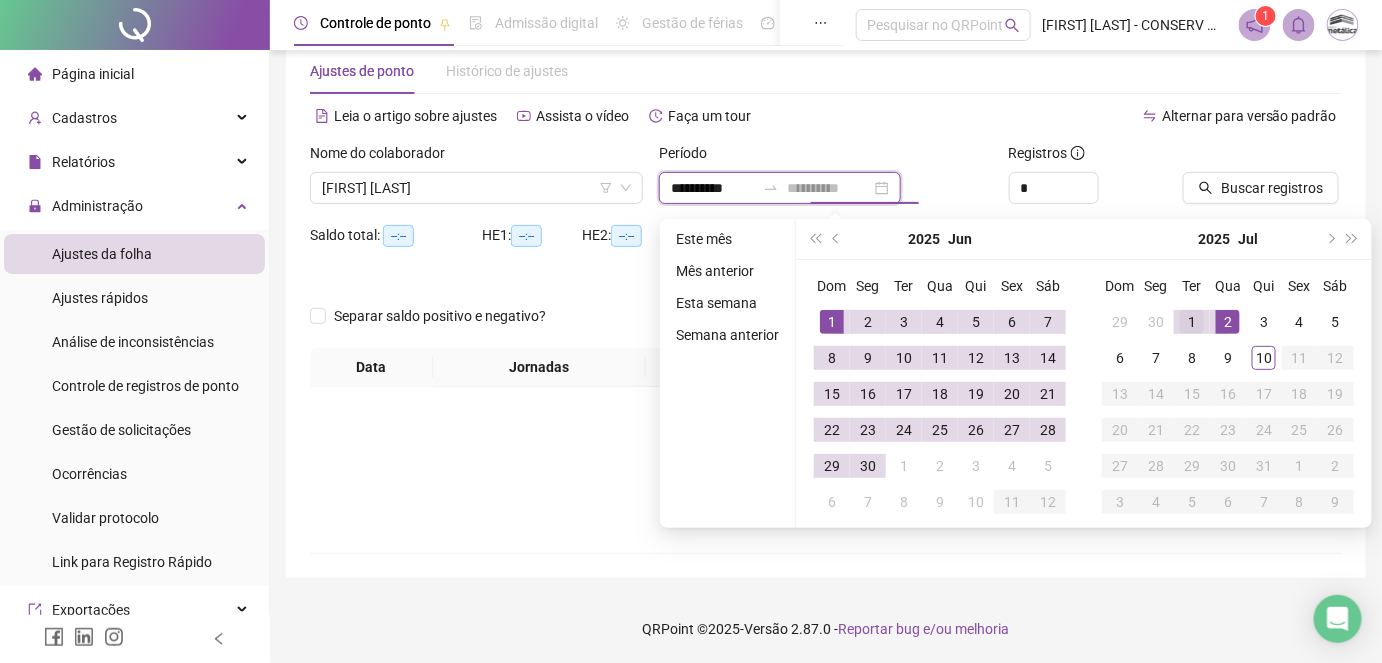 type on "**********" 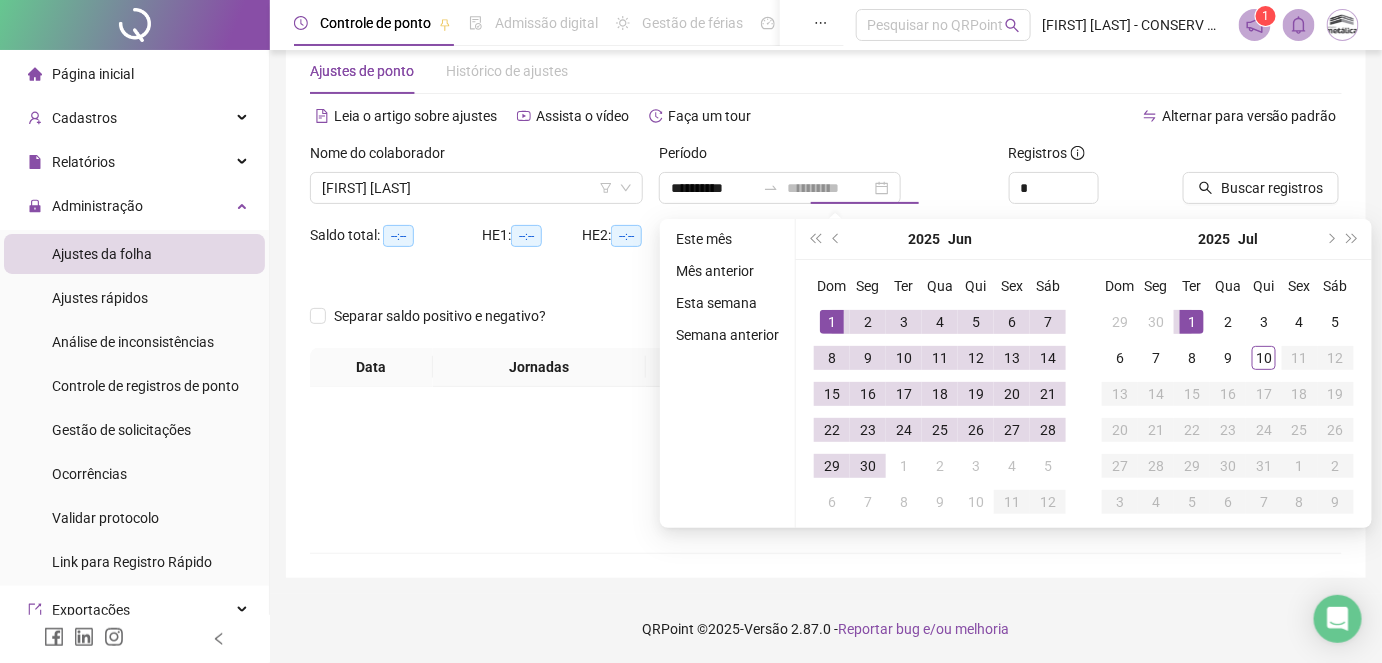 click on "1" at bounding box center [1192, 322] 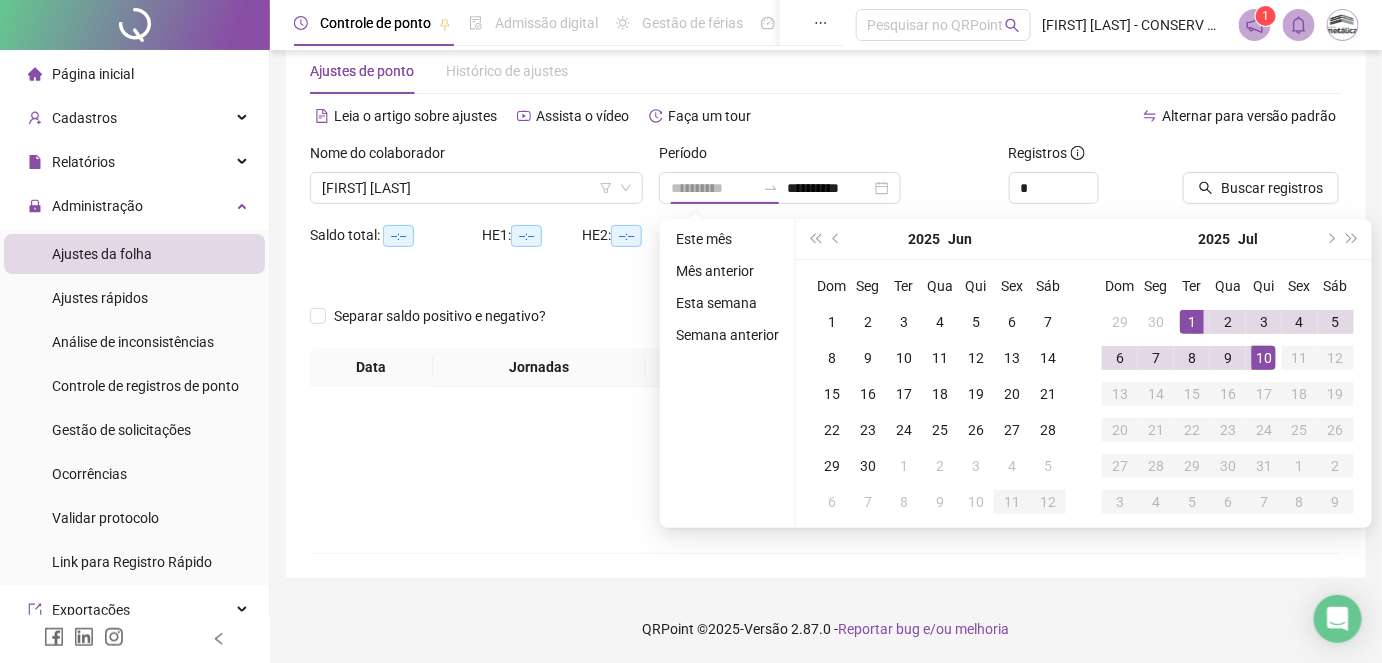 click on "10" at bounding box center (1264, 358) 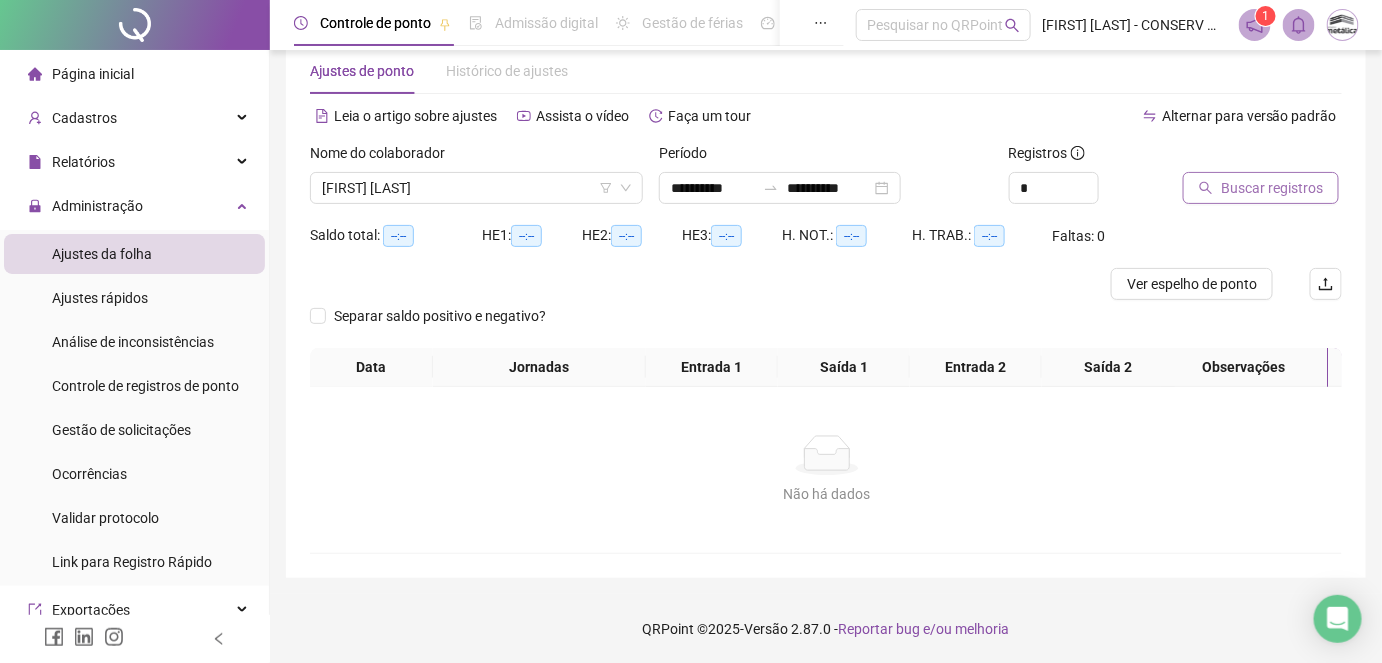 click on "Buscar registros" at bounding box center [1272, 188] 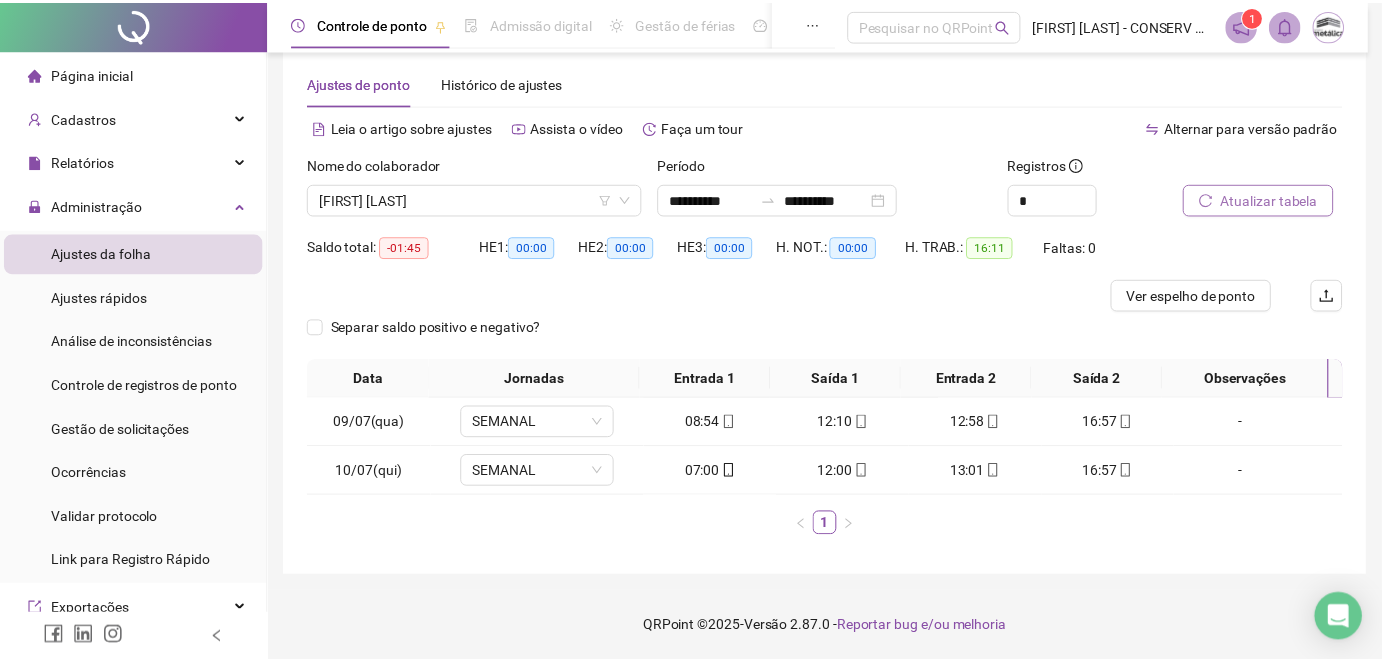 scroll, scrollTop: 29, scrollLeft: 0, axis: vertical 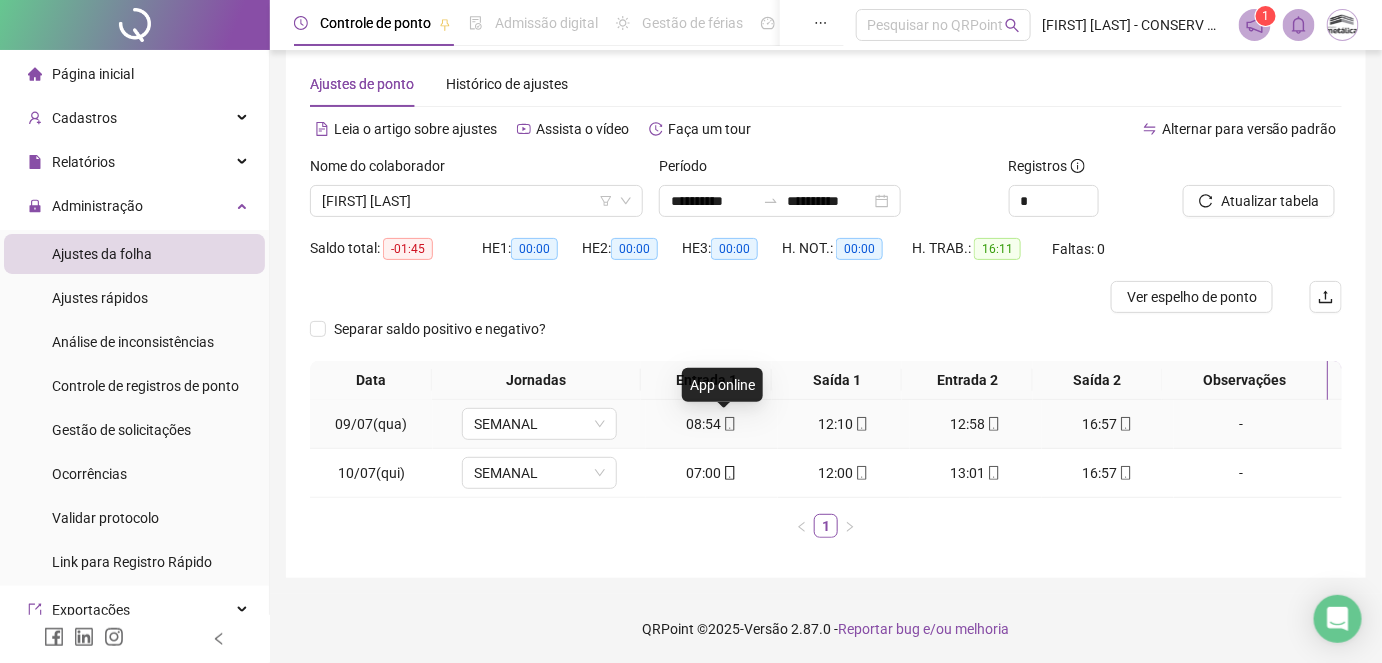 click on "08:54" at bounding box center (712, 424) 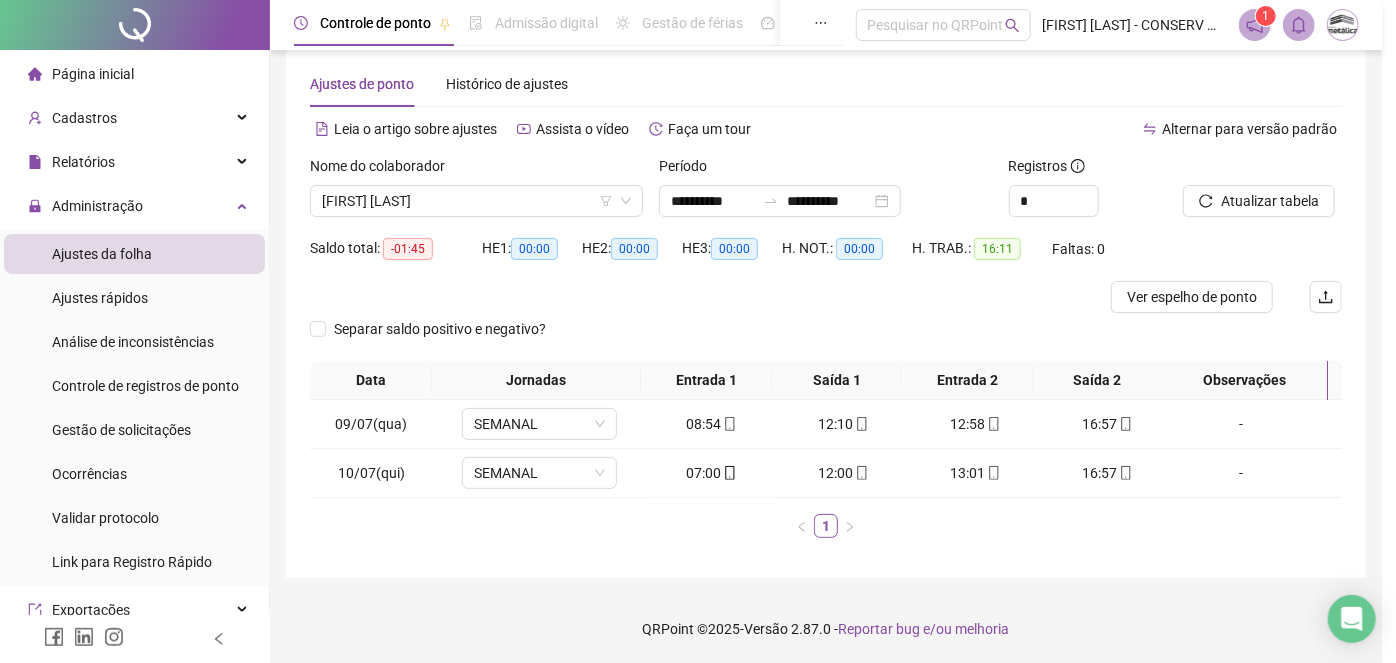 type on "**********" 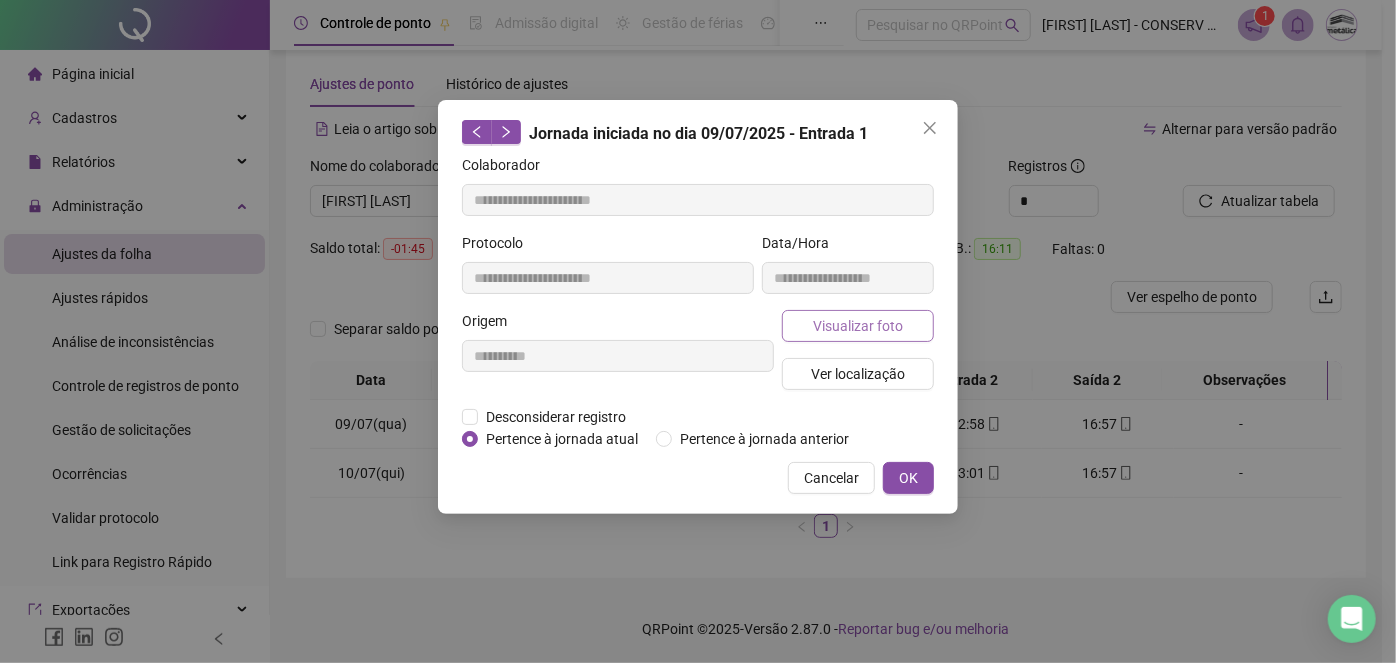 click on "Visualizar foto" at bounding box center [858, 326] 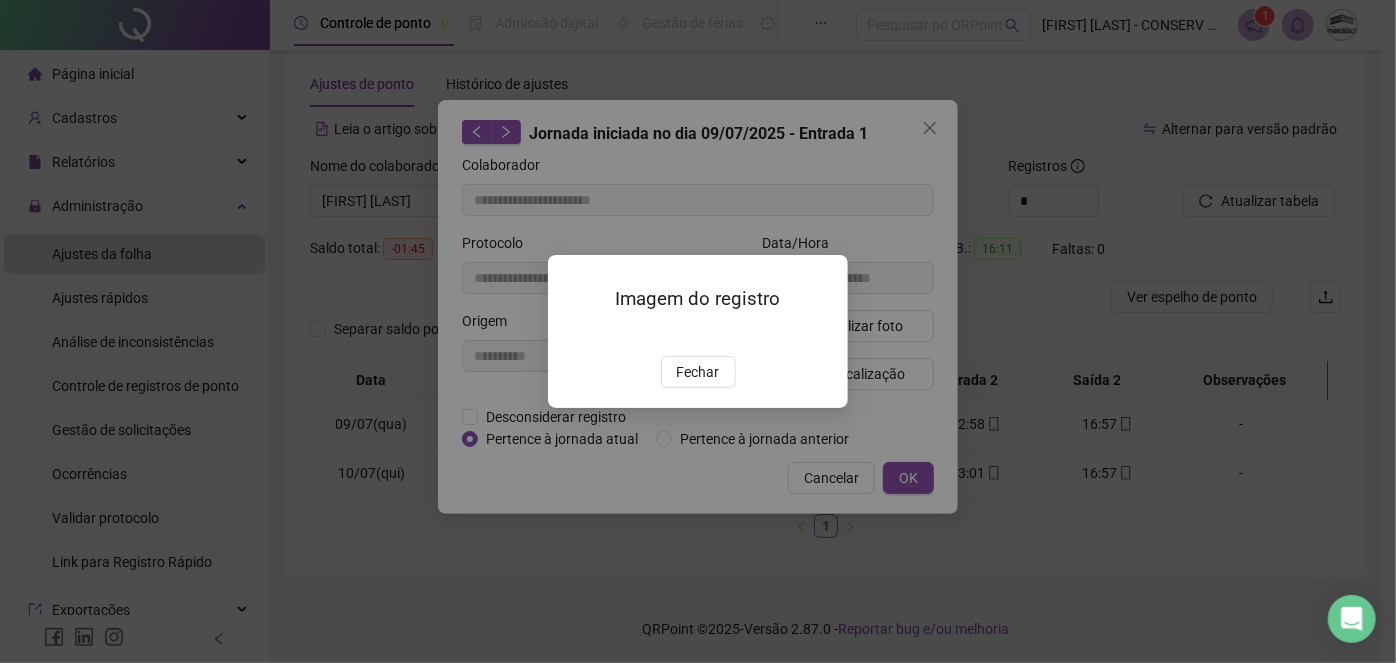 click on "Fechar" at bounding box center [698, 372] 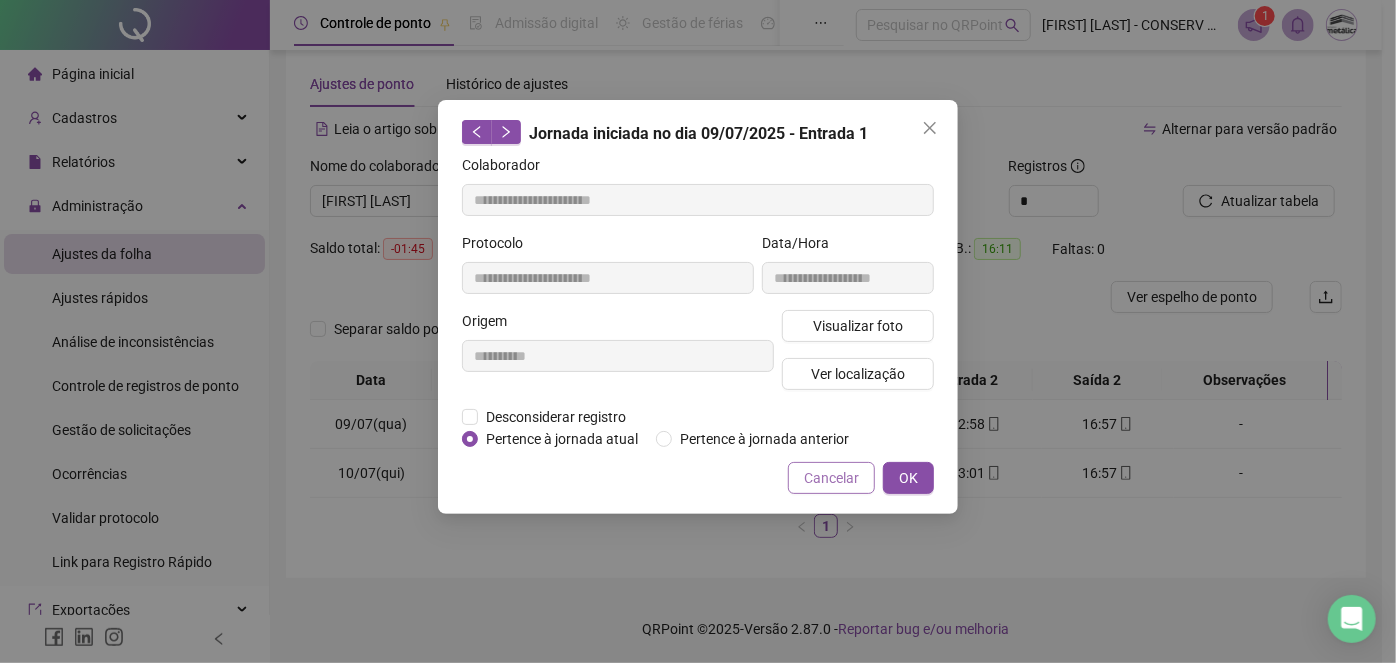 click on "Cancelar" at bounding box center (831, 478) 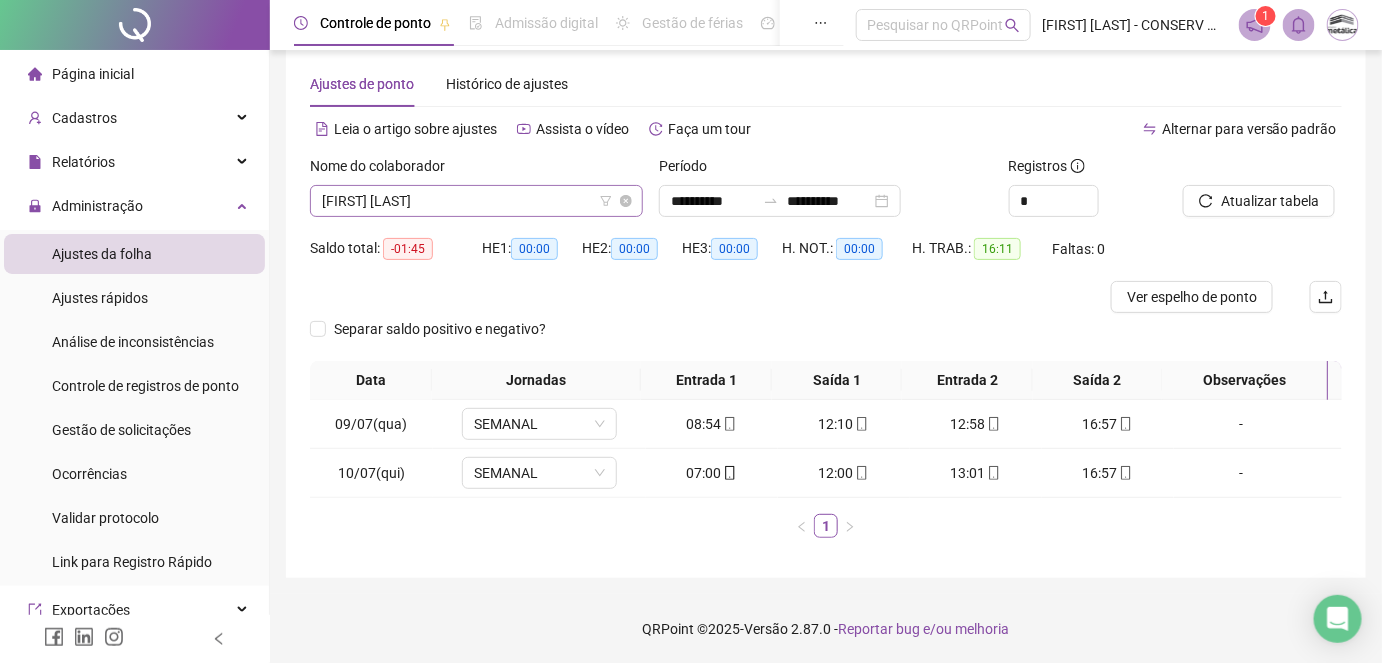 click on "[FIRST] [LAST]" at bounding box center (476, 201) 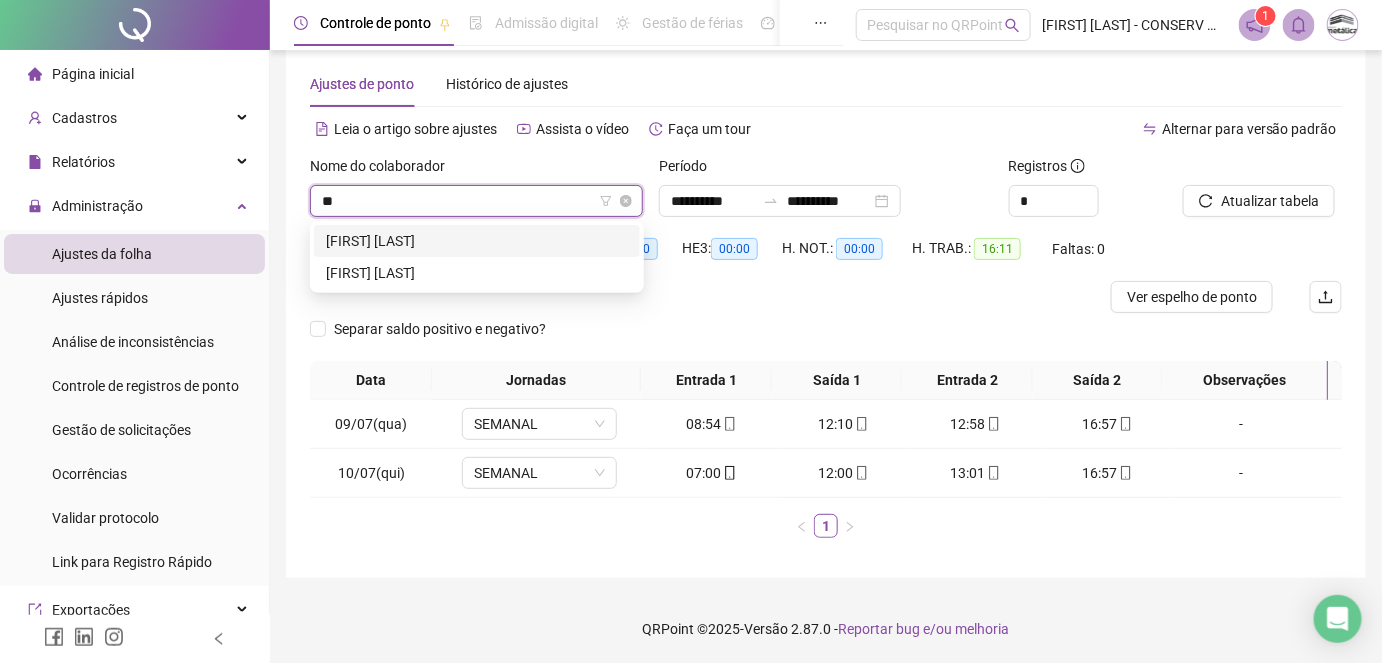 type on "***" 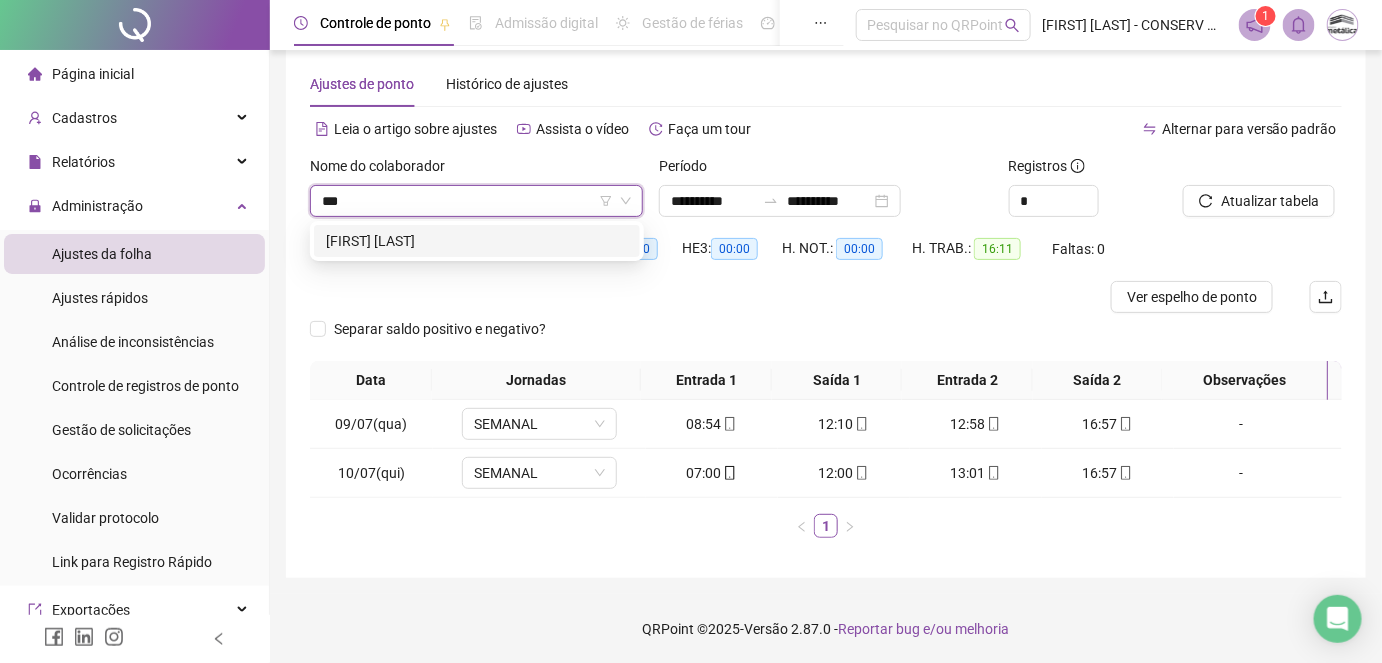 click on "[FIRST] [LAST]" at bounding box center [477, 241] 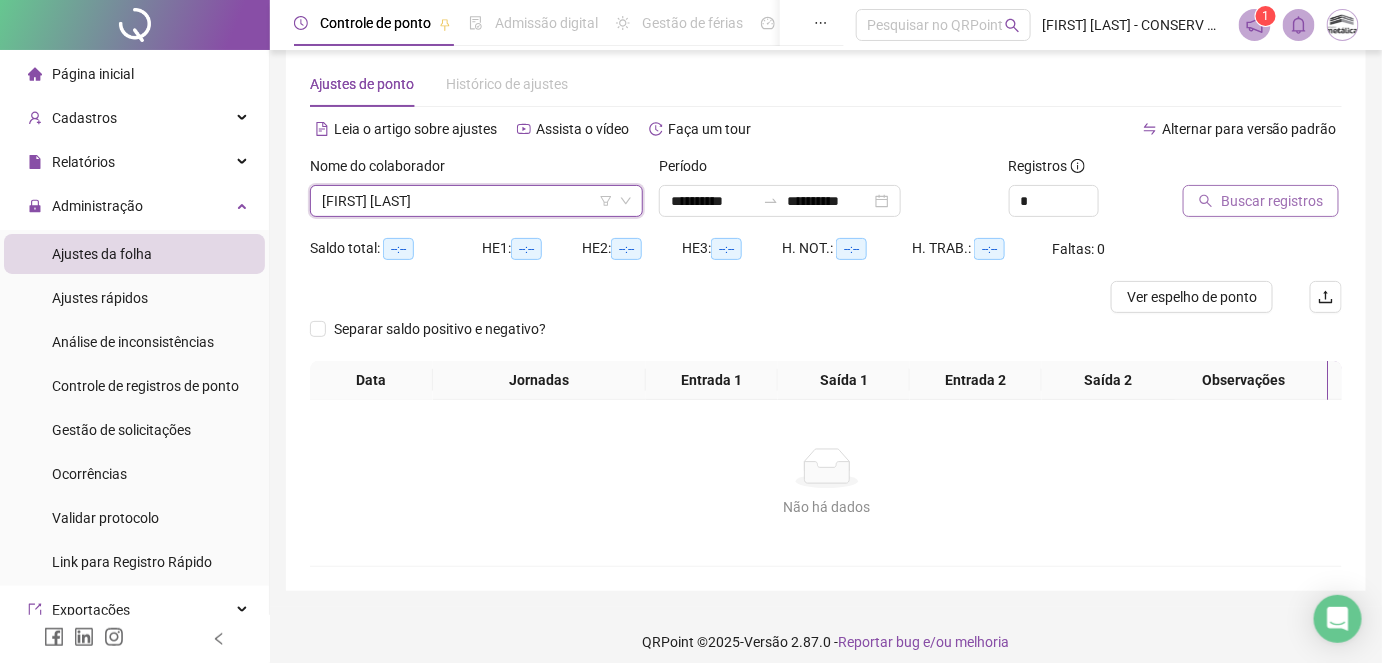 click on "Buscar registros" at bounding box center (1272, 201) 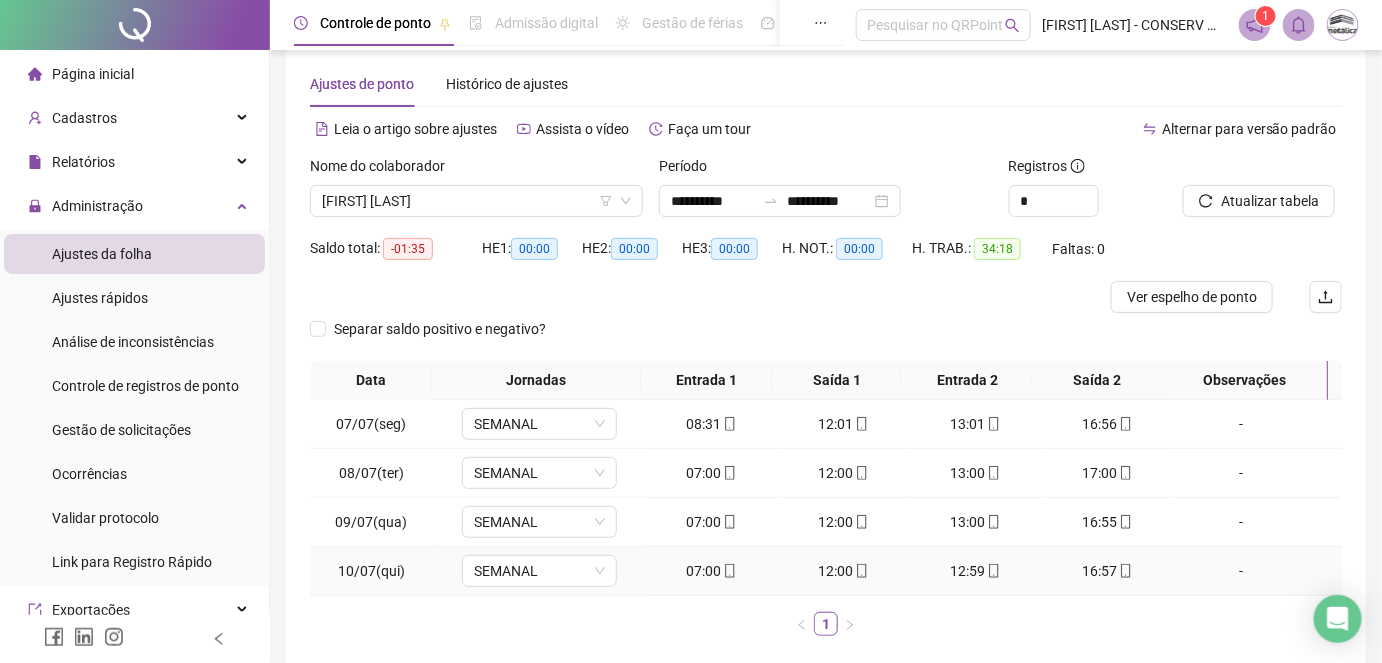 scroll, scrollTop: 126, scrollLeft: 0, axis: vertical 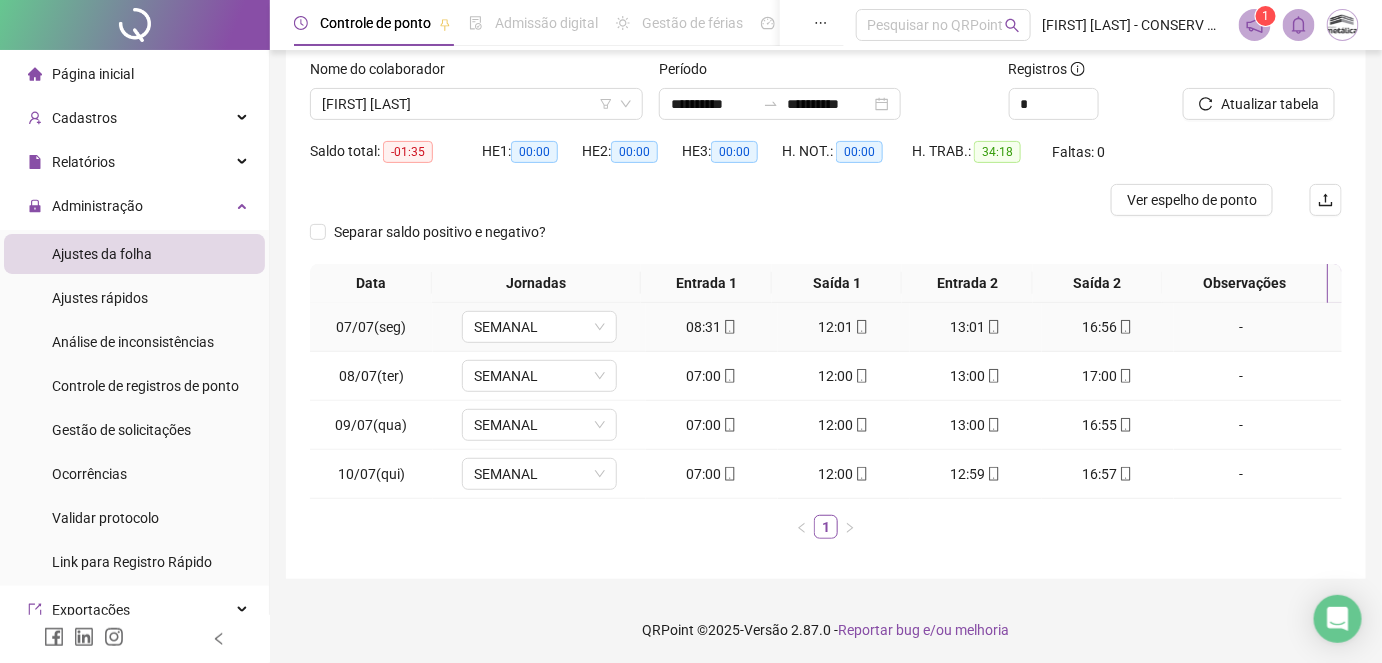 click on "08:31" at bounding box center (712, 327) 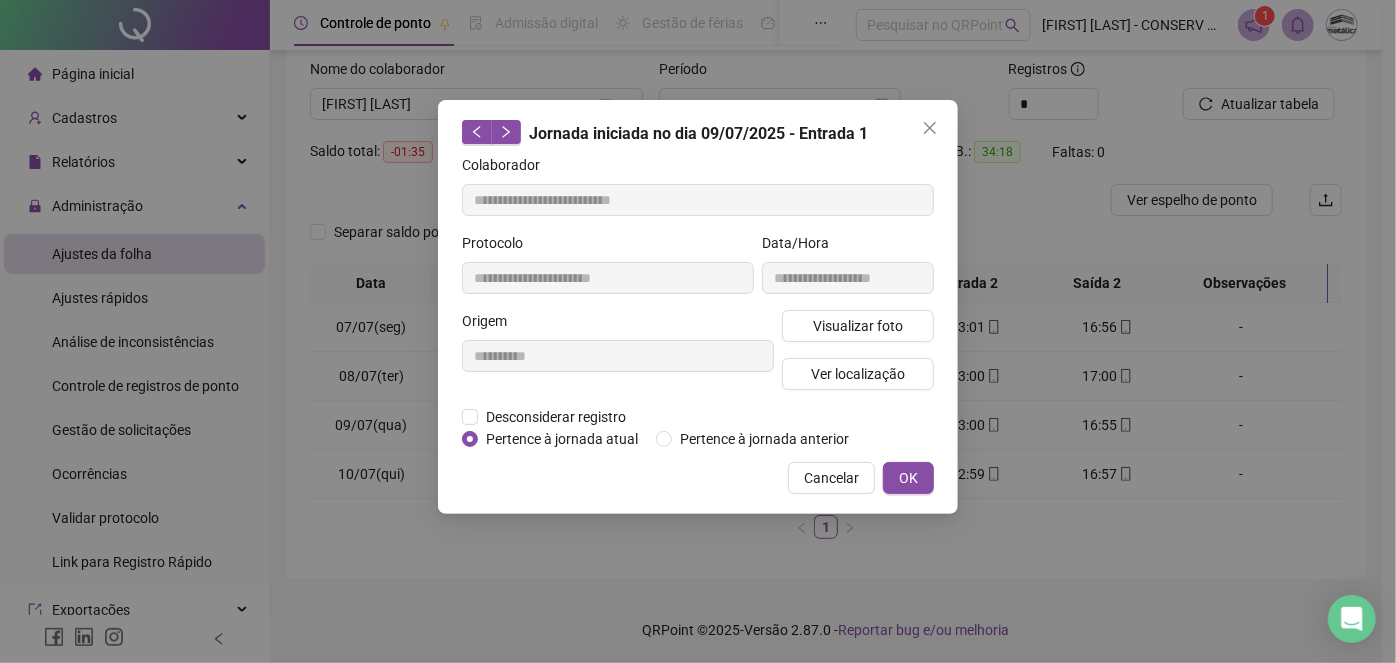type on "**********" 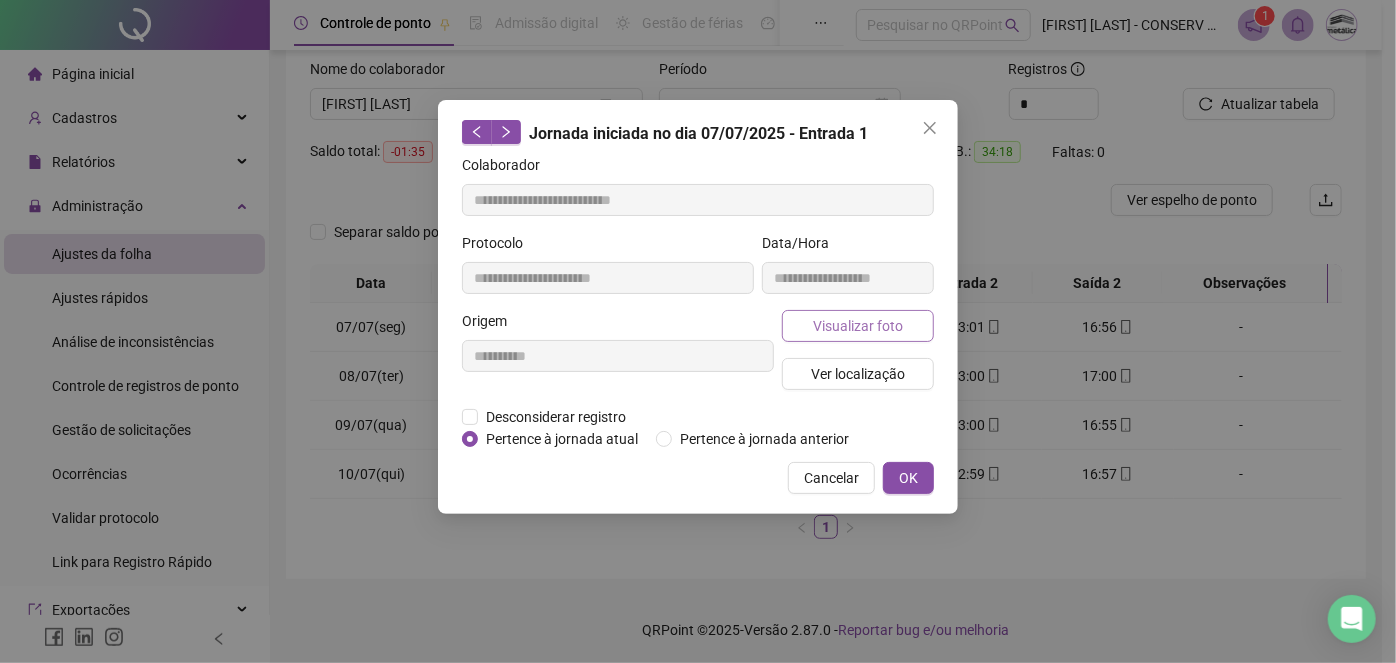 click on "Visualizar foto" at bounding box center (858, 326) 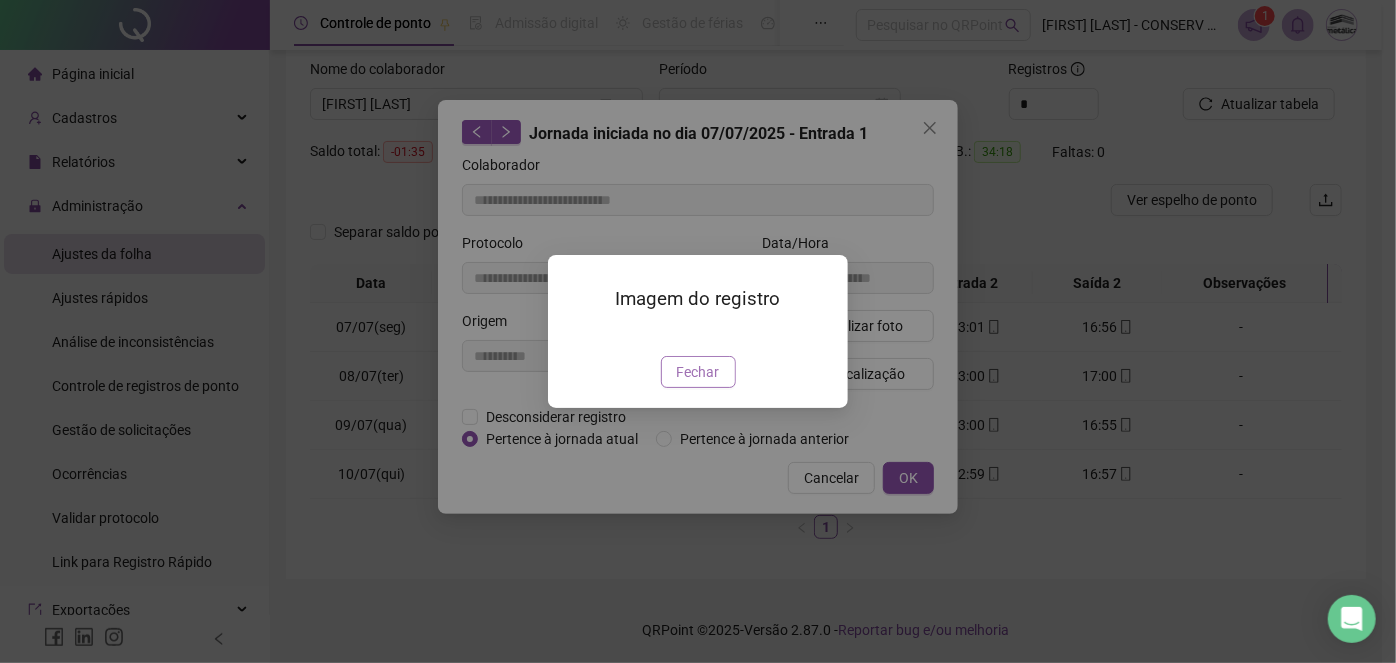 click on "Fechar" at bounding box center (698, 372) 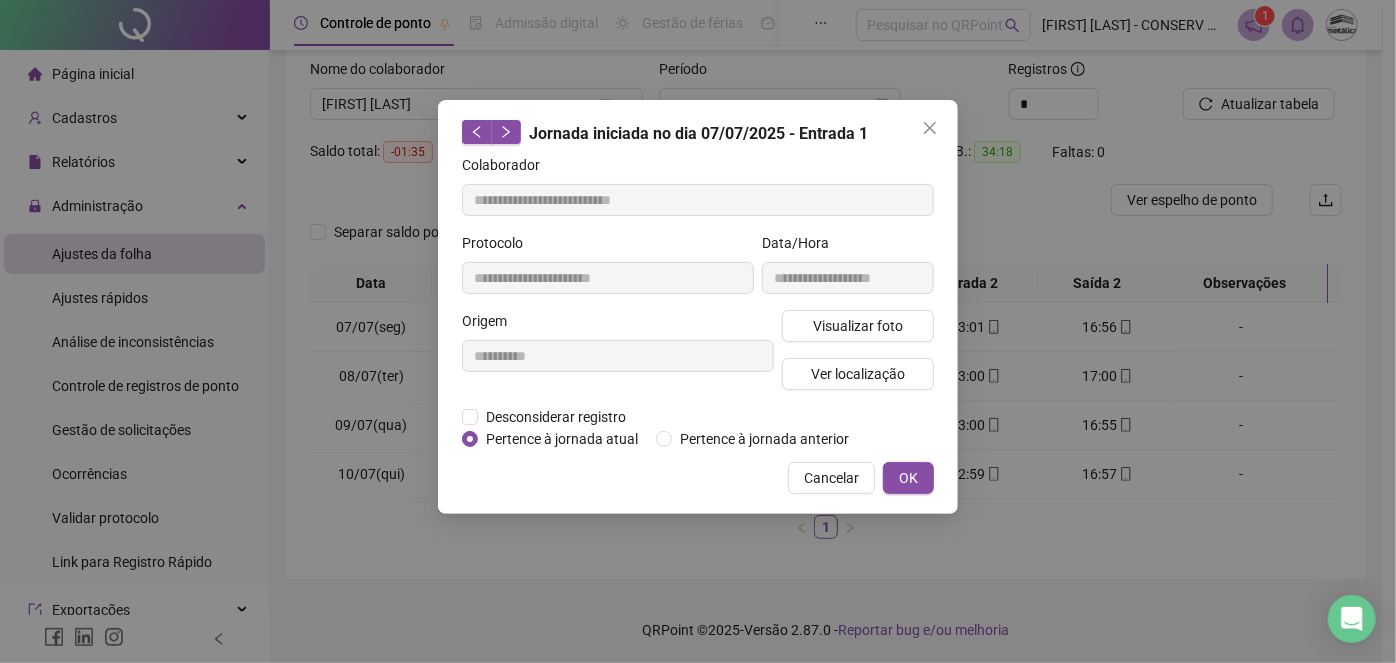 type 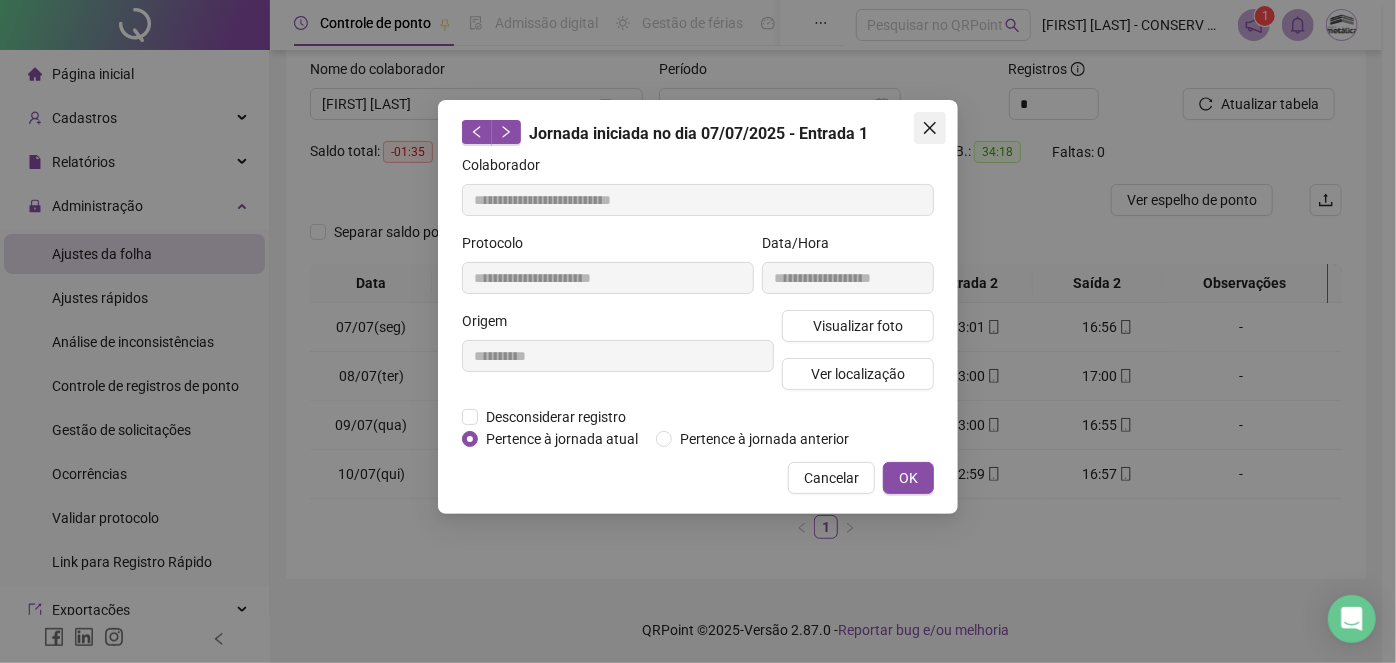 click 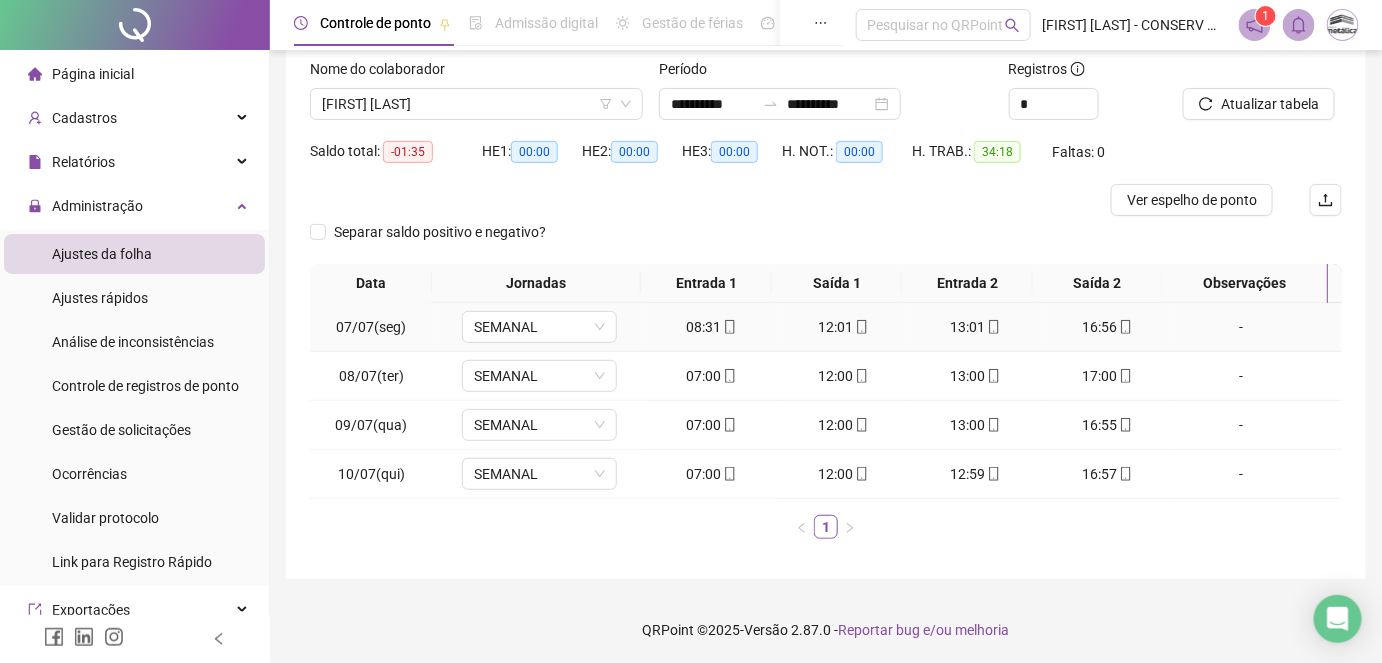 click on "08:31" at bounding box center (712, 327) 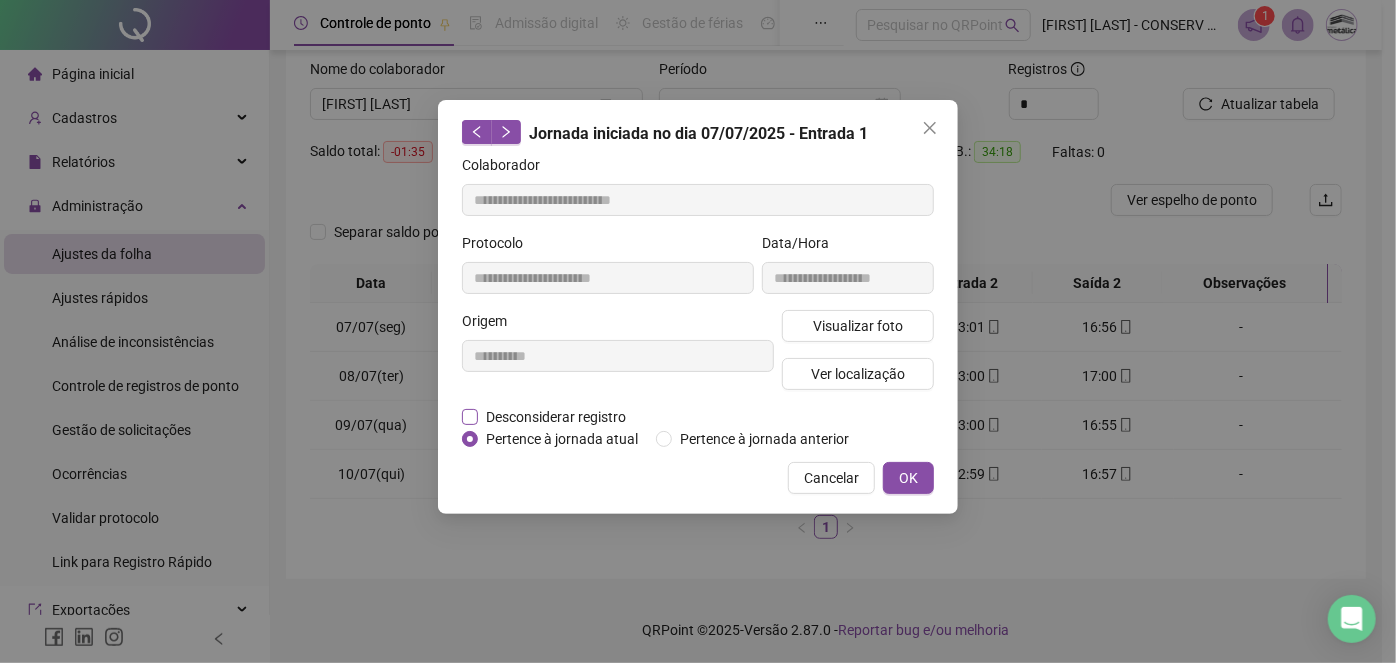 click on "Desconsiderar registro" at bounding box center [556, 417] 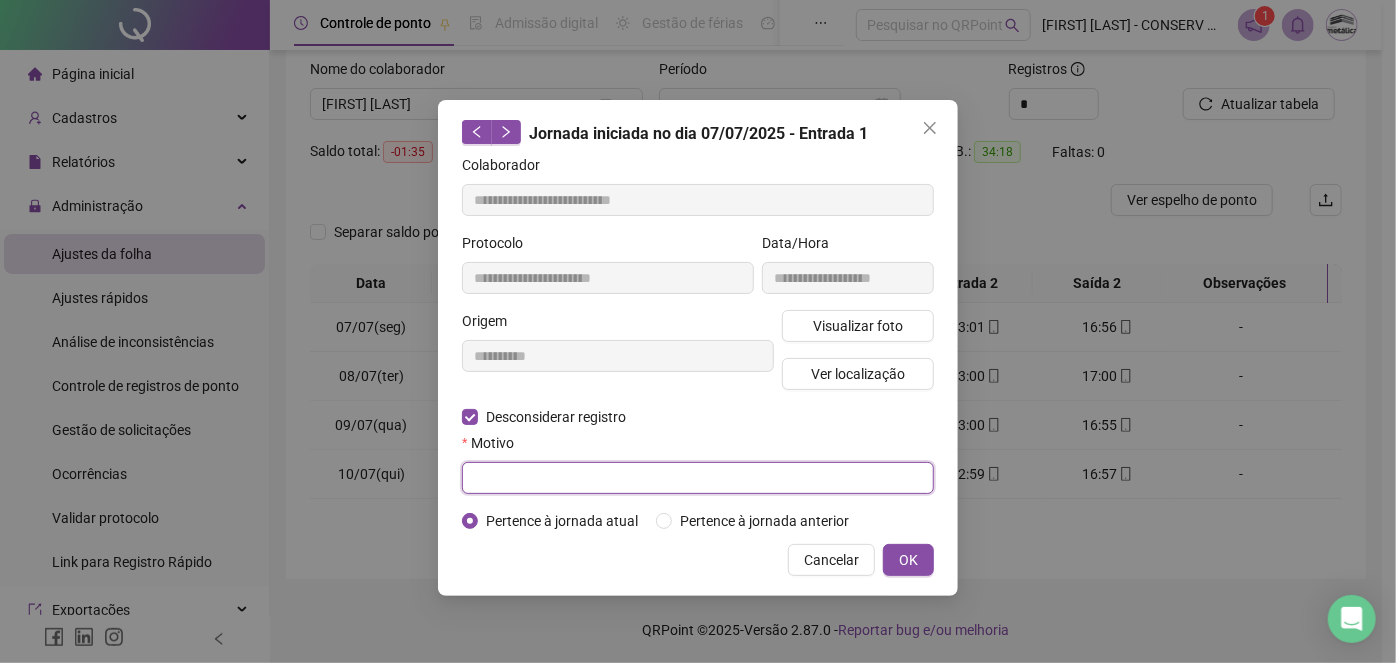 click at bounding box center [698, 478] 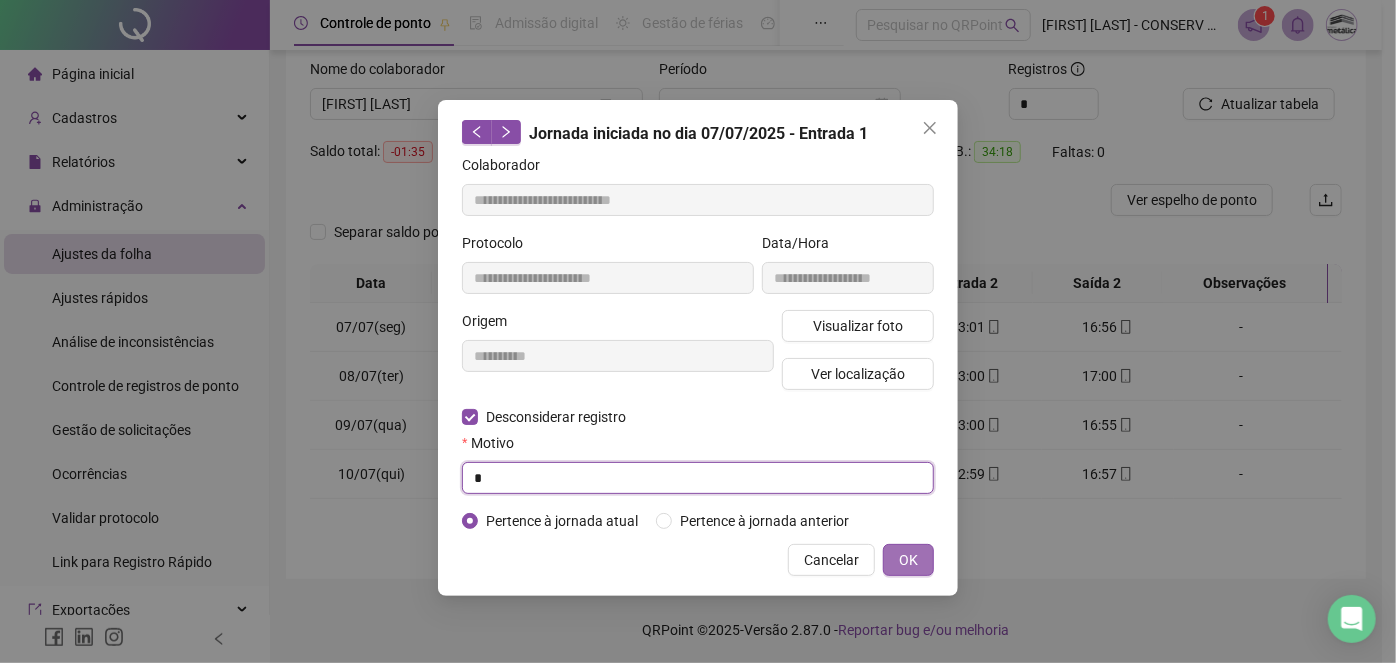 type on "*" 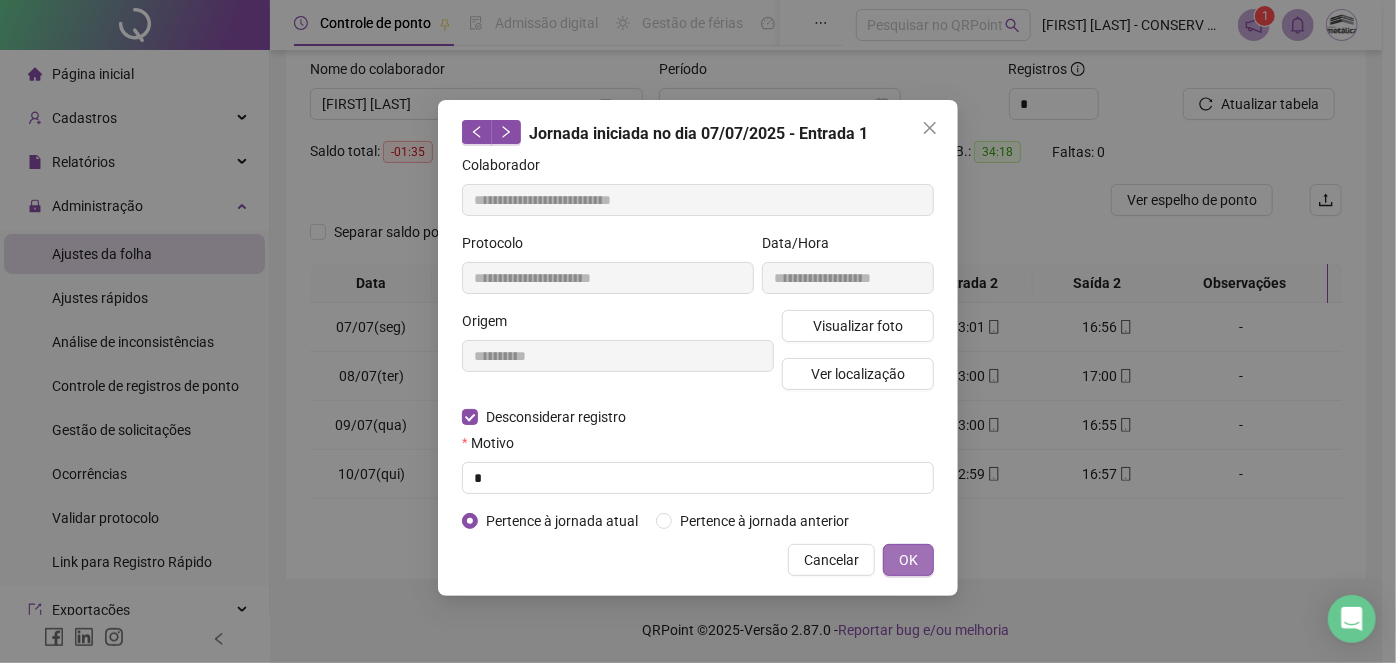 click on "OK" at bounding box center (908, 560) 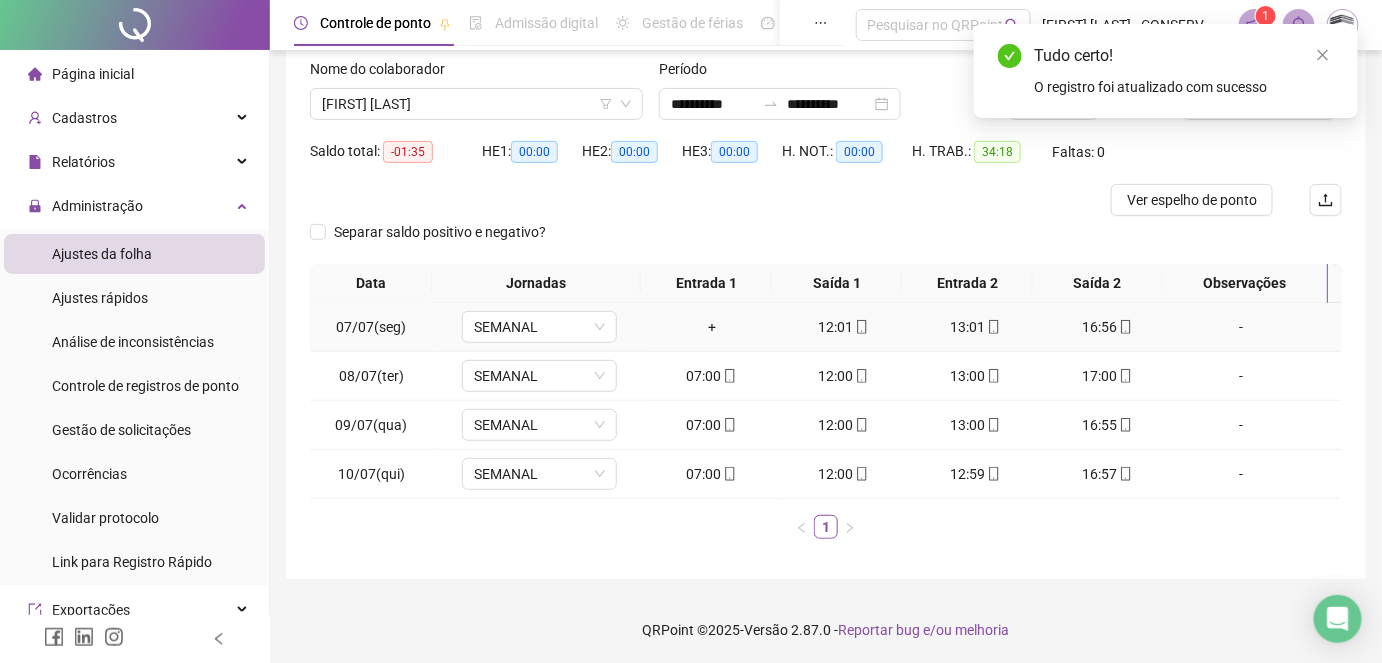 click on "+" at bounding box center (712, 327) 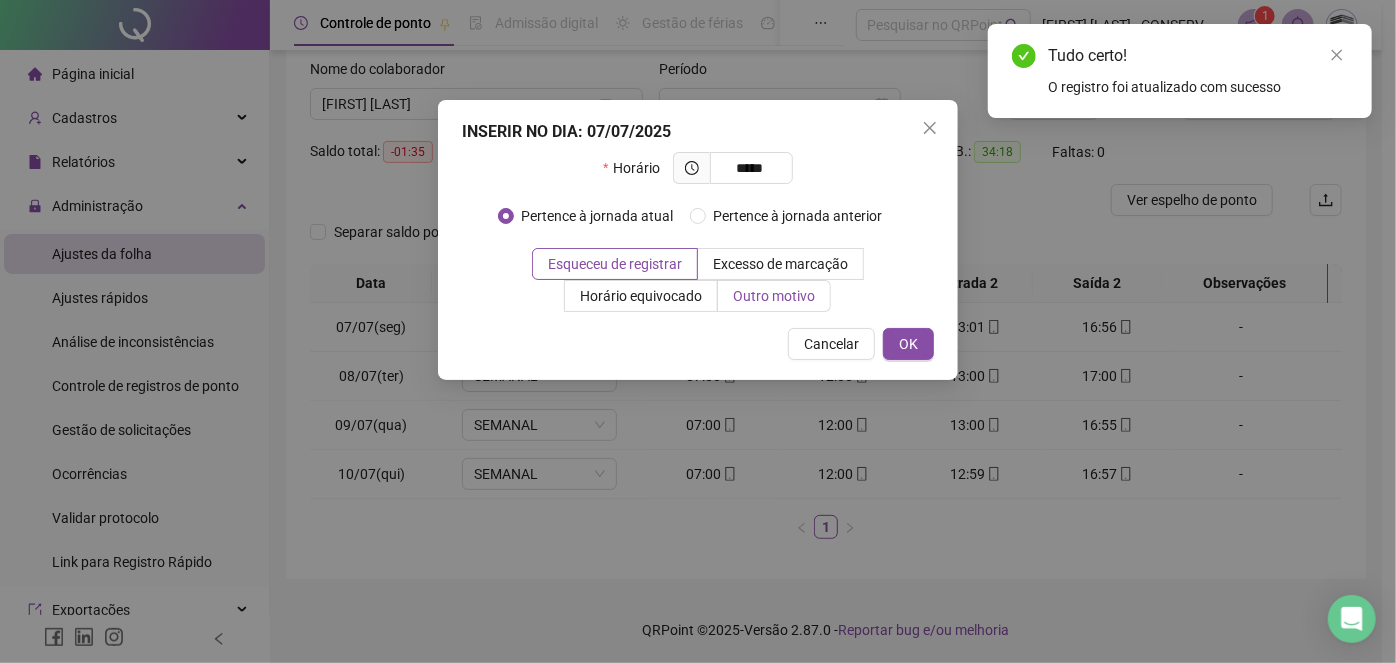type on "*****" 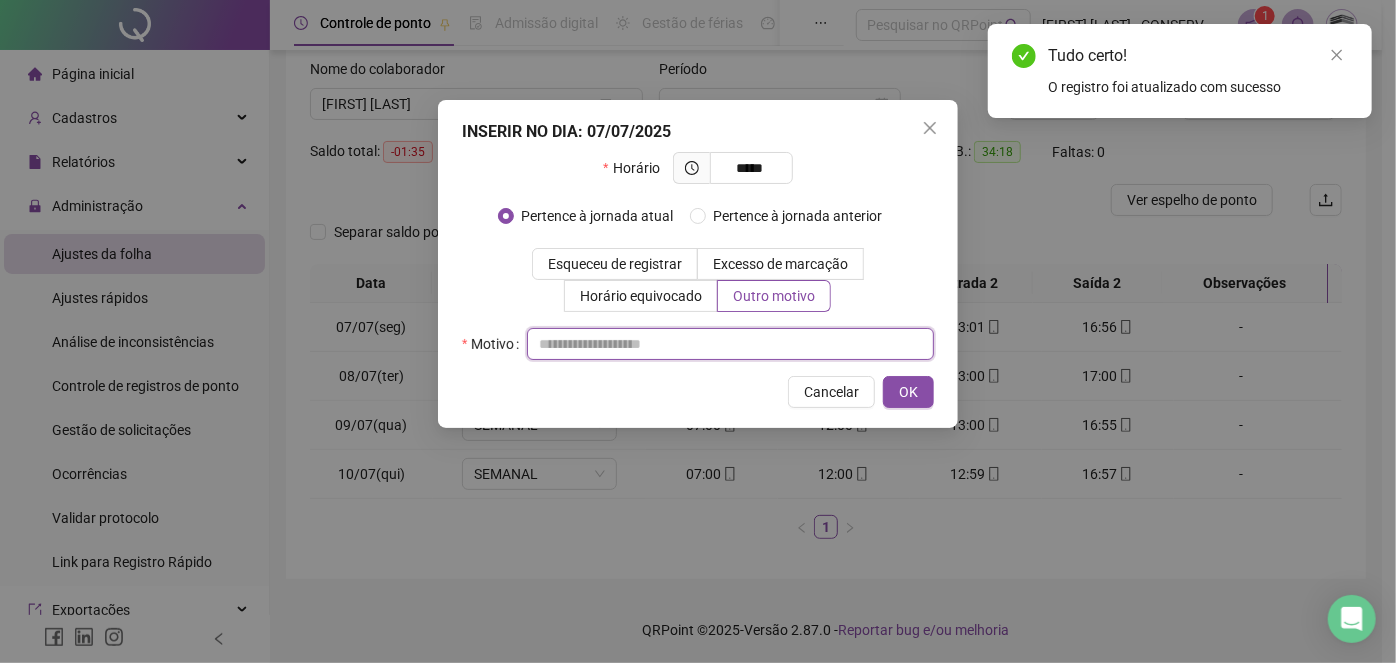 click at bounding box center [730, 344] 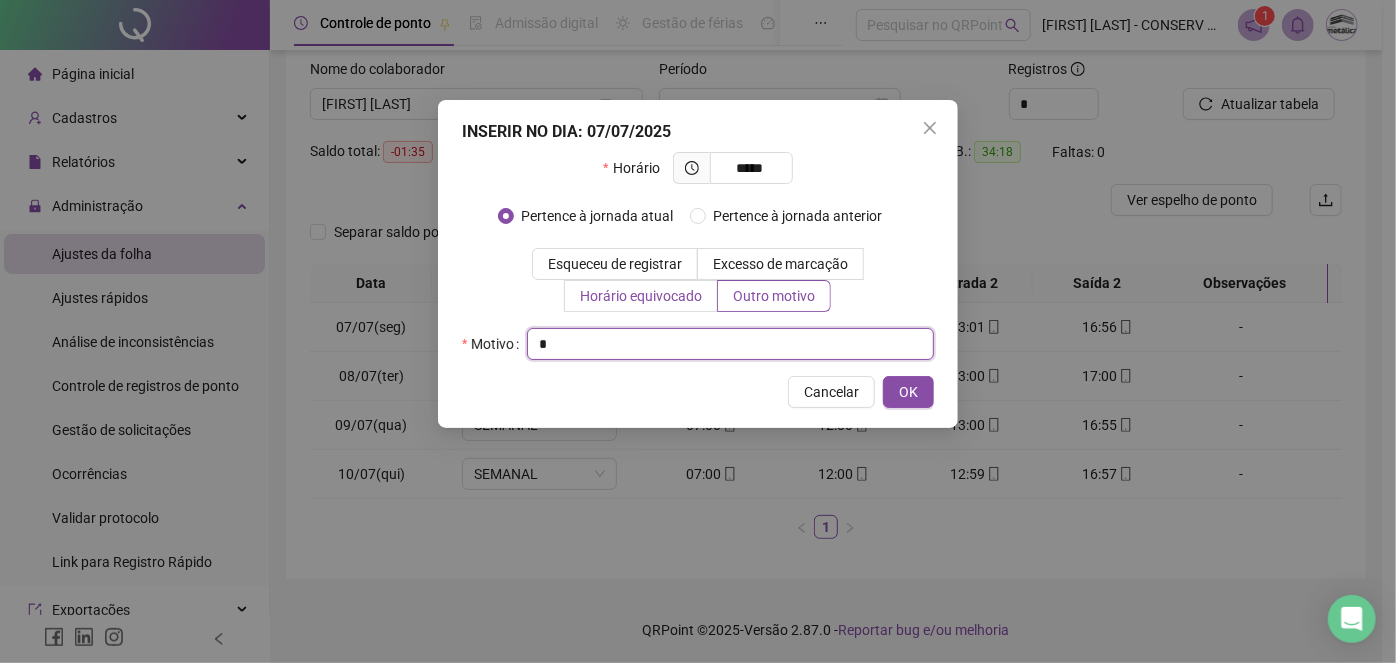 type on "*" 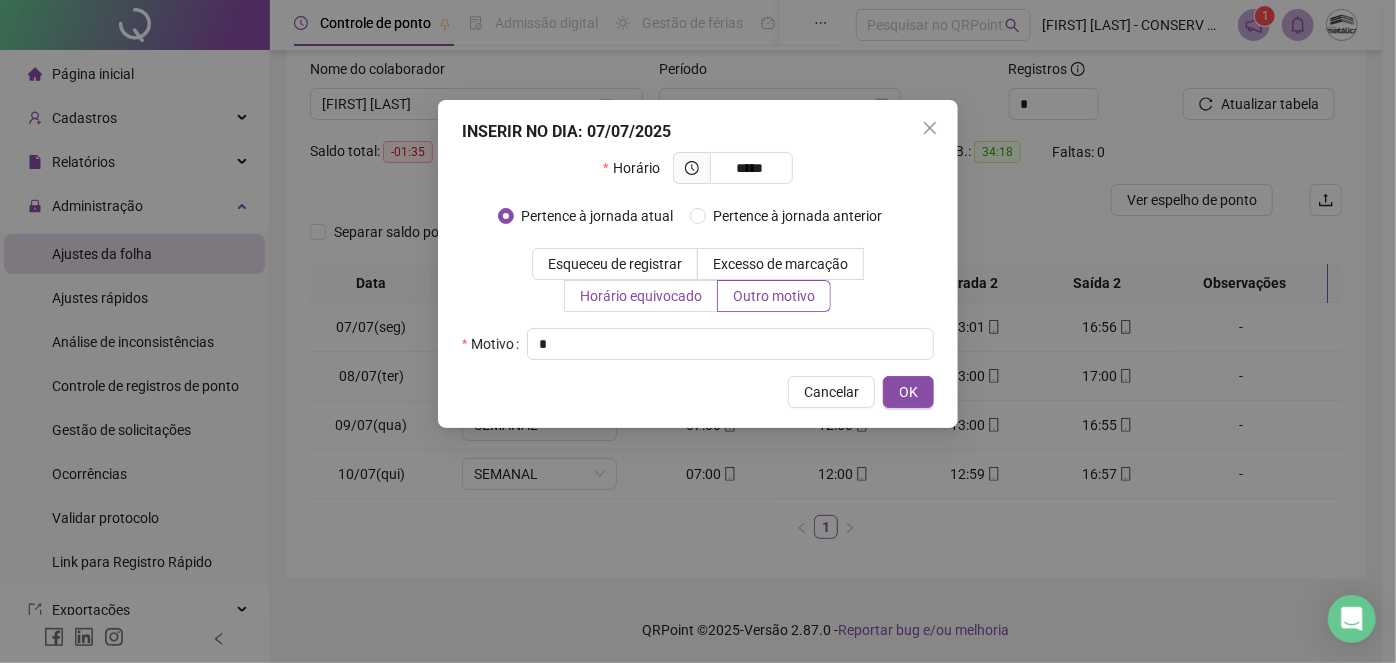 click on "Horário equivocado" at bounding box center (641, 296) 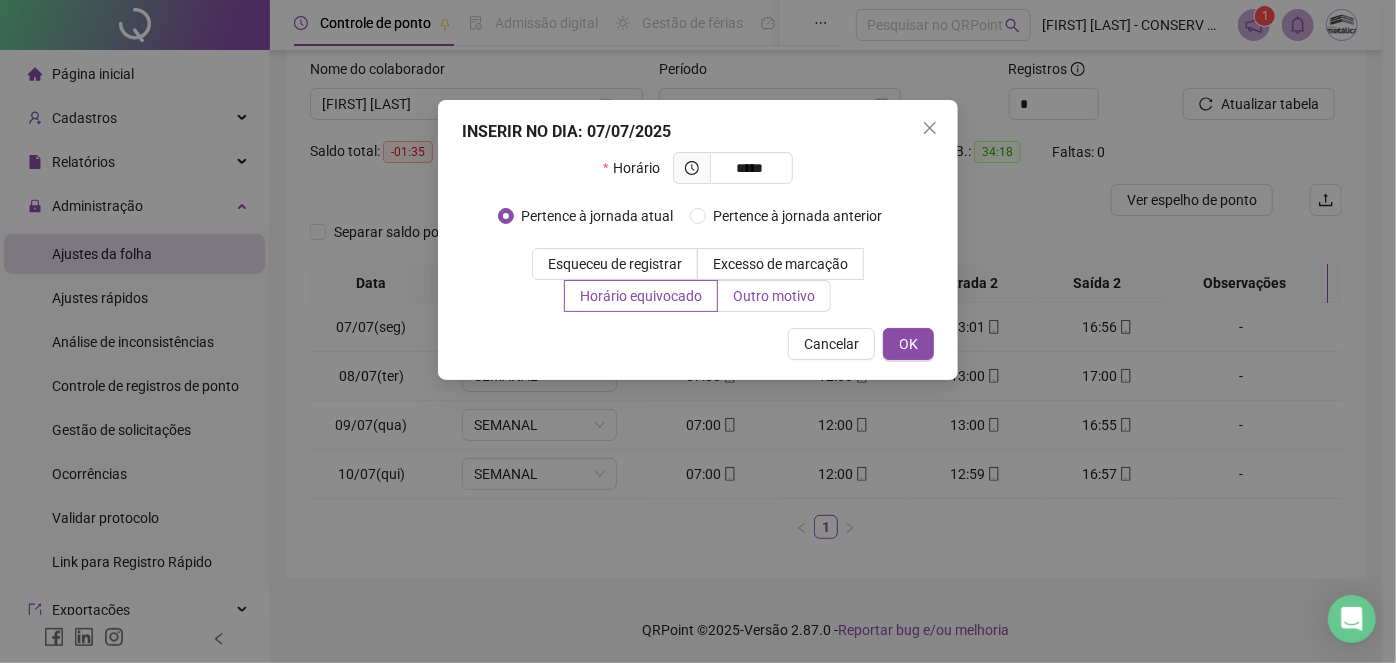 click on "Outro motivo" at bounding box center (774, 296) 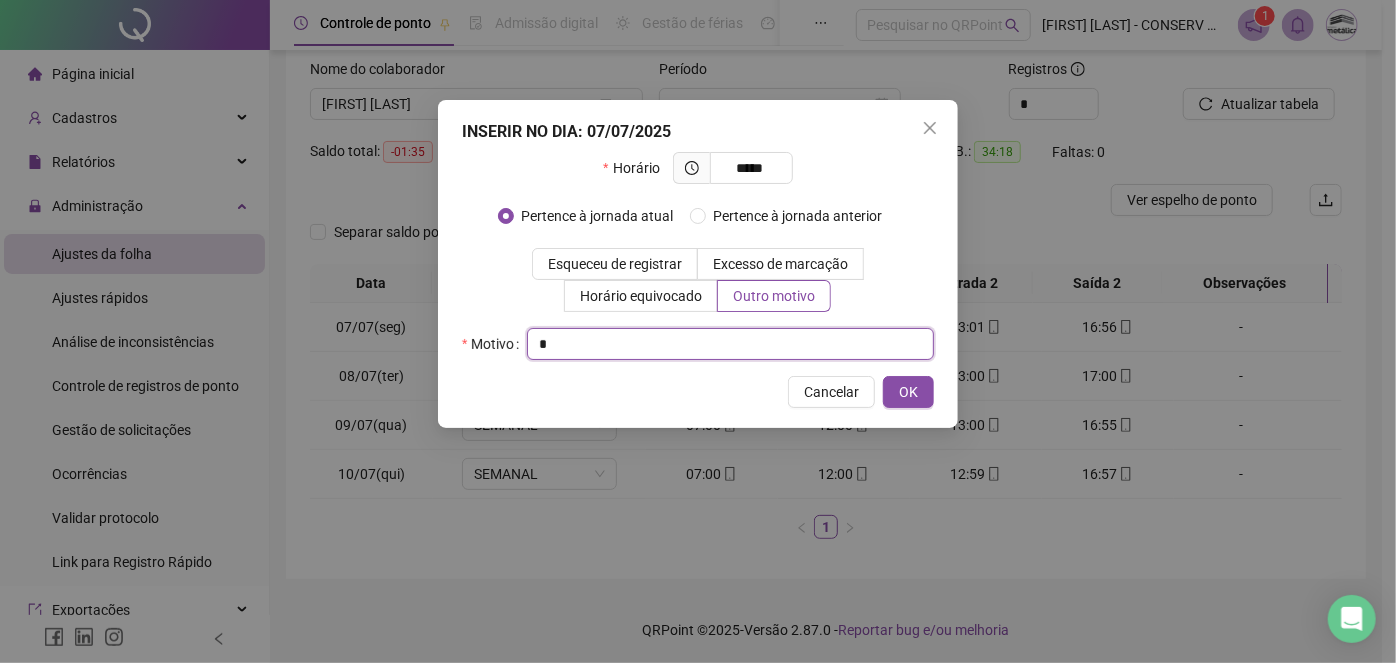 click on "*" at bounding box center [730, 344] 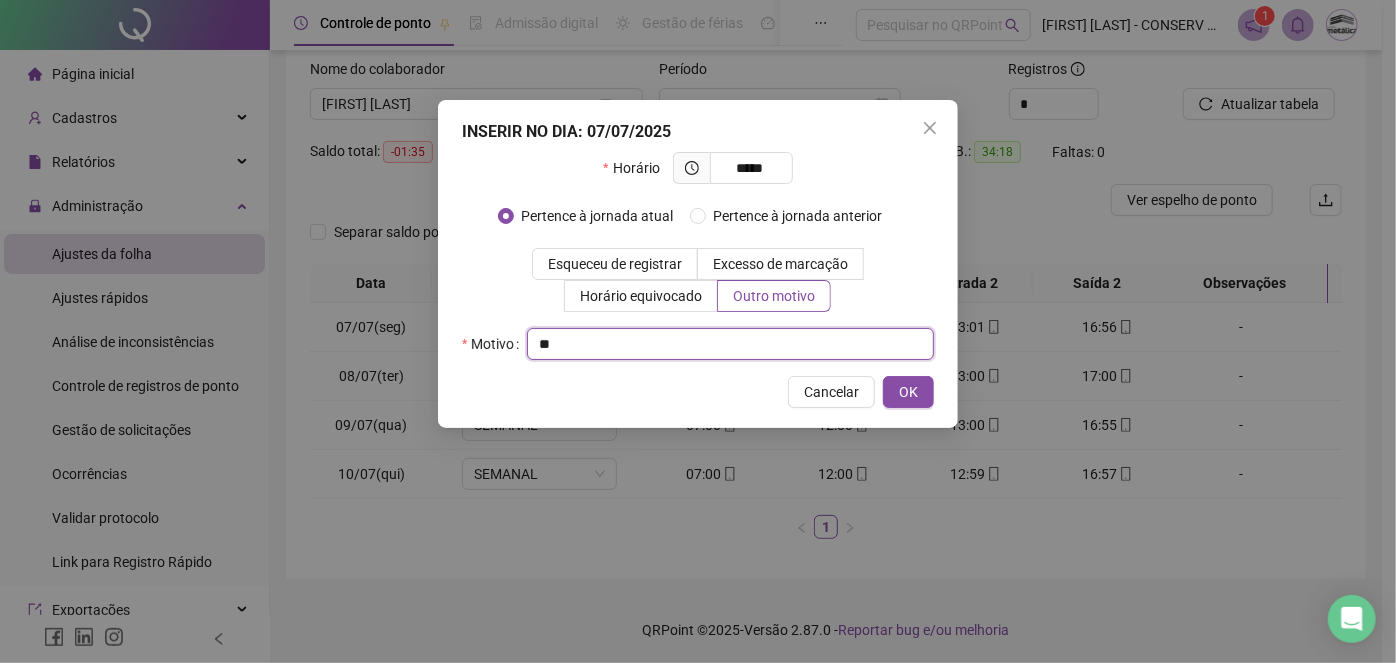 type on "*" 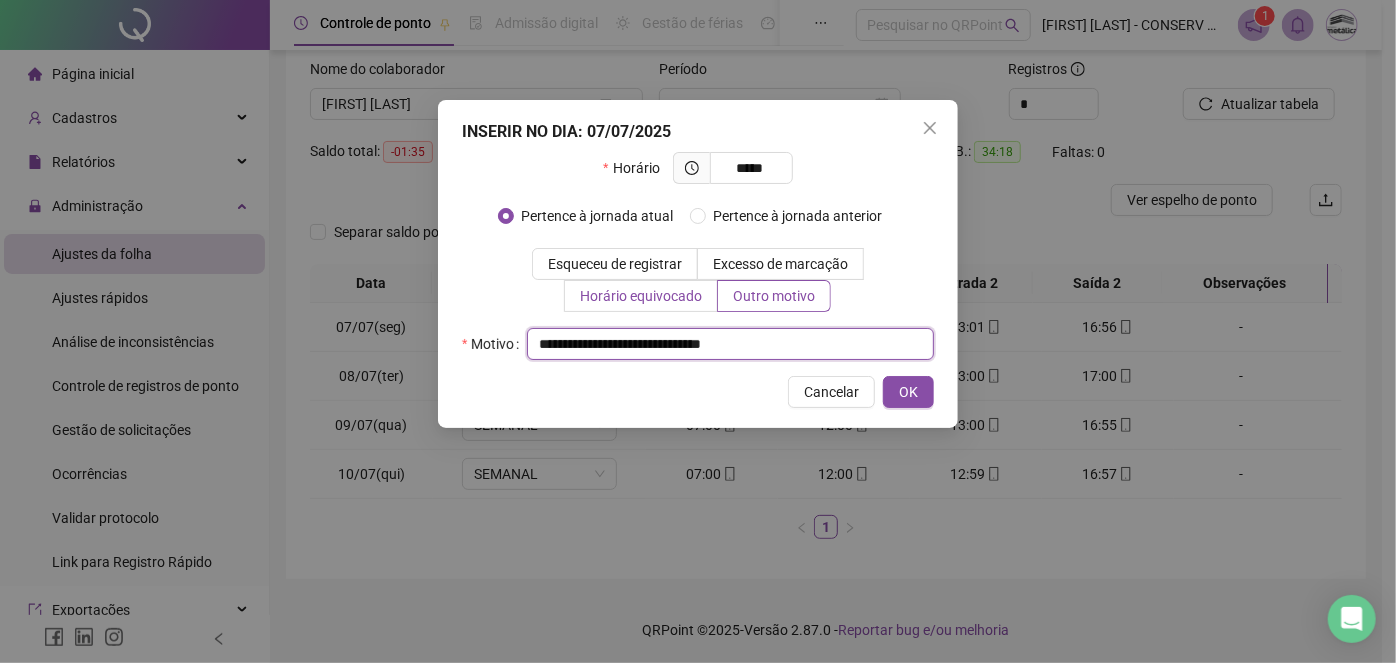 type on "**********" 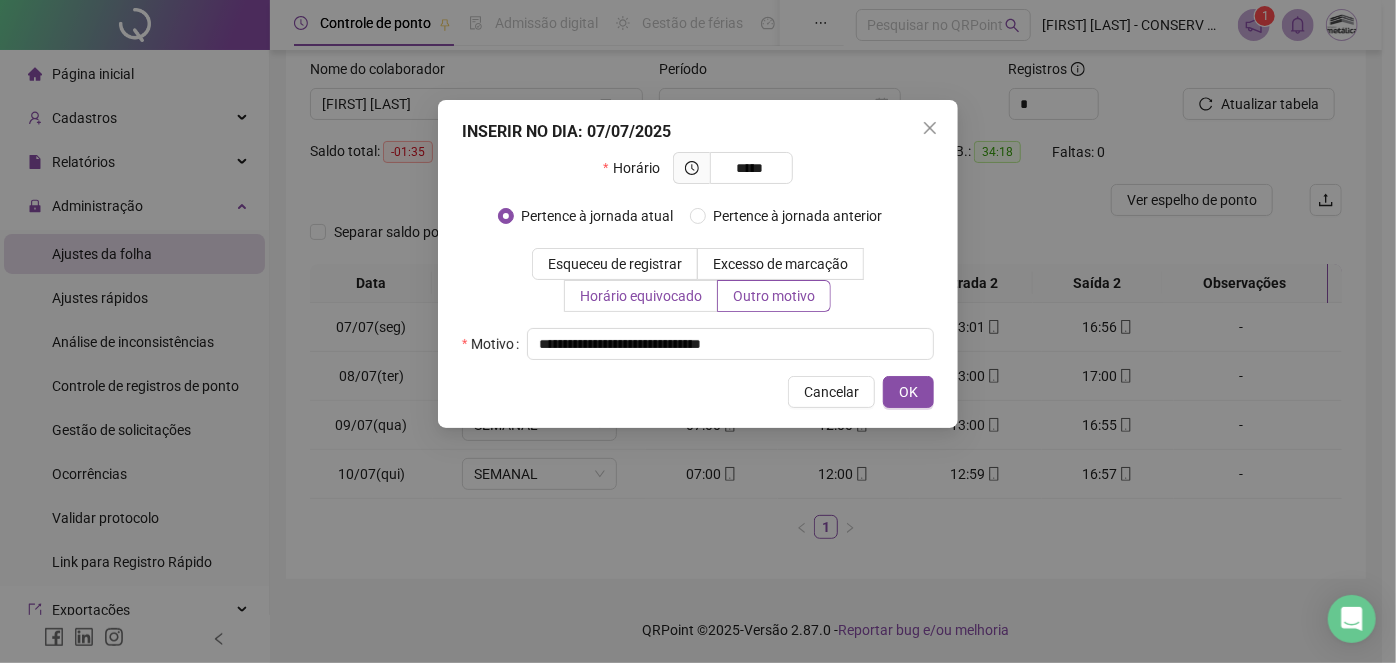click on "Horário equivocado" at bounding box center (641, 296) 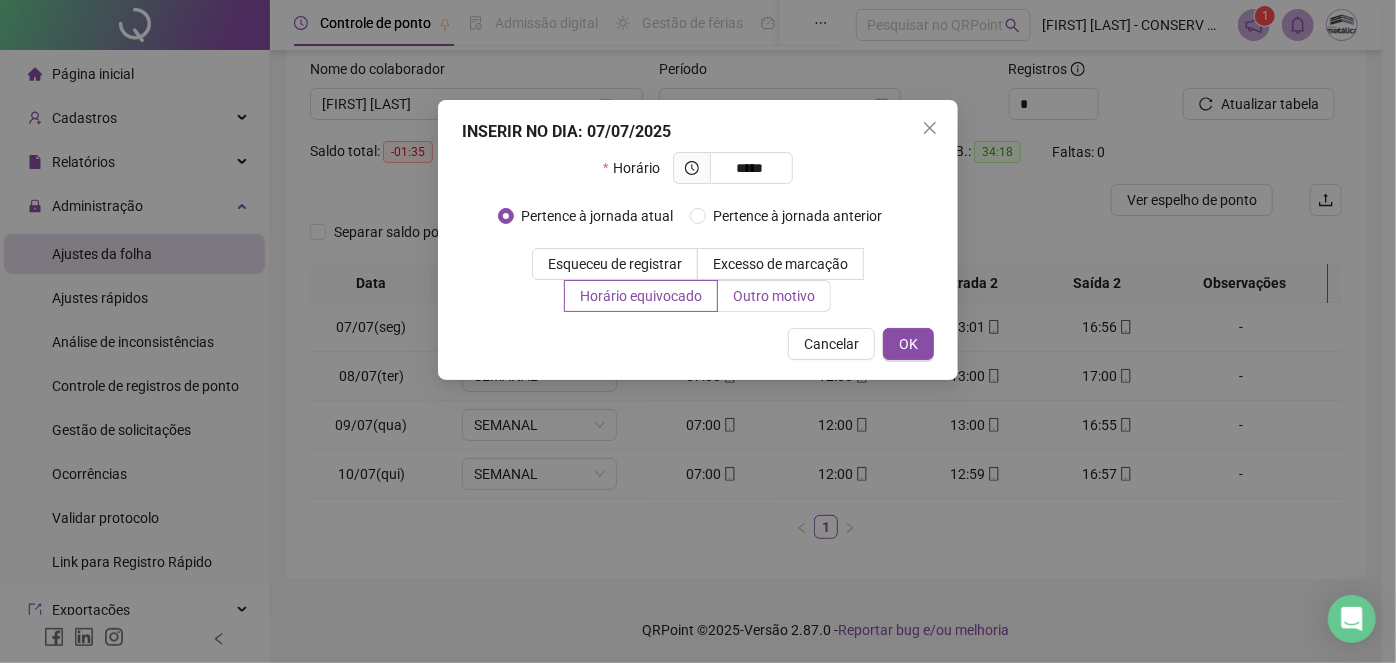 click on "Outro motivo" at bounding box center (774, 296) 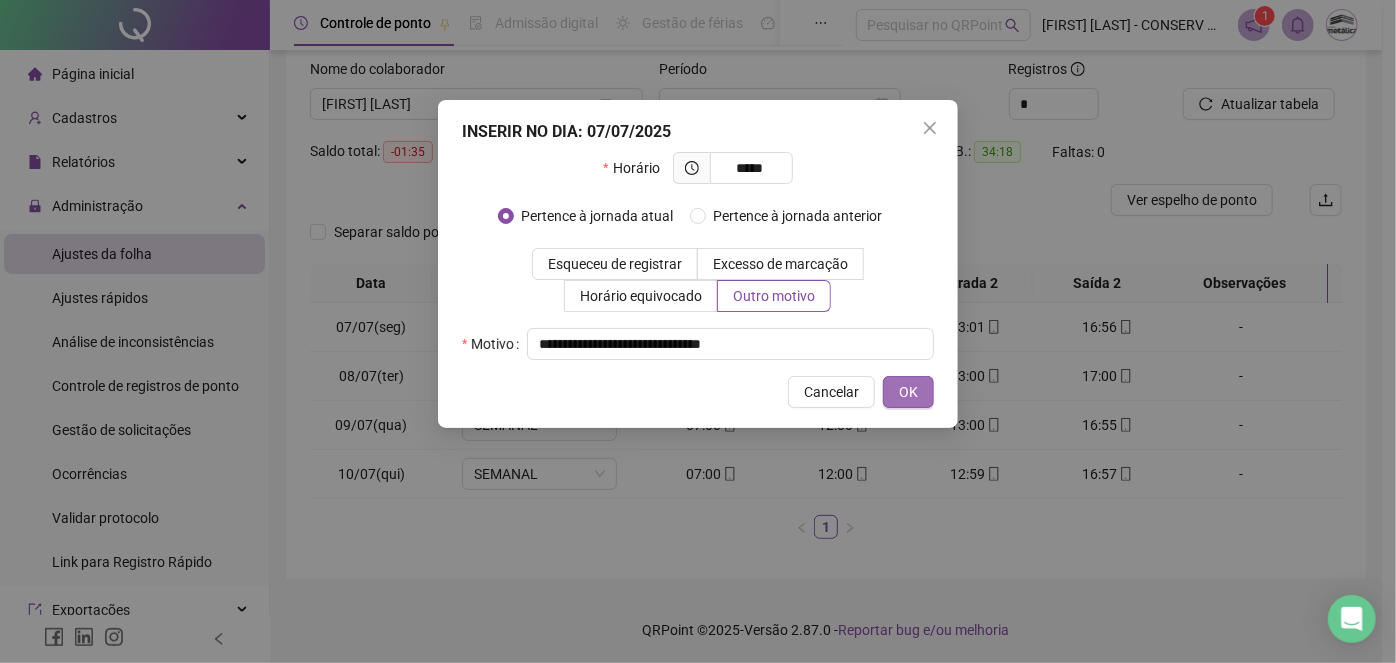 click on "OK" at bounding box center (908, 392) 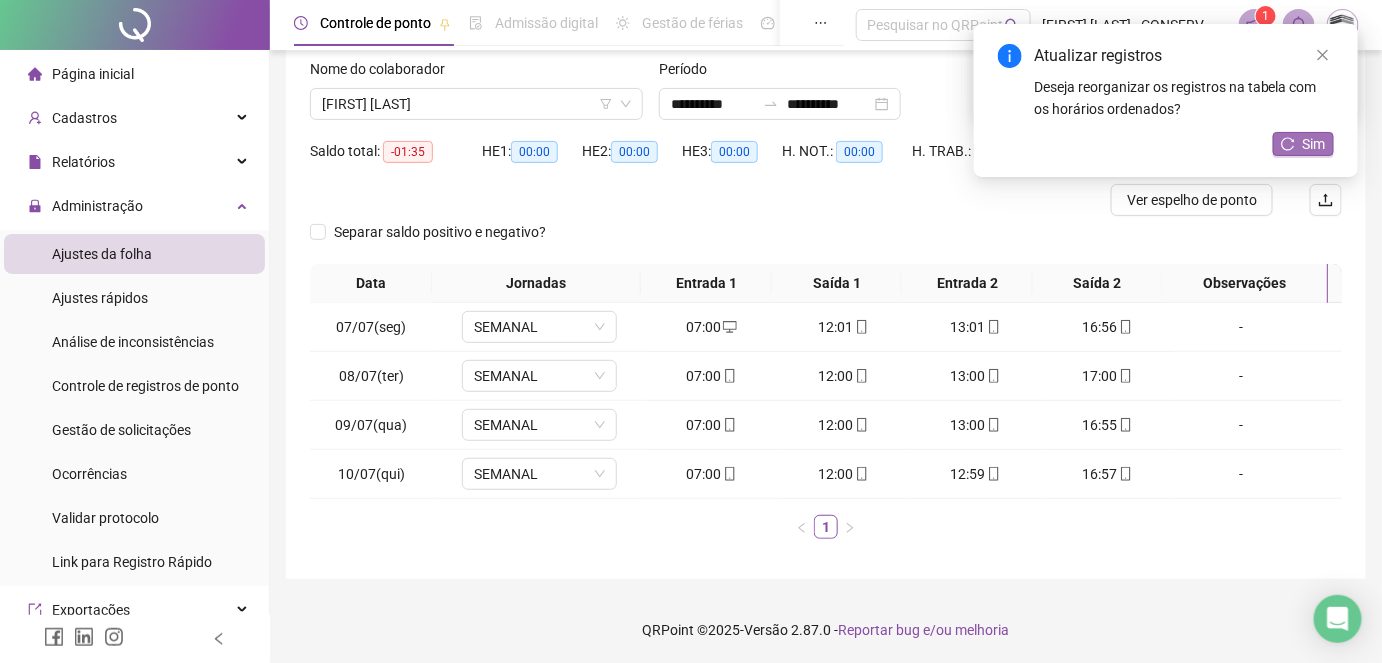 click on "Sim" at bounding box center (1314, 144) 